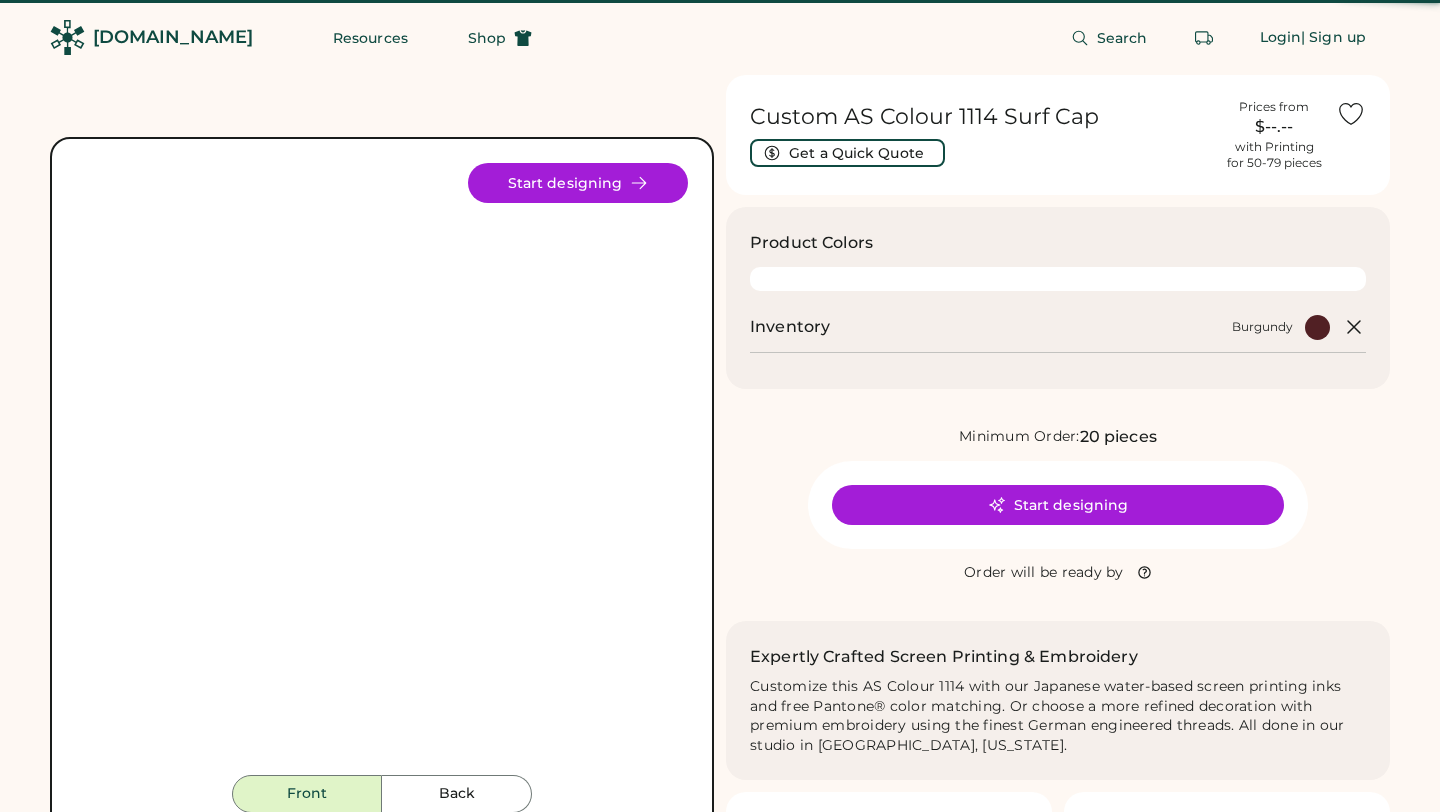 scroll, scrollTop: 0, scrollLeft: 0, axis: both 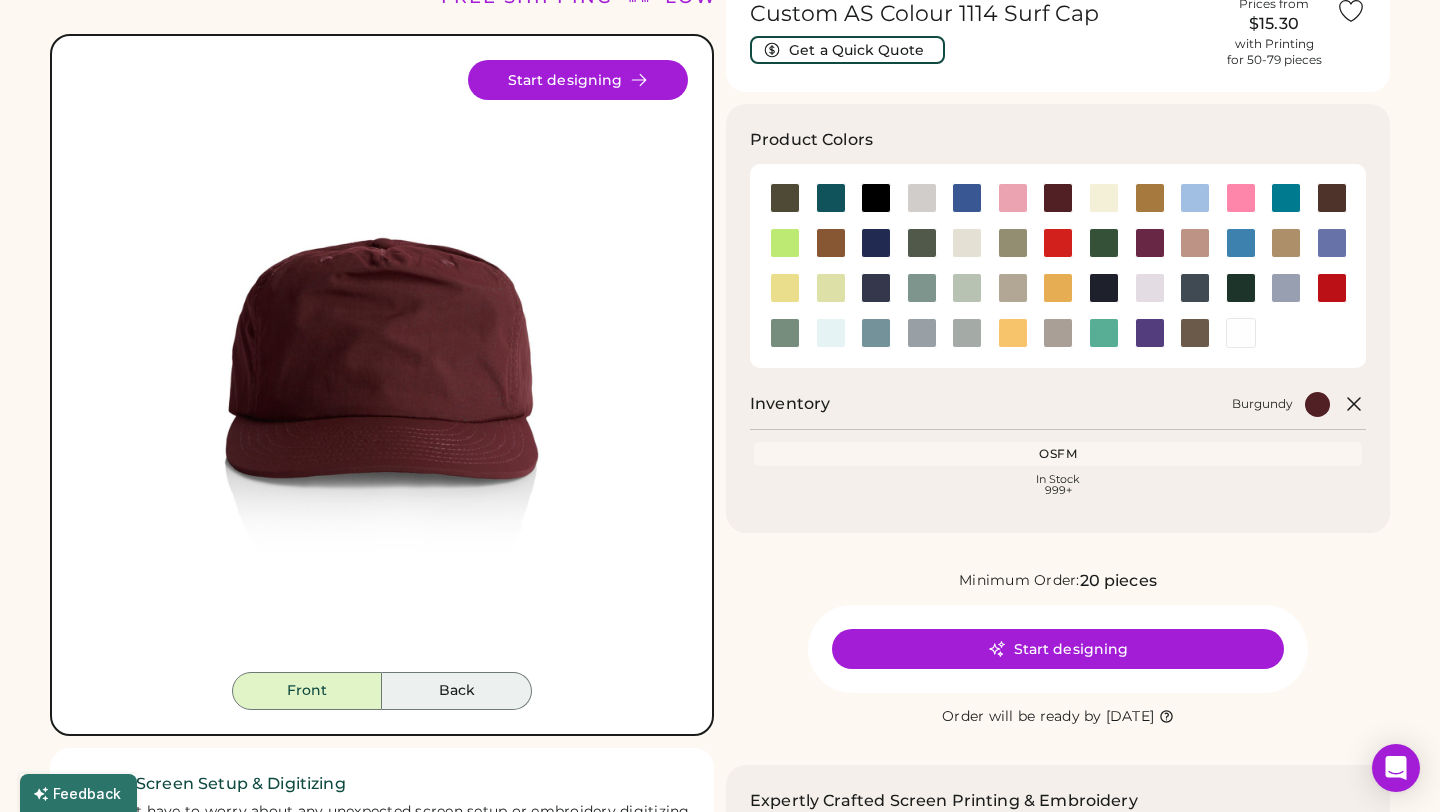 click on "Back" at bounding box center [457, 691] 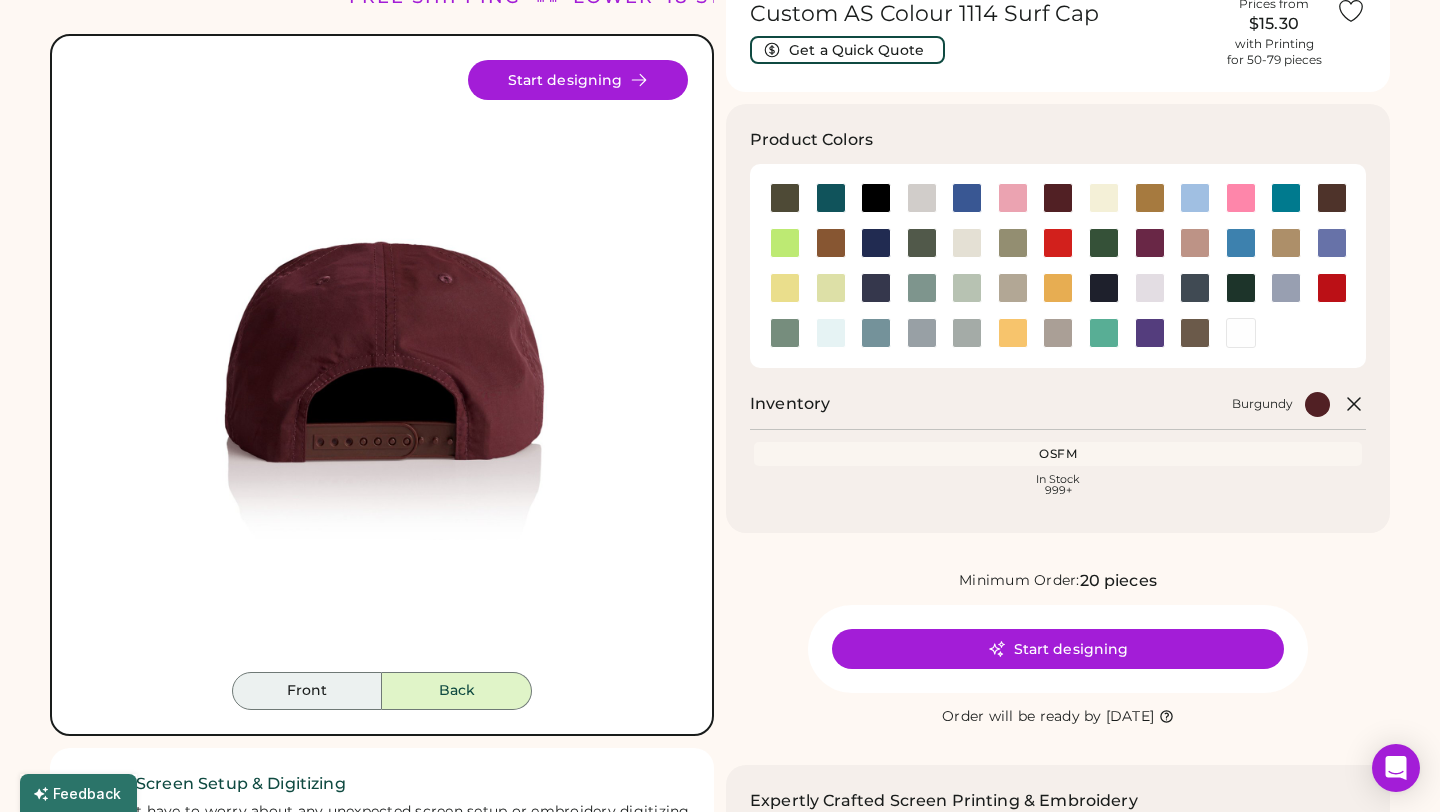 click on "Front" at bounding box center [307, 691] 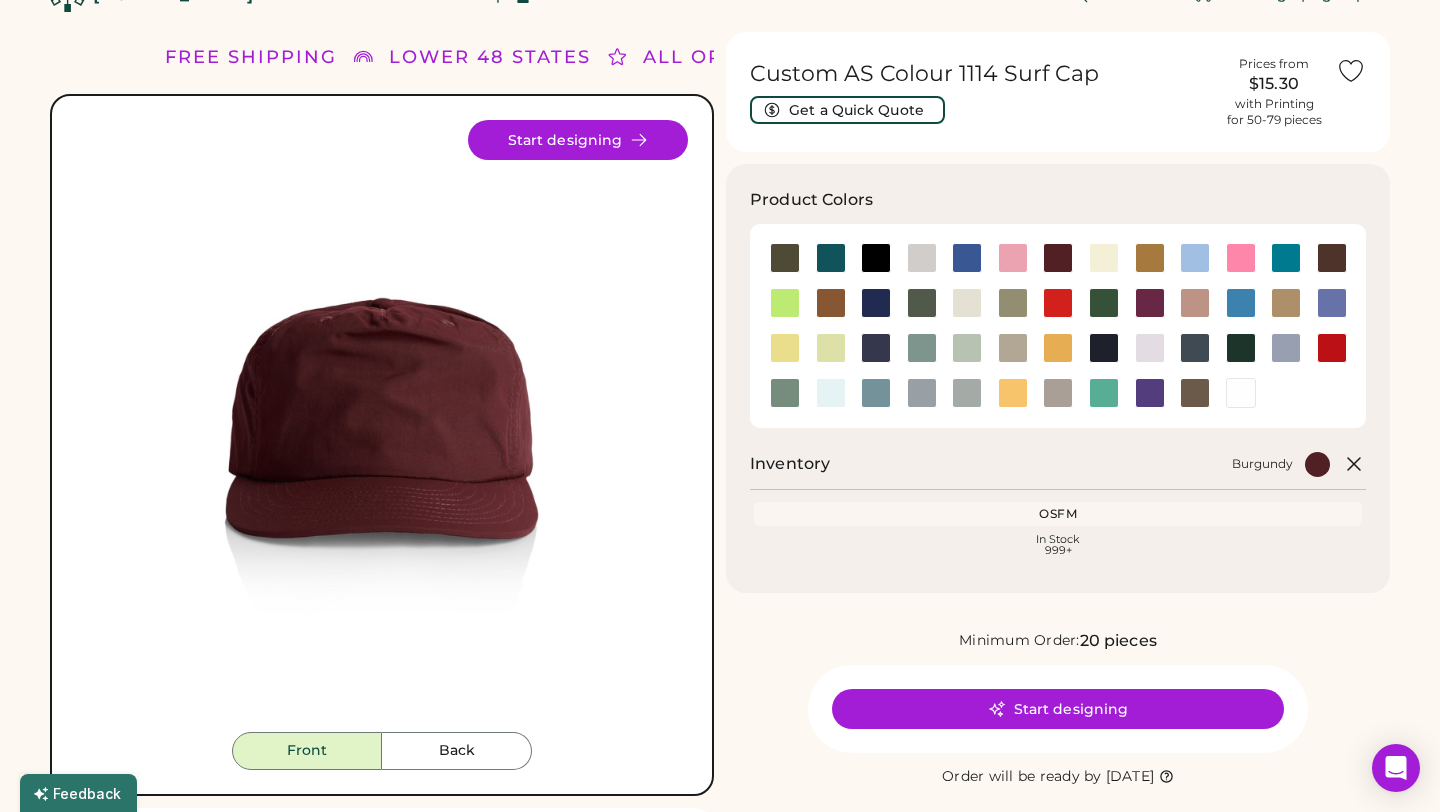 scroll, scrollTop: 44, scrollLeft: 0, axis: vertical 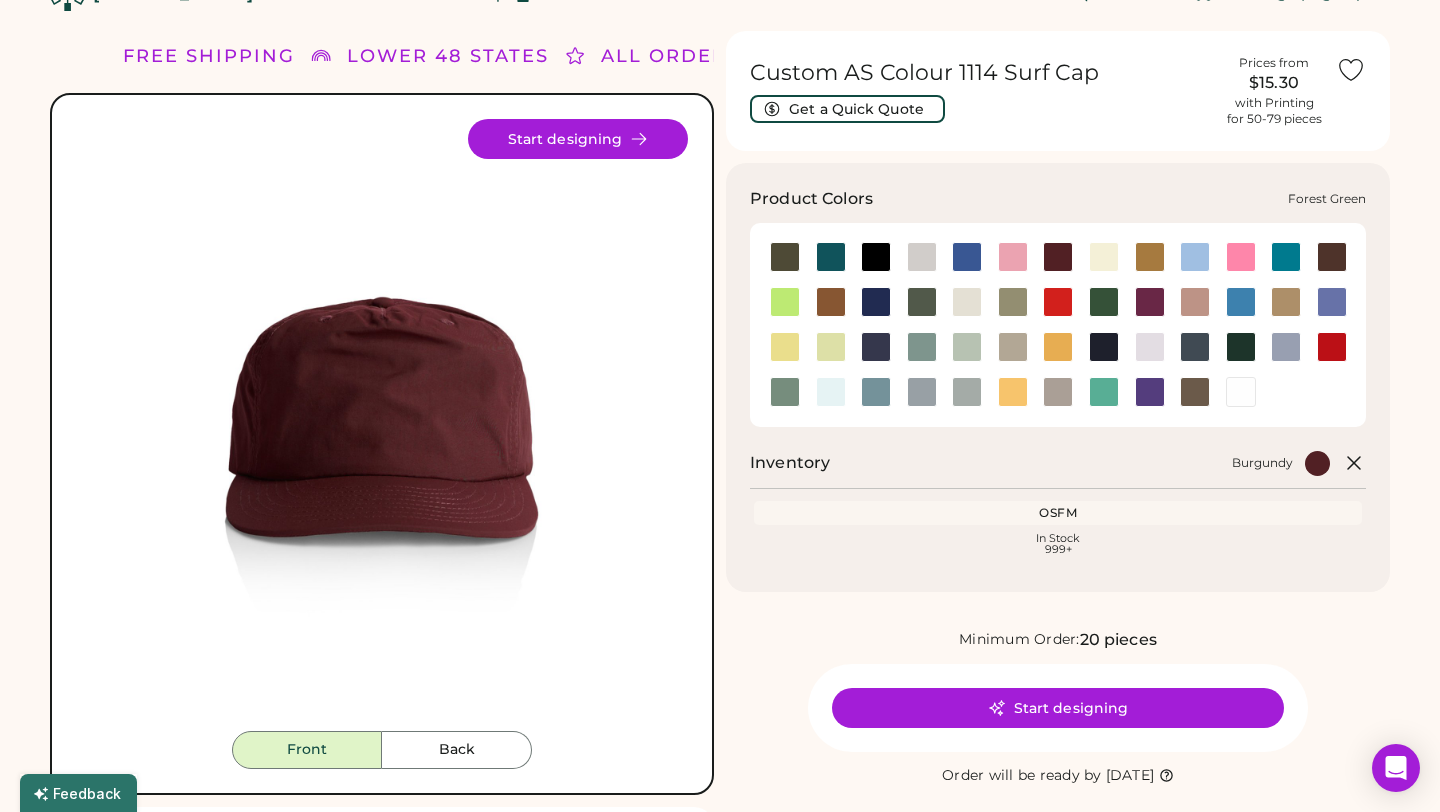 click at bounding box center [1104, 302] 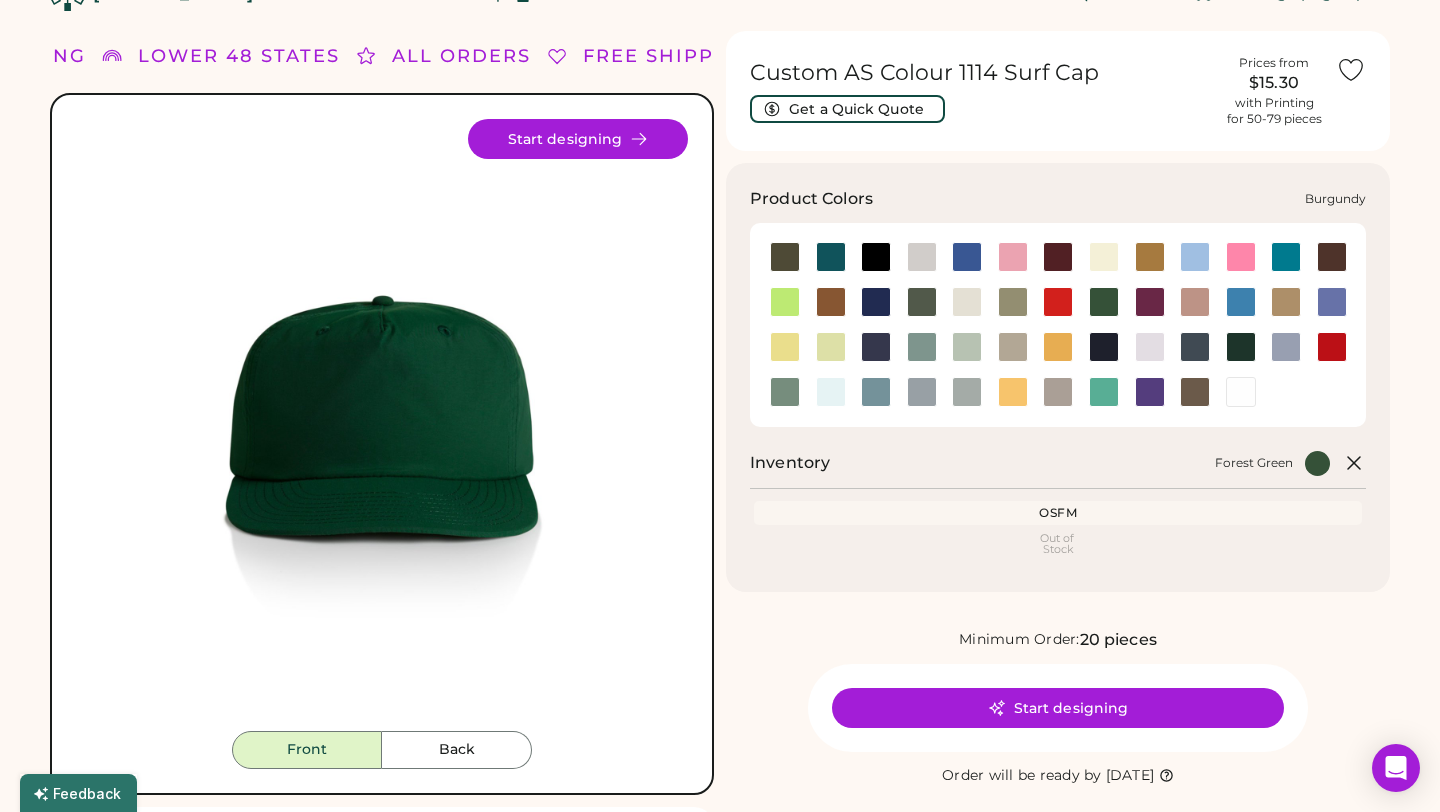 click at bounding box center (1058, 257) 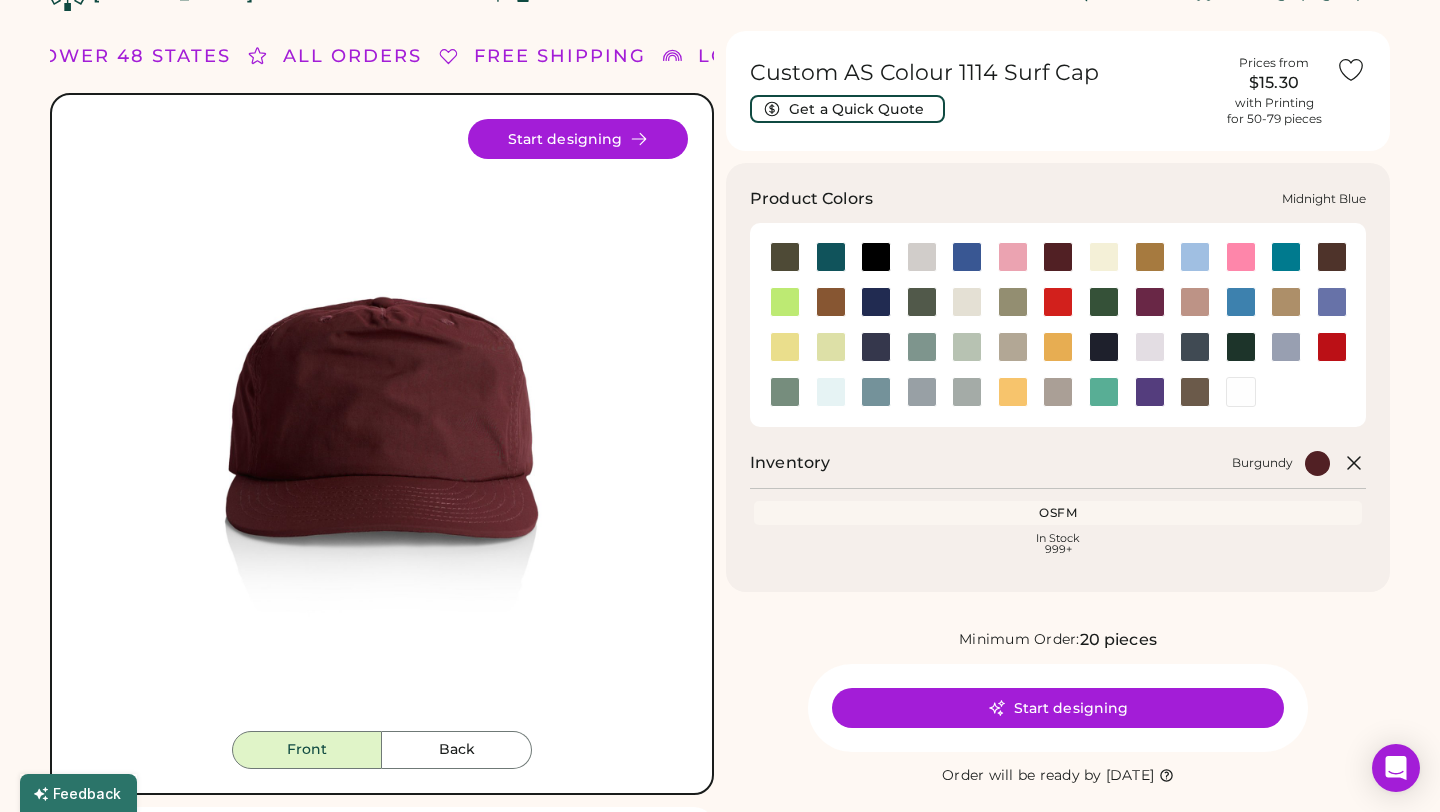 click at bounding box center [876, 347] 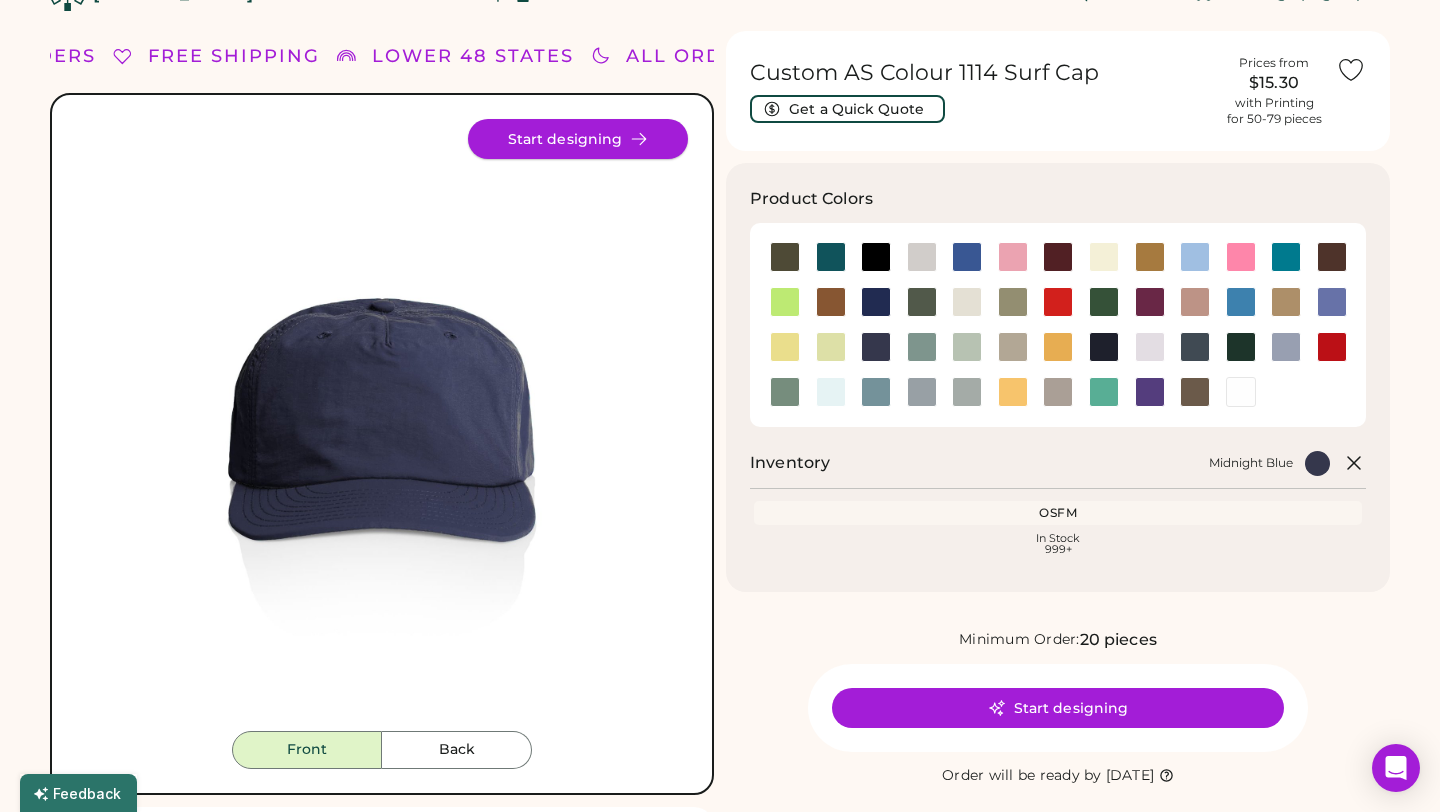 click on "Start designing" at bounding box center (578, 139) 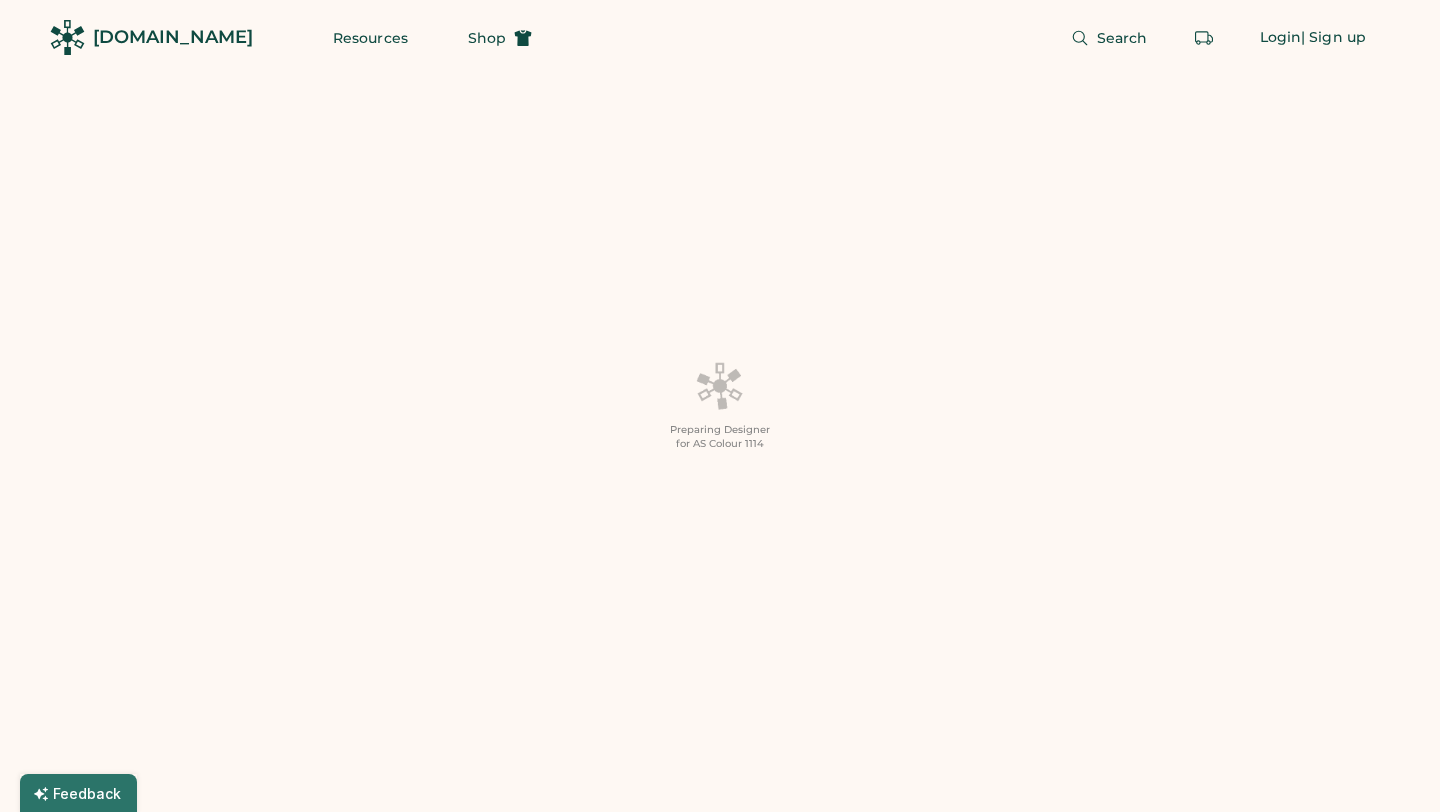 scroll, scrollTop: 0, scrollLeft: 0, axis: both 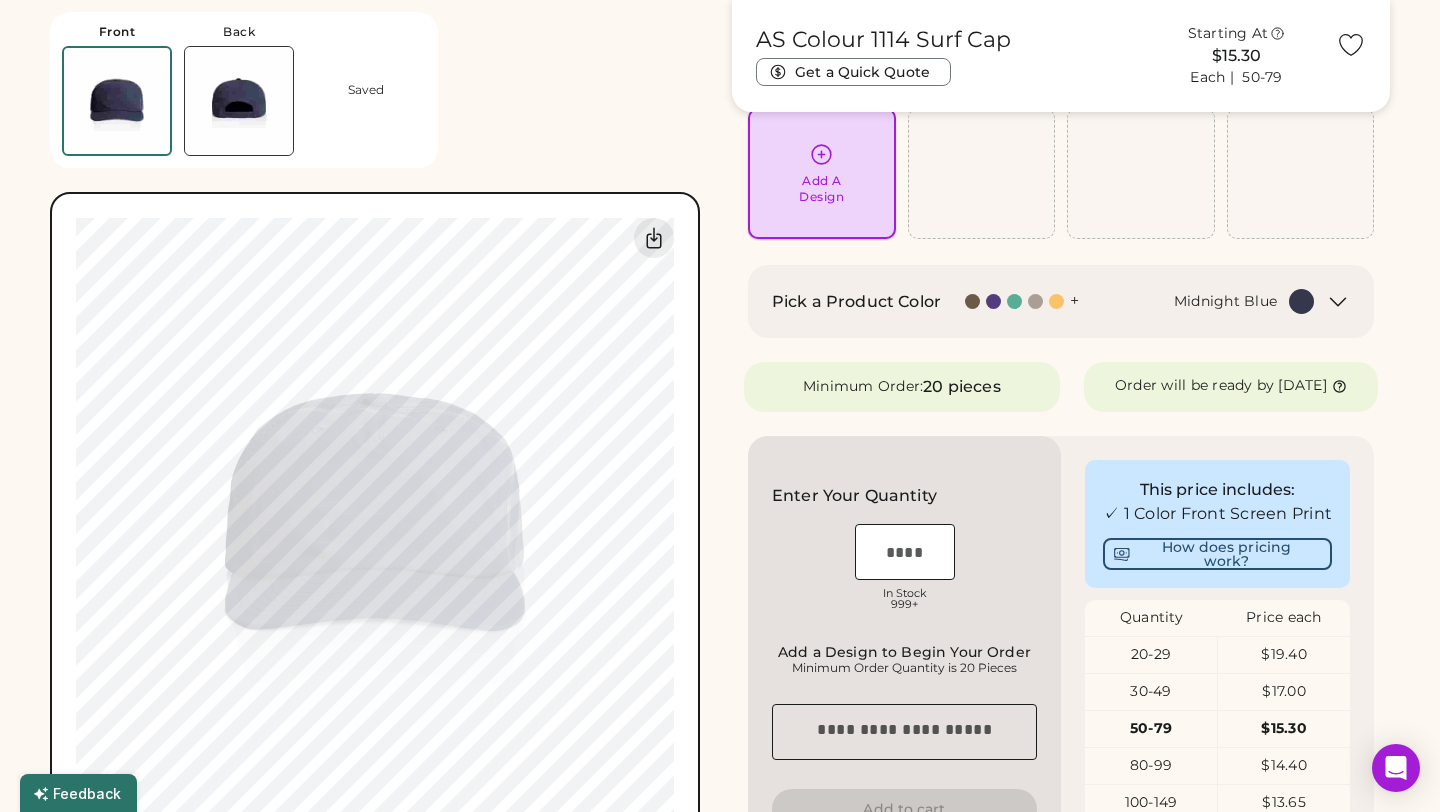 click on "Add A
Design" at bounding box center [821, 189] 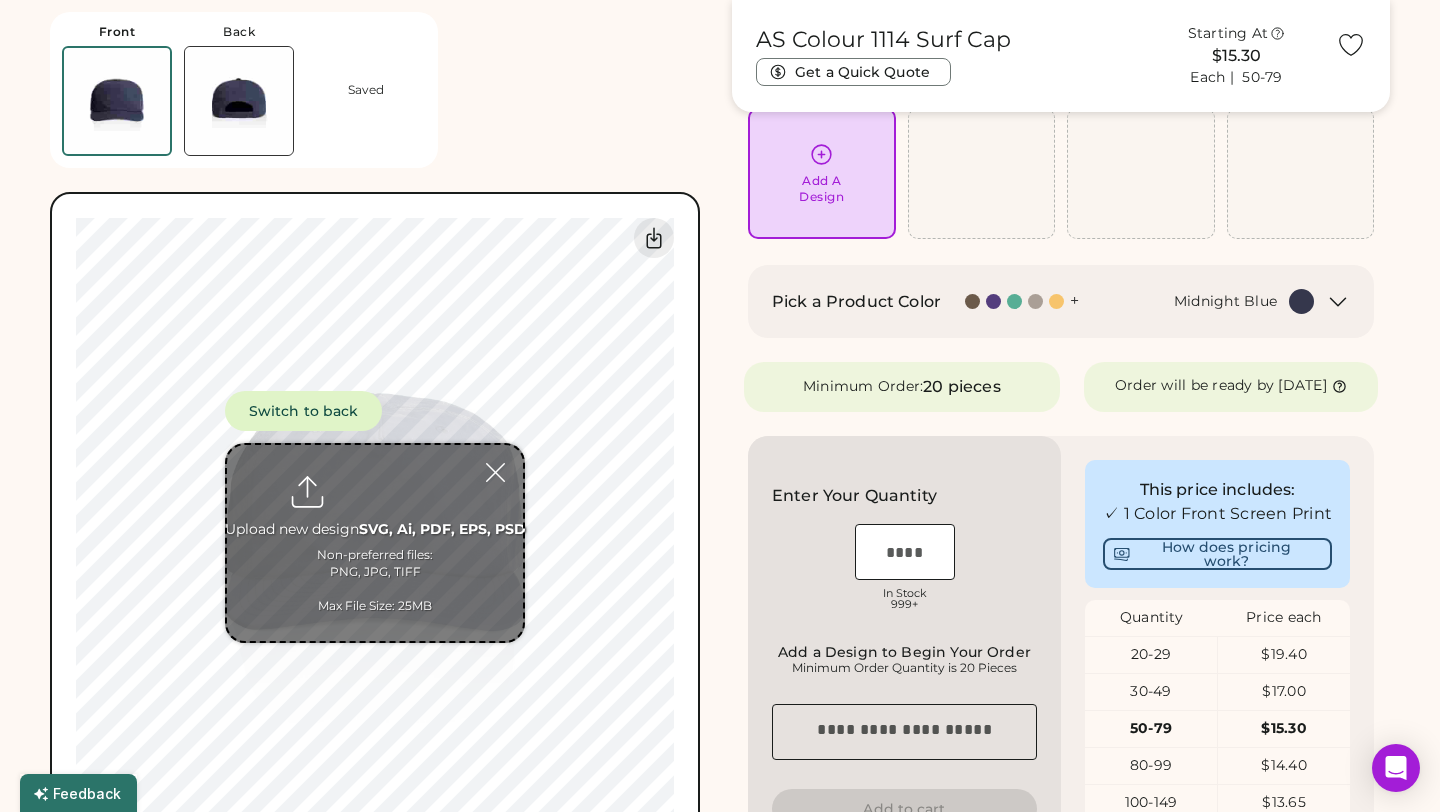 type on "**********" 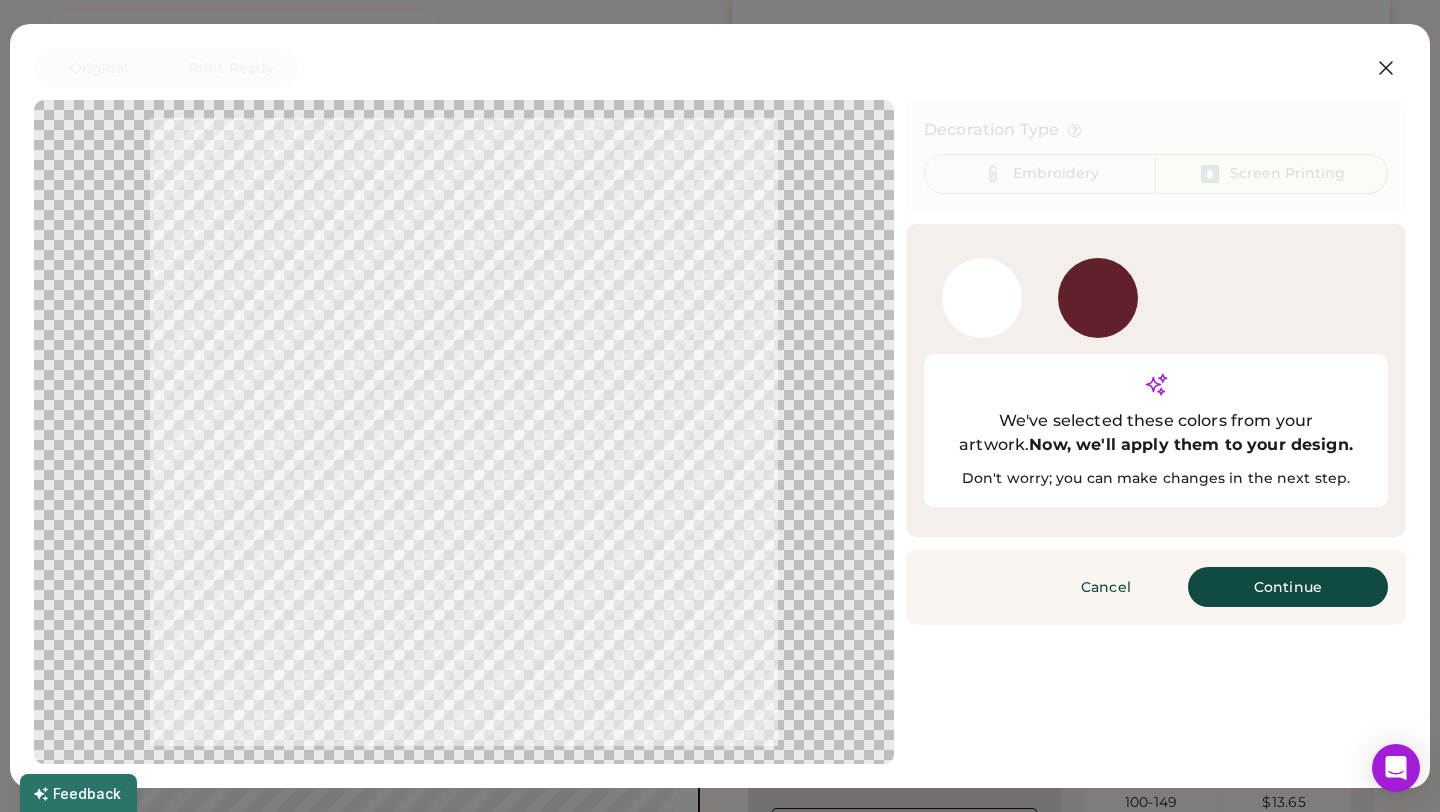 click at bounding box center [982, 298] 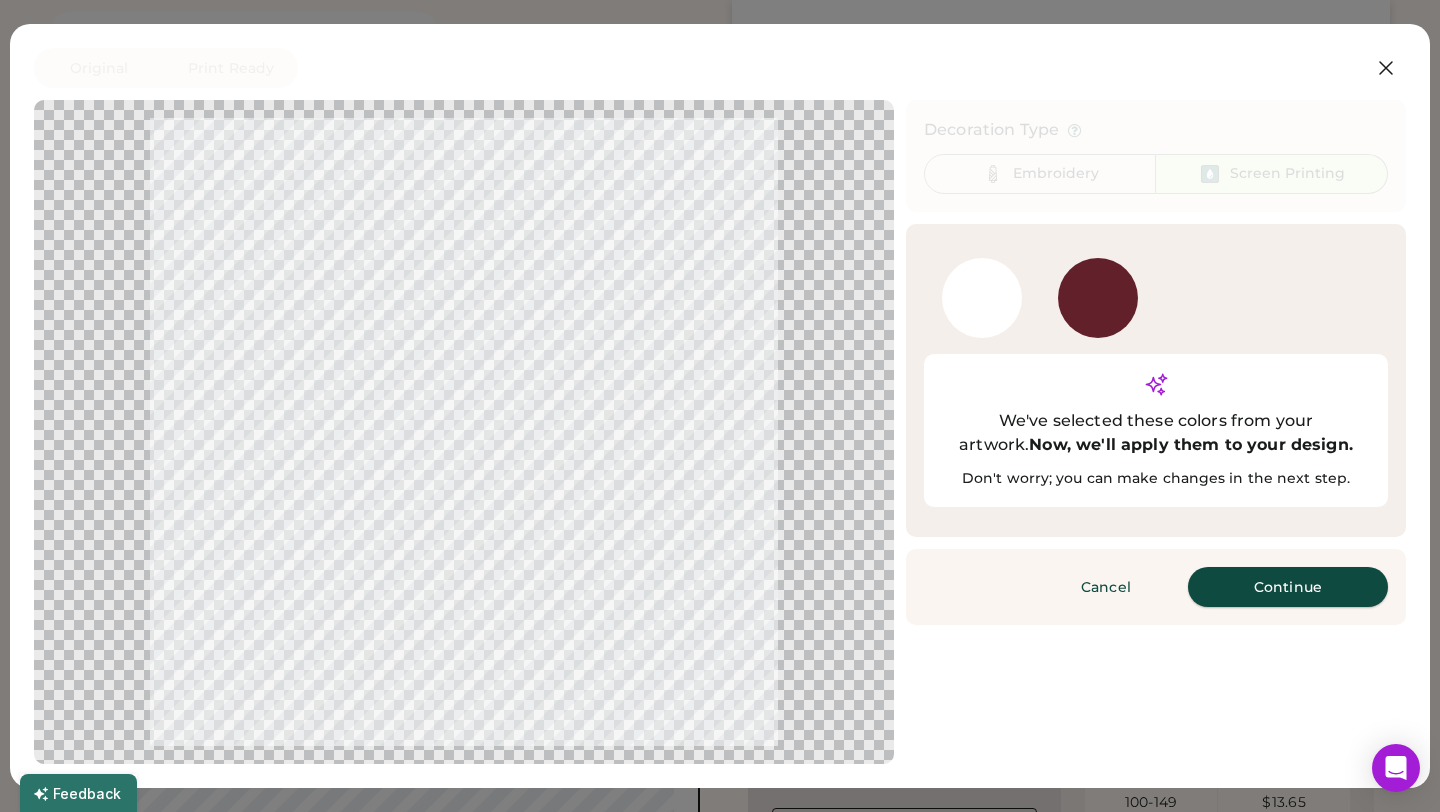 click on "Continue" at bounding box center (1288, 587) 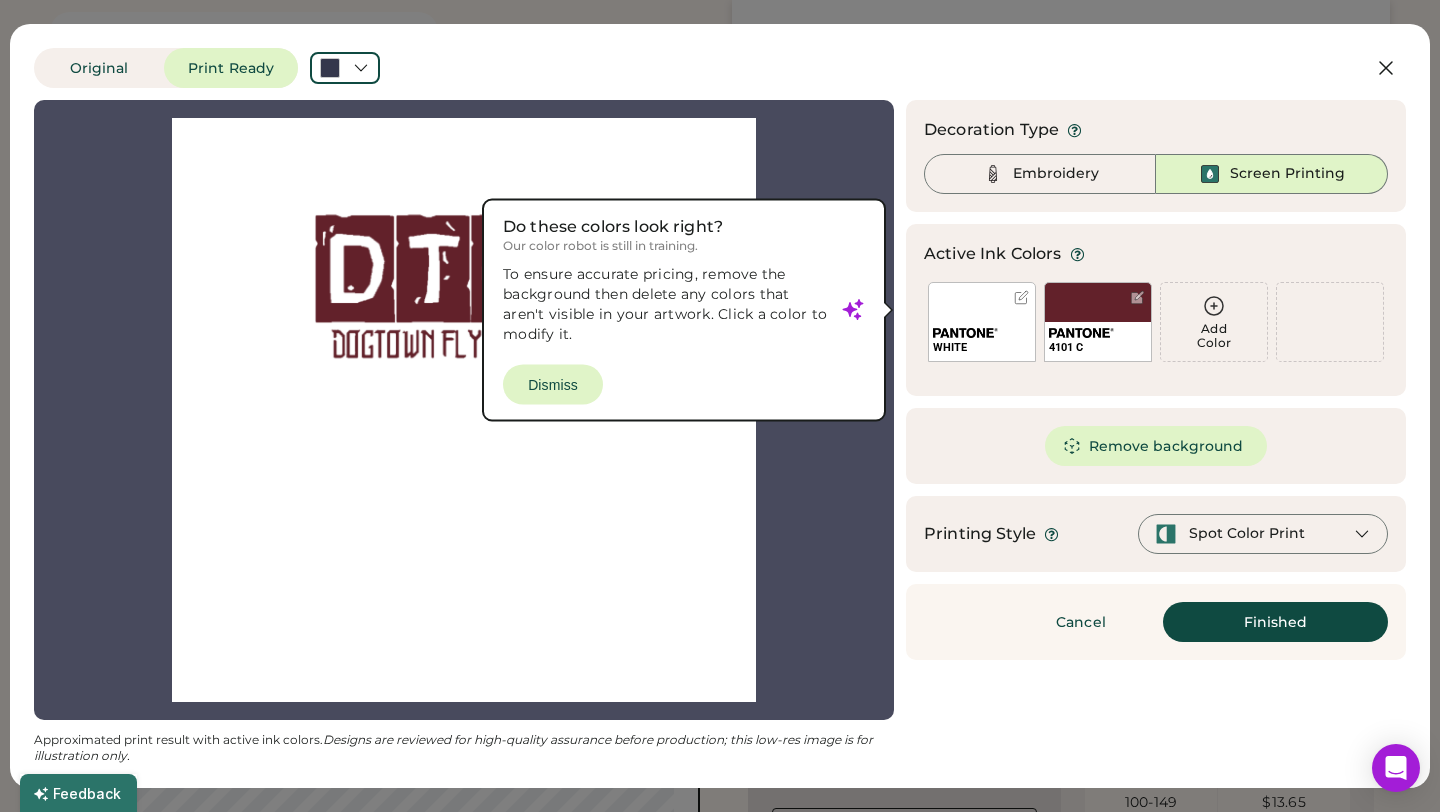 click on "WHITE" at bounding box center (982, 322) 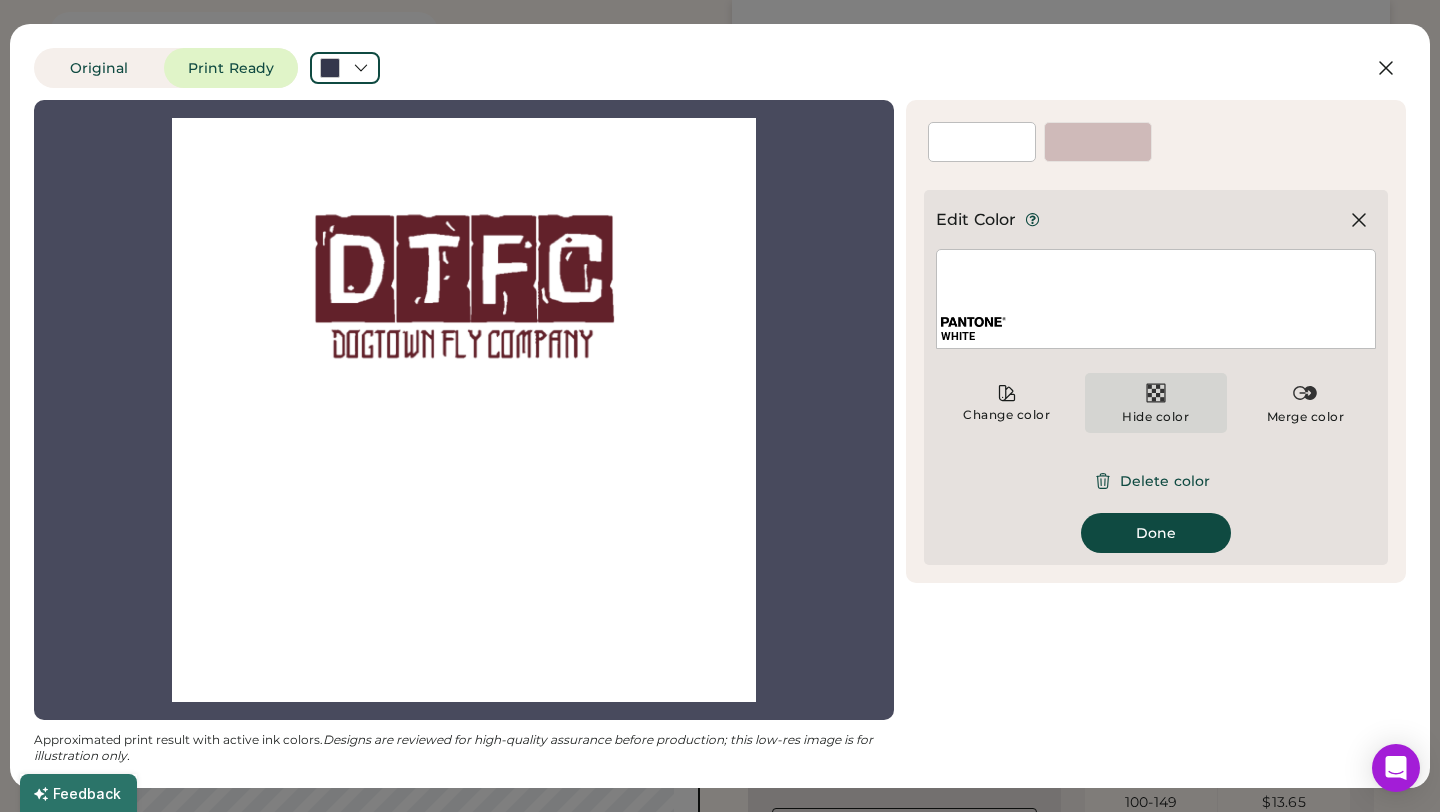 click at bounding box center (1156, 393) 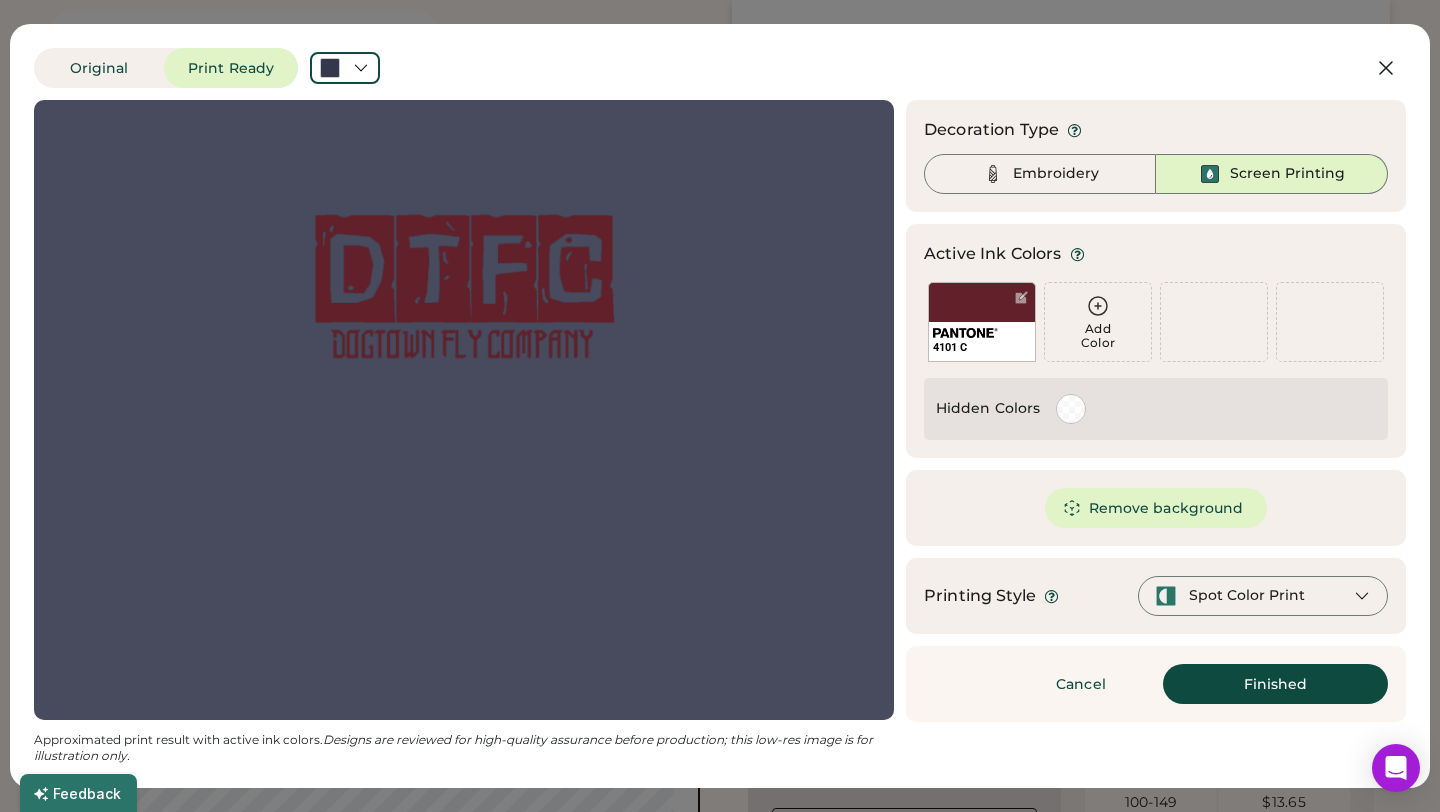 click 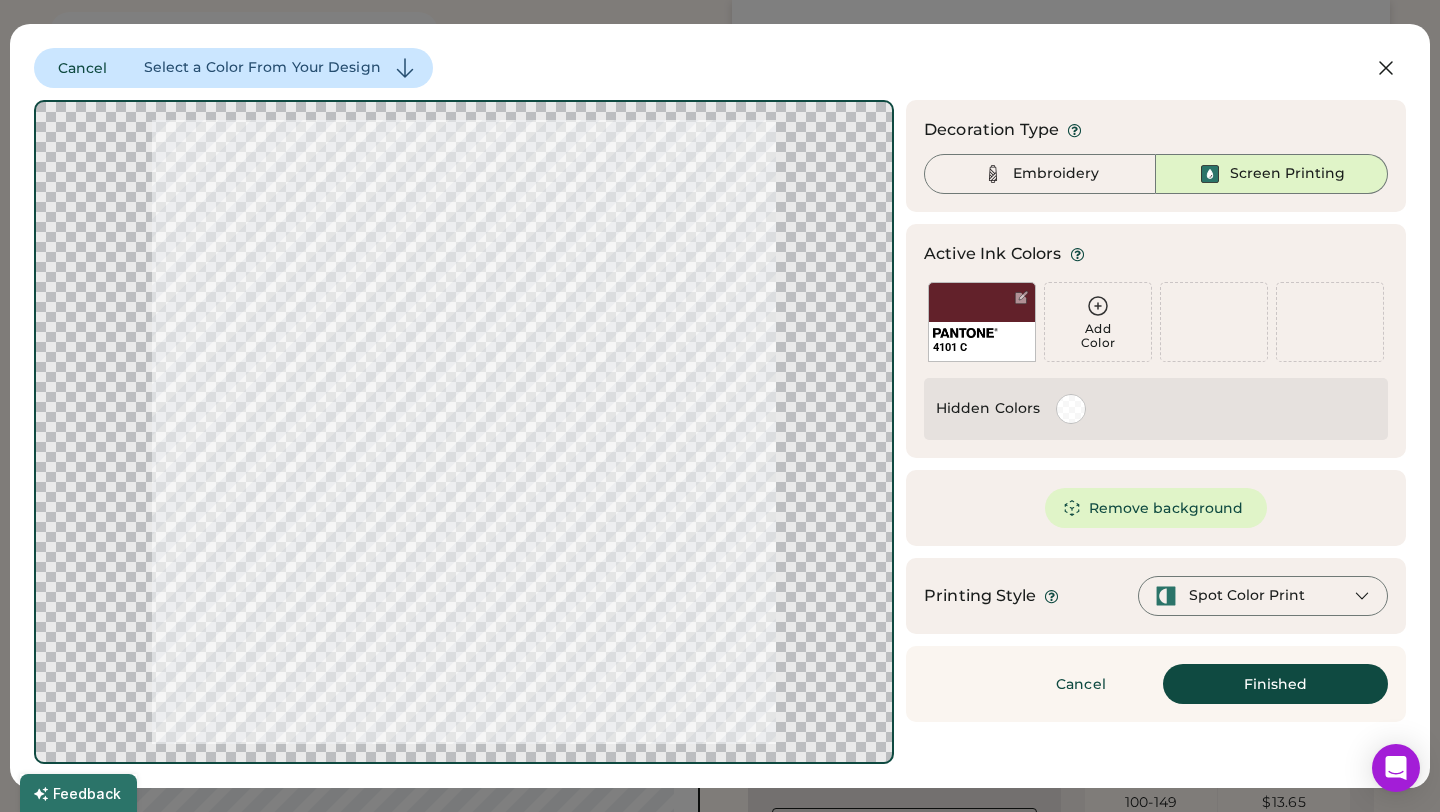 click 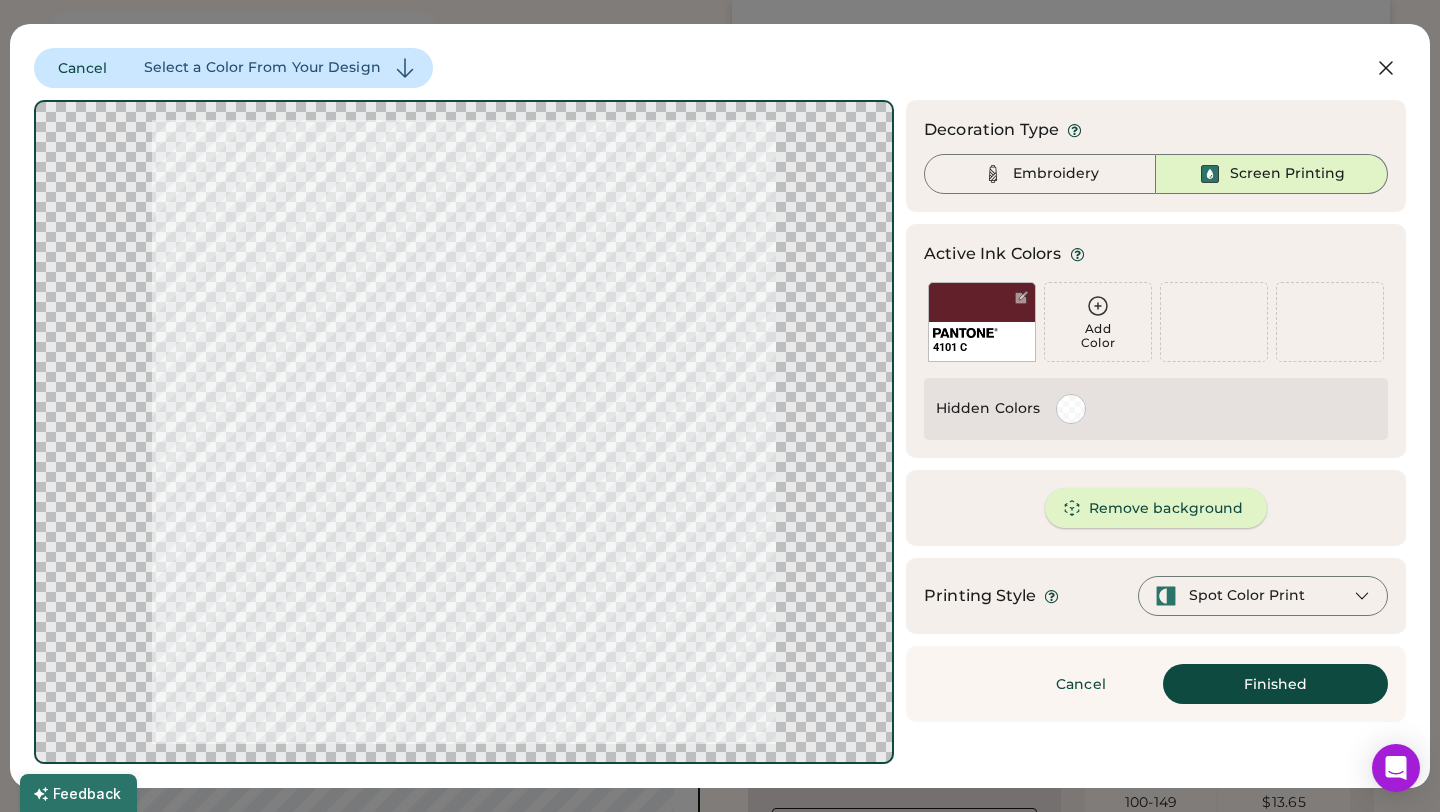 click on "Remove background" at bounding box center (1156, 508) 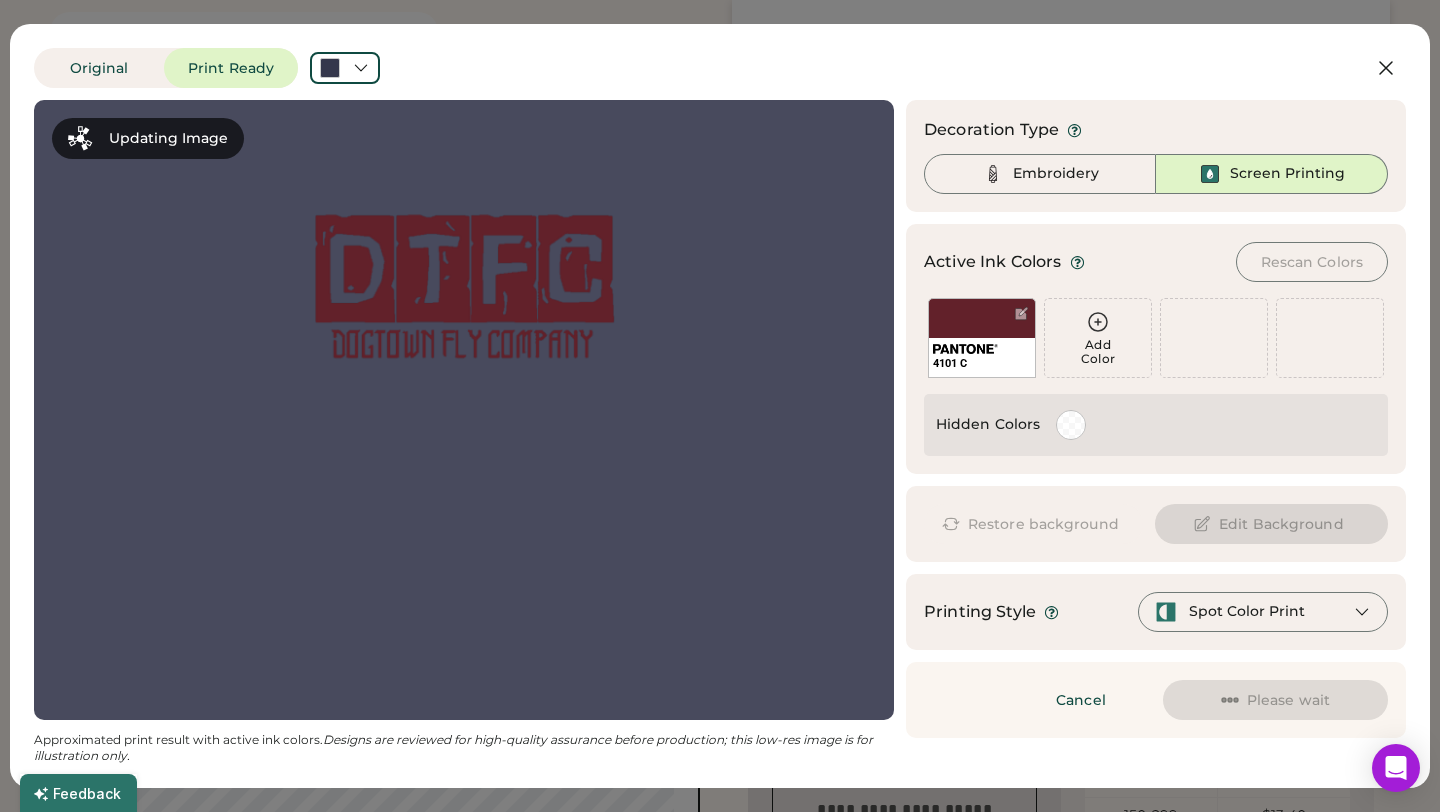 scroll, scrollTop: 218, scrollLeft: 0, axis: vertical 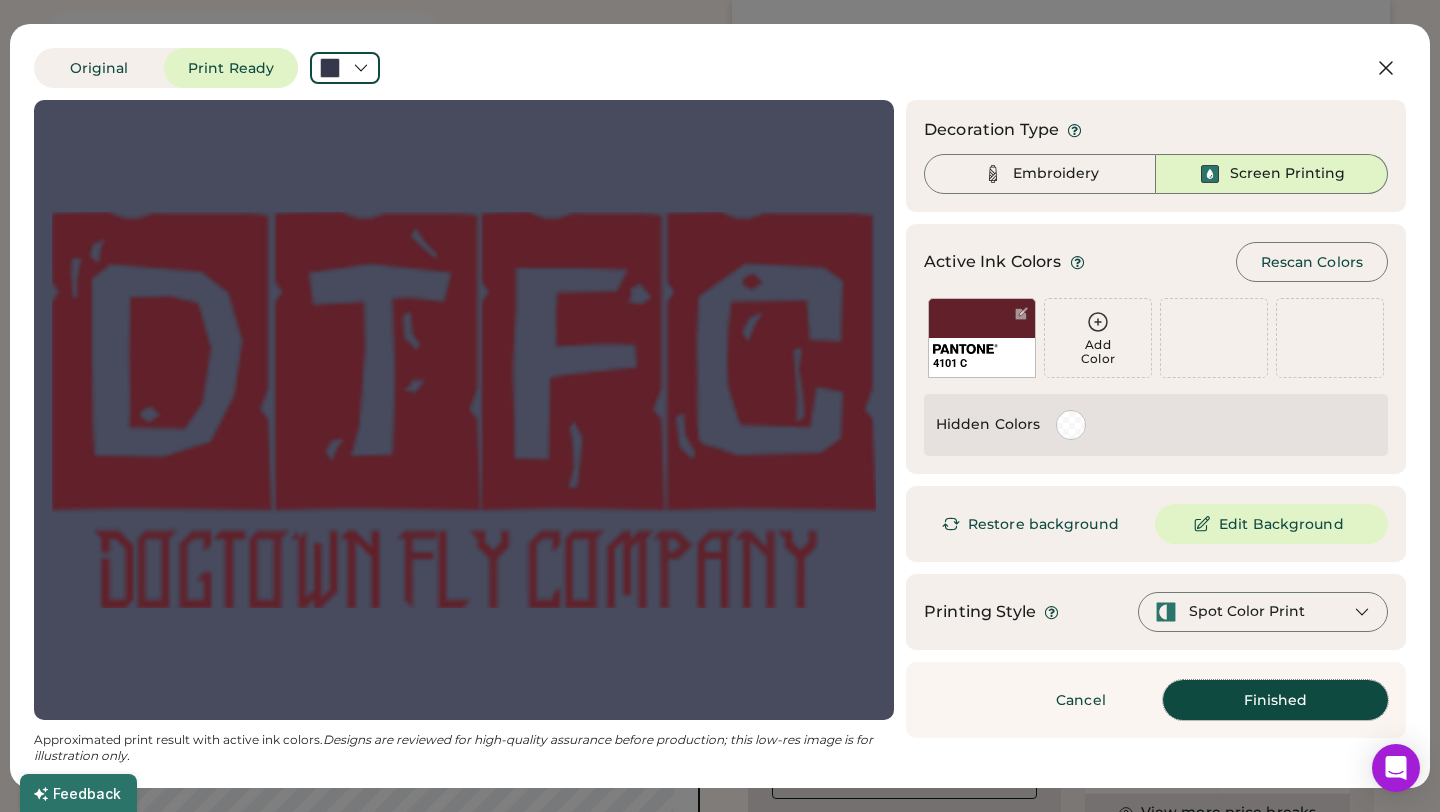 click on "Finished" at bounding box center (1275, 700) 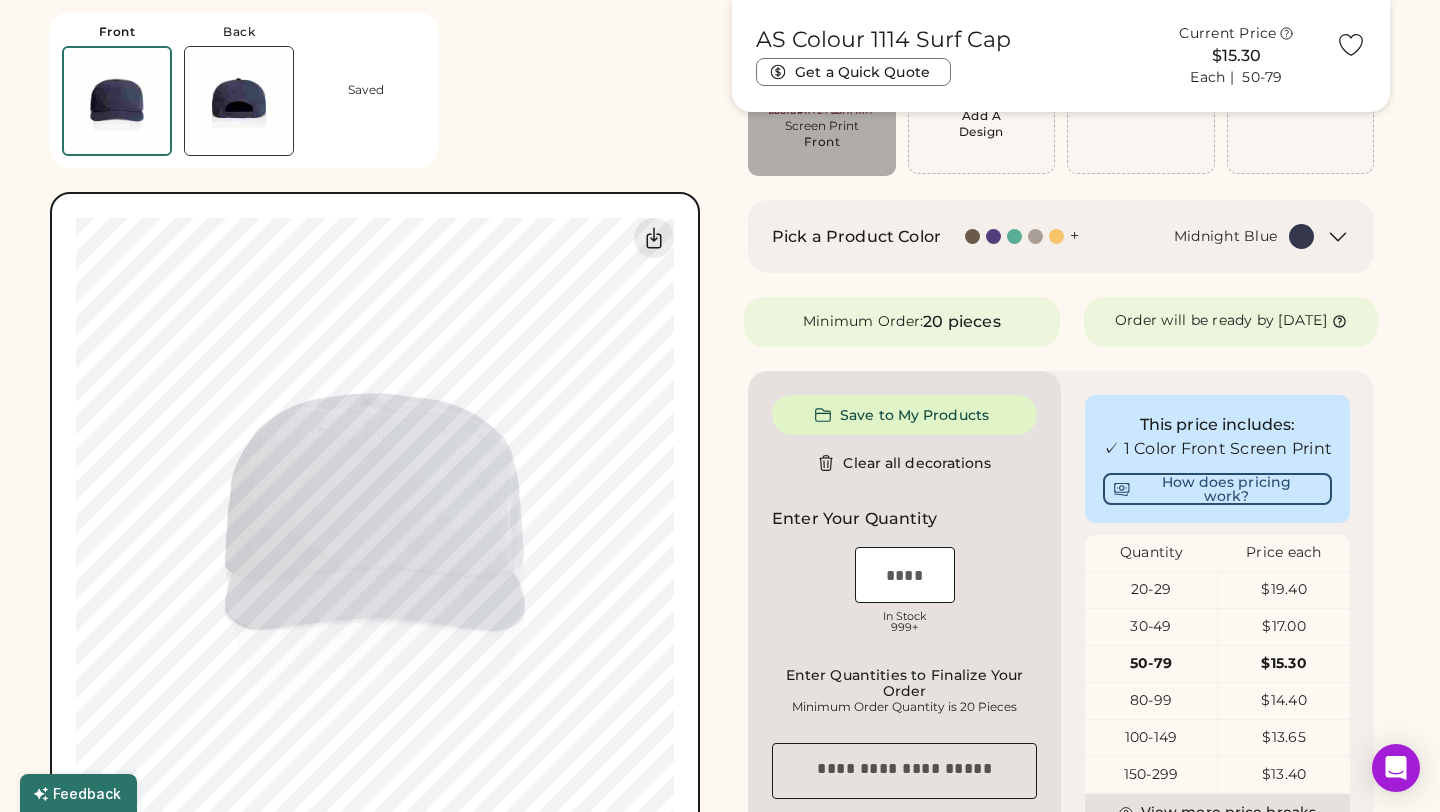 type on "****" 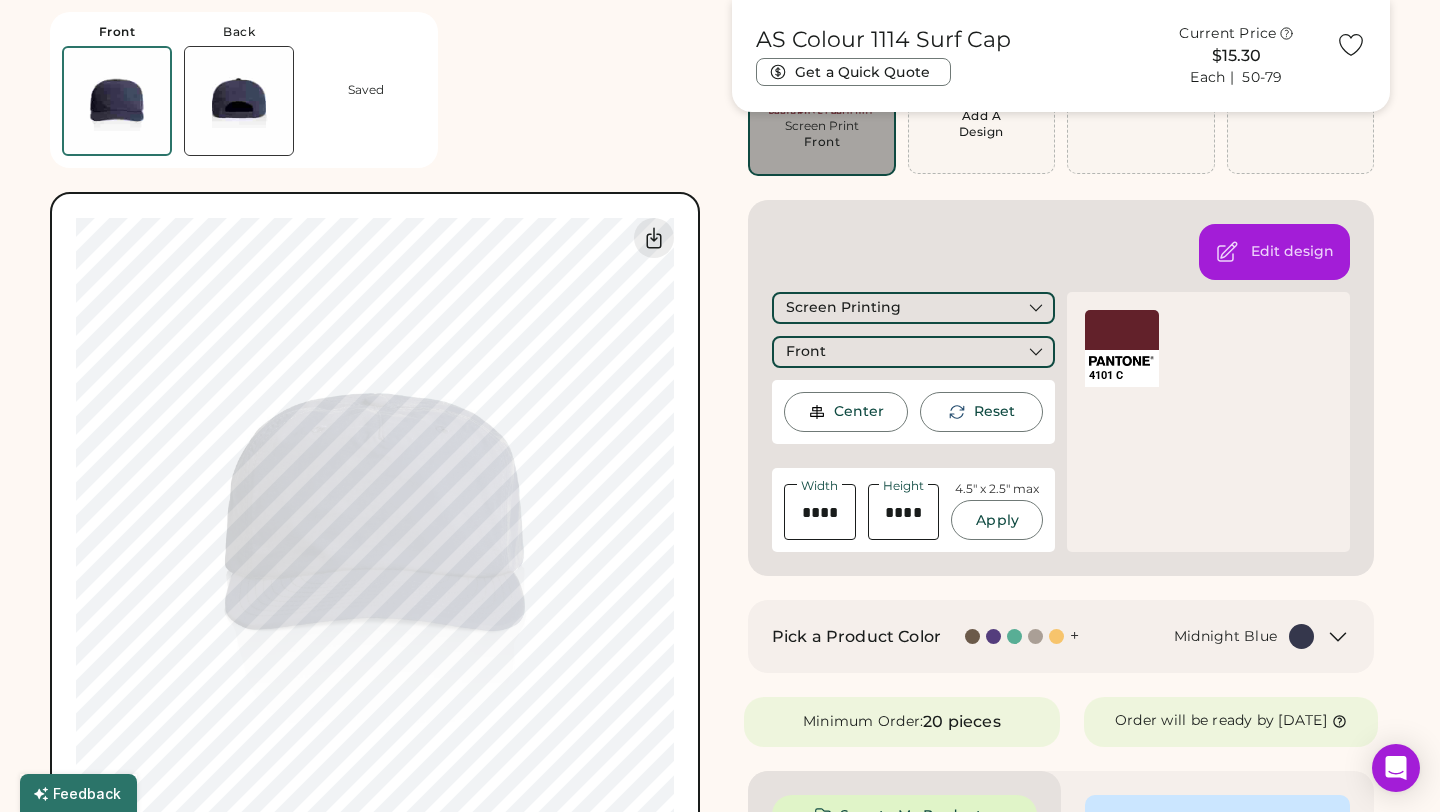 click at bounding box center [1122, 330] 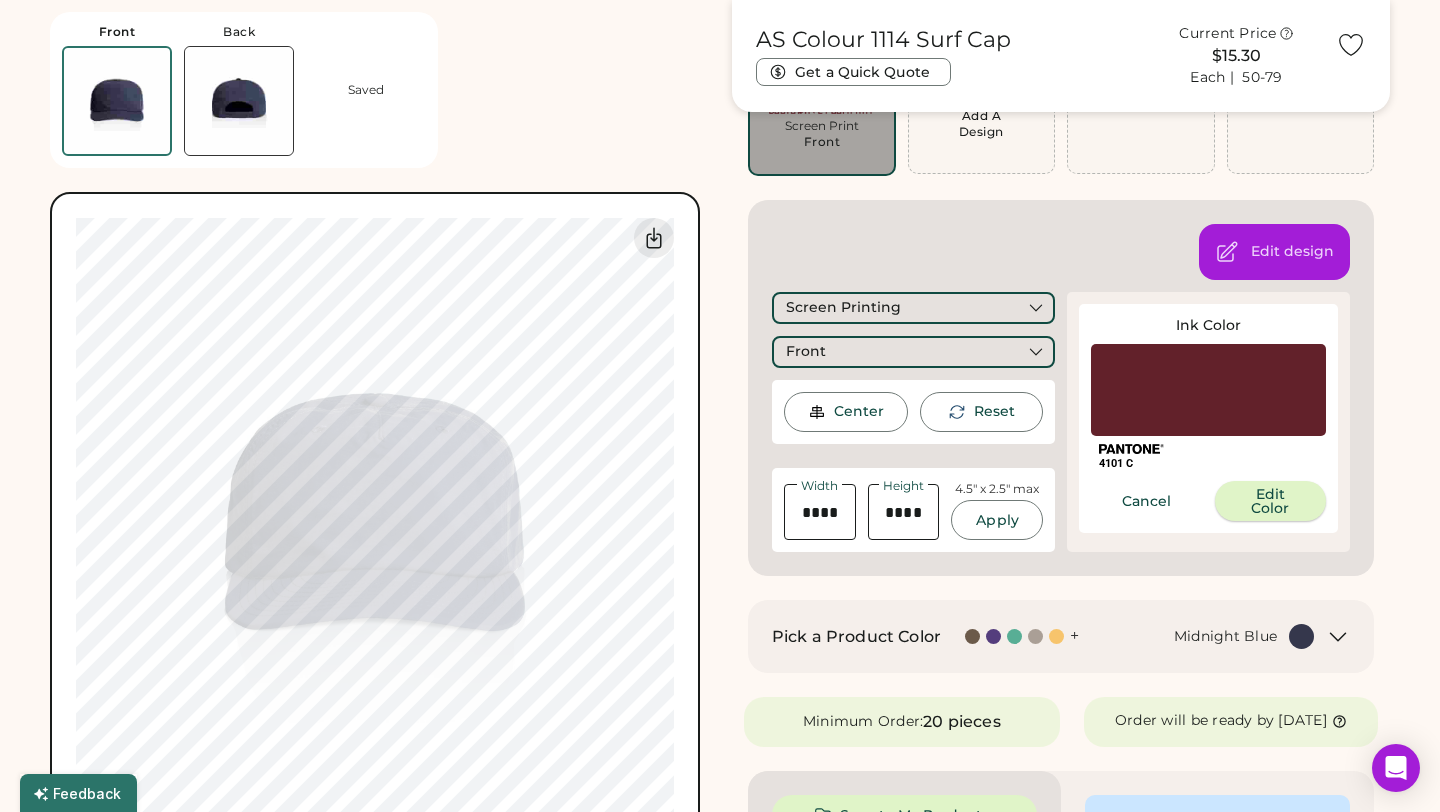 click on "Edit Color" at bounding box center (1271, 501) 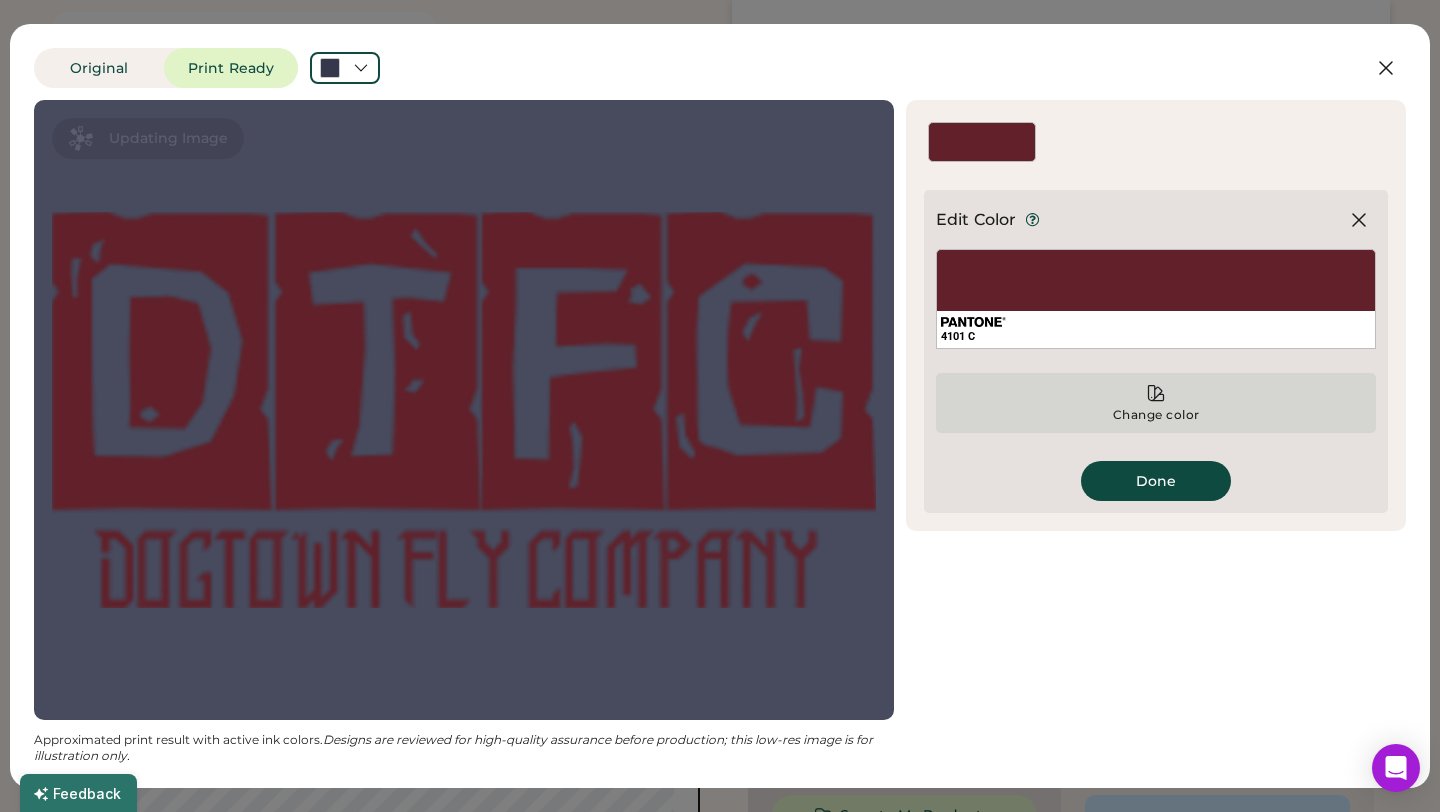 click 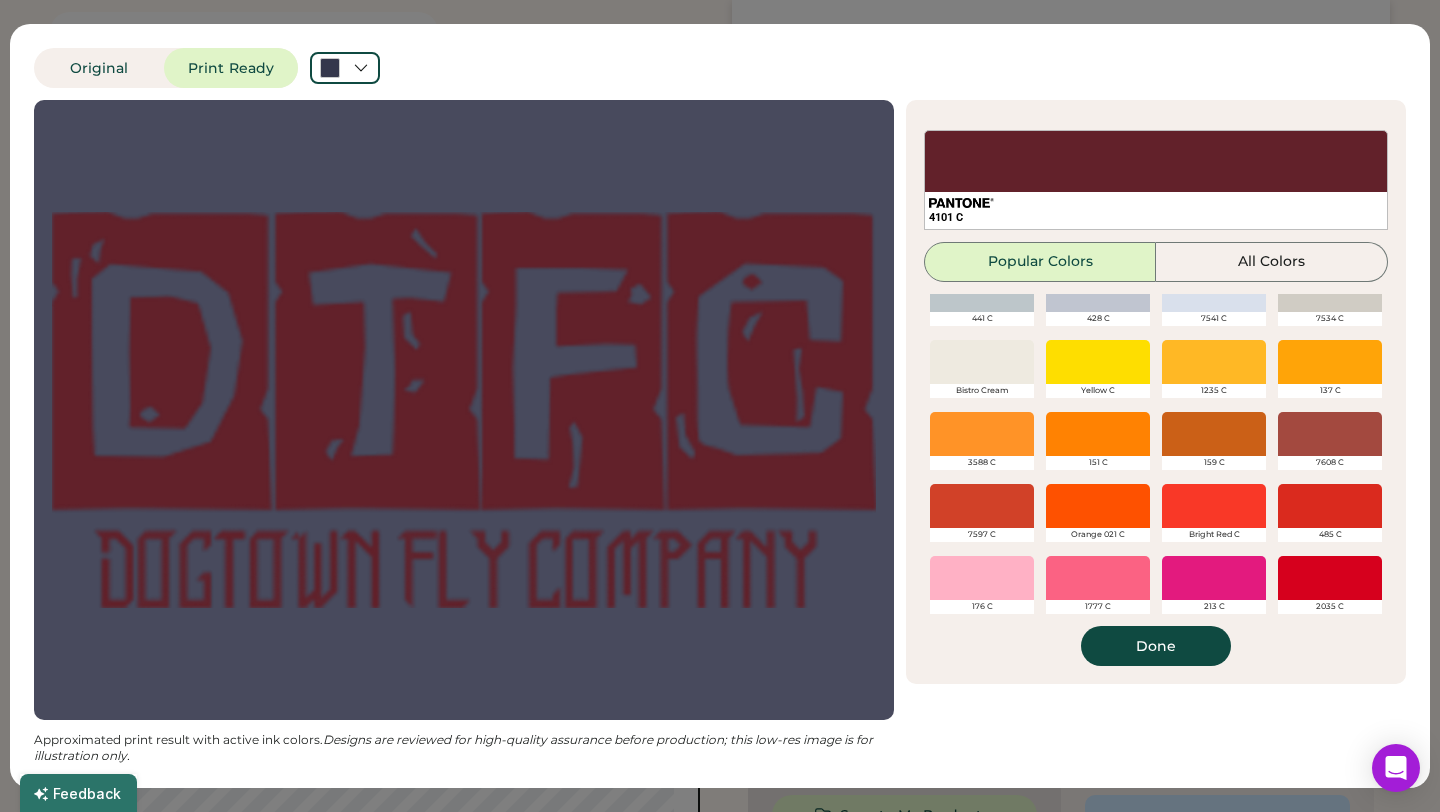 scroll, scrollTop: 39, scrollLeft: 0, axis: vertical 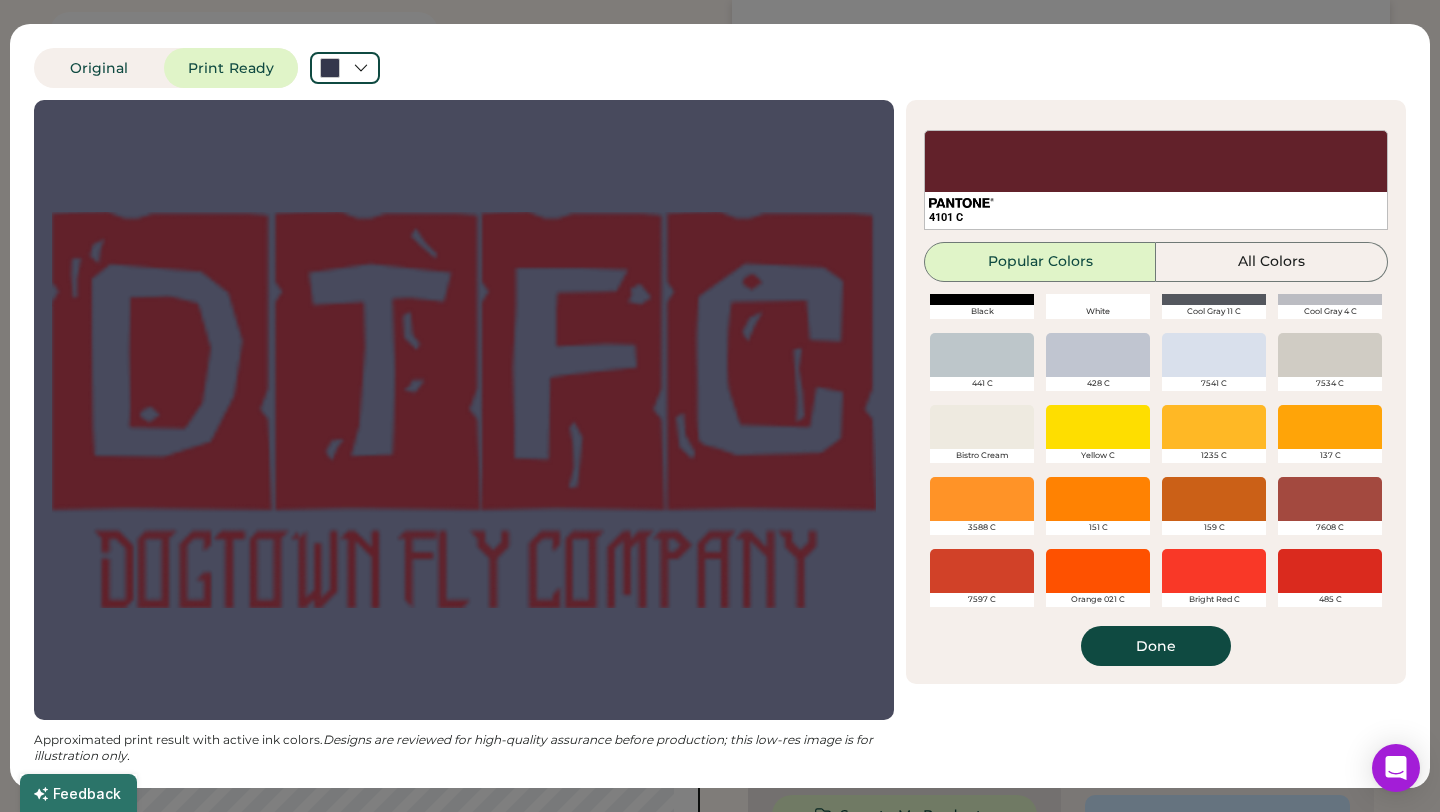click at bounding box center (982, 427) 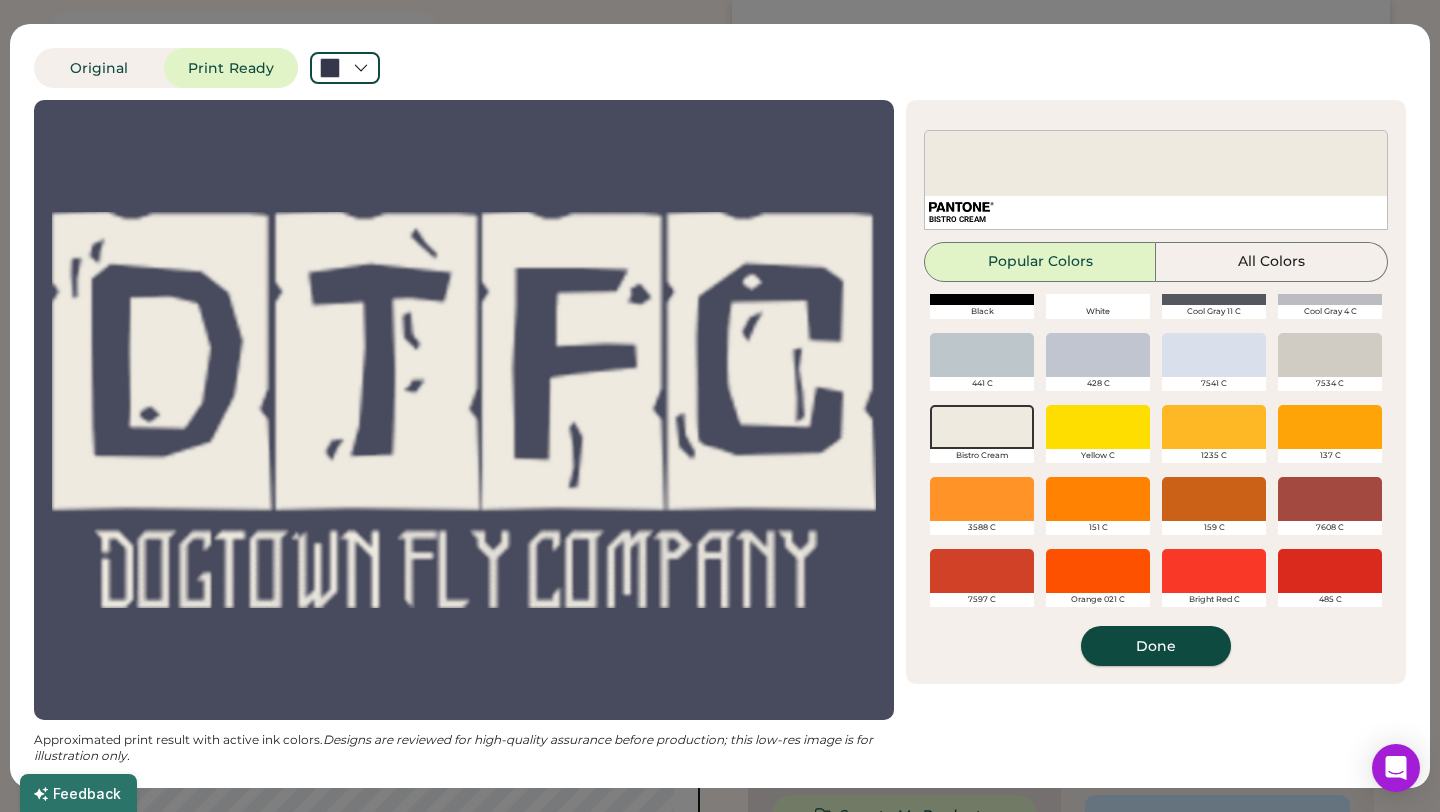click on "Done" at bounding box center [1156, 646] 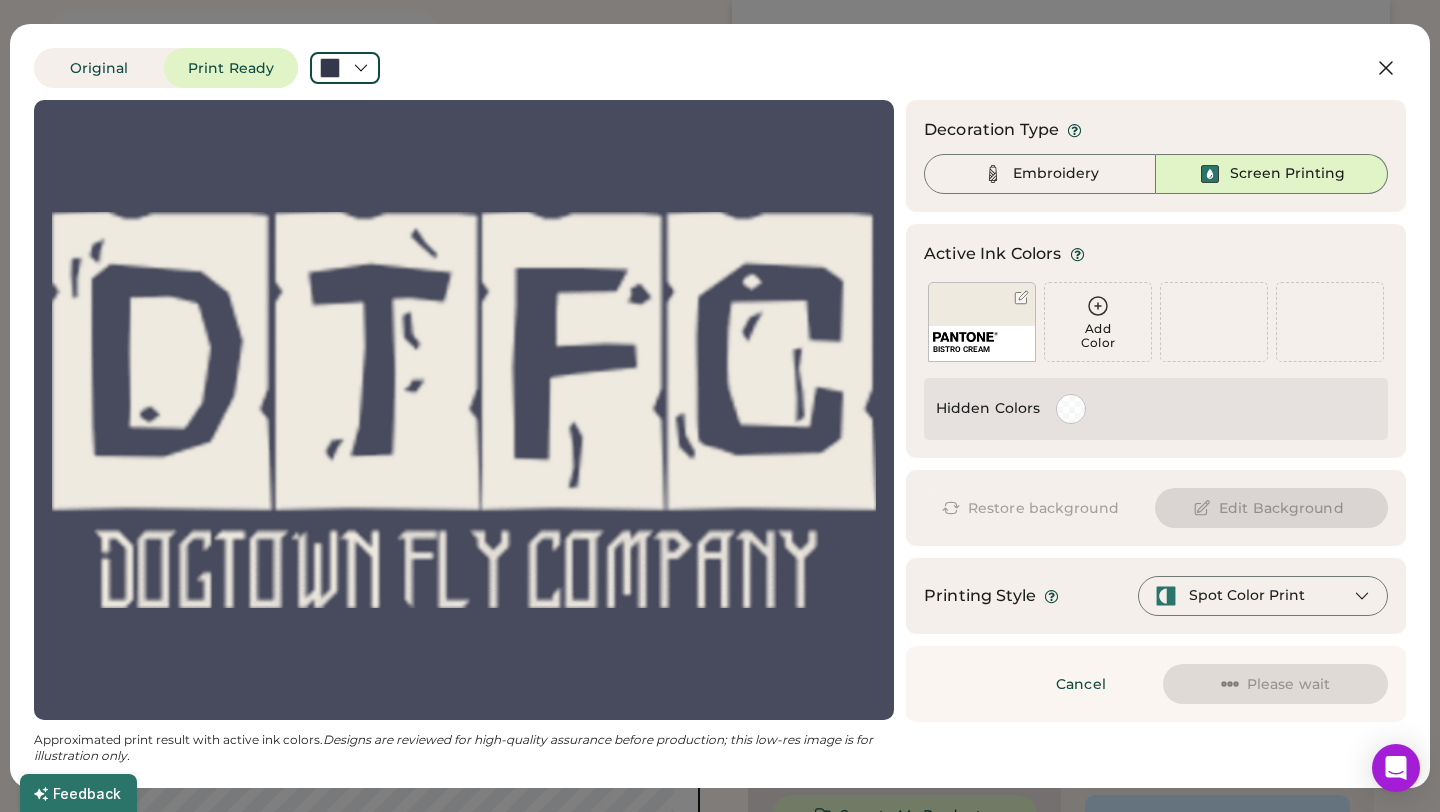 scroll, scrollTop: 0, scrollLeft: 0, axis: both 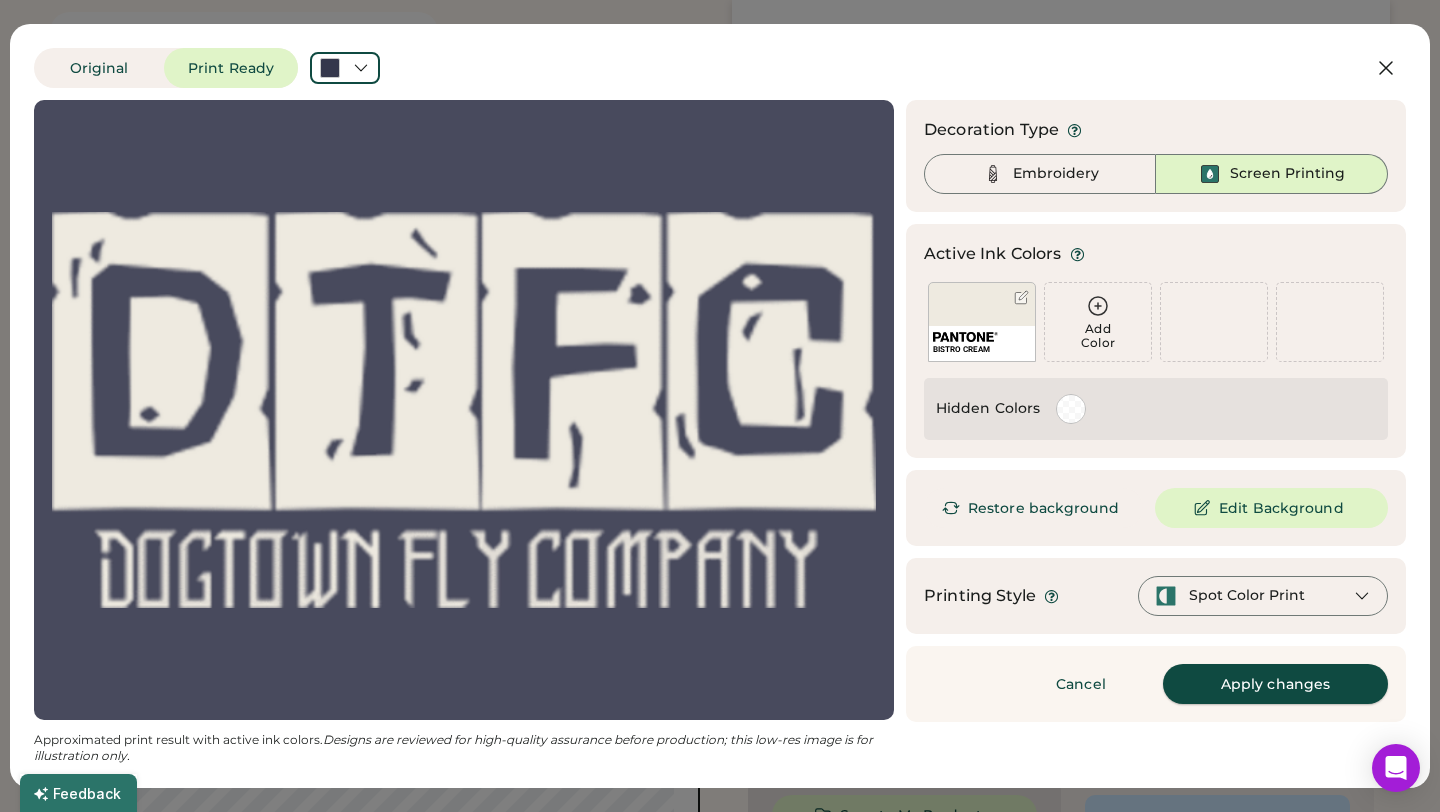 click on "Apply changes" at bounding box center (1275, 684) 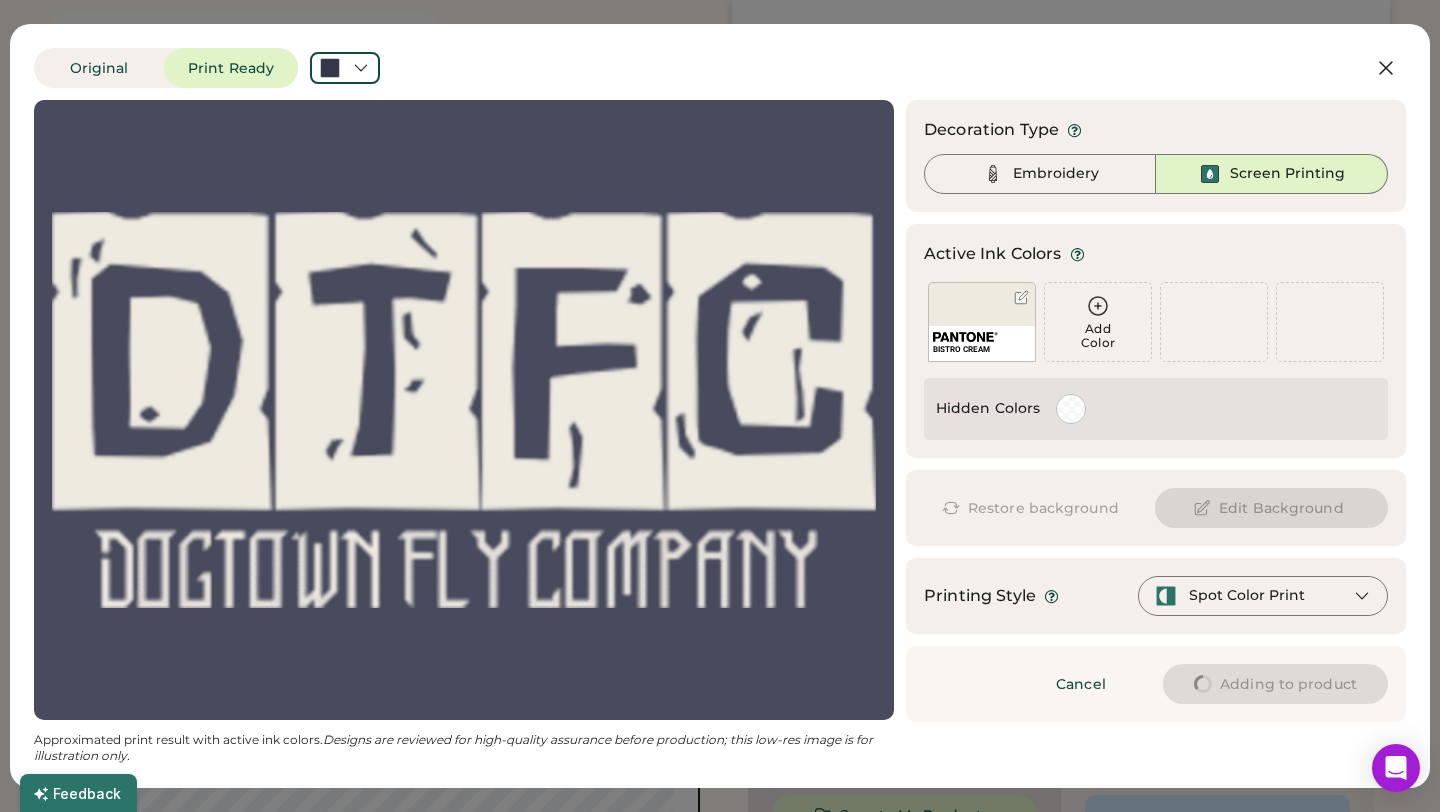 type on "****" 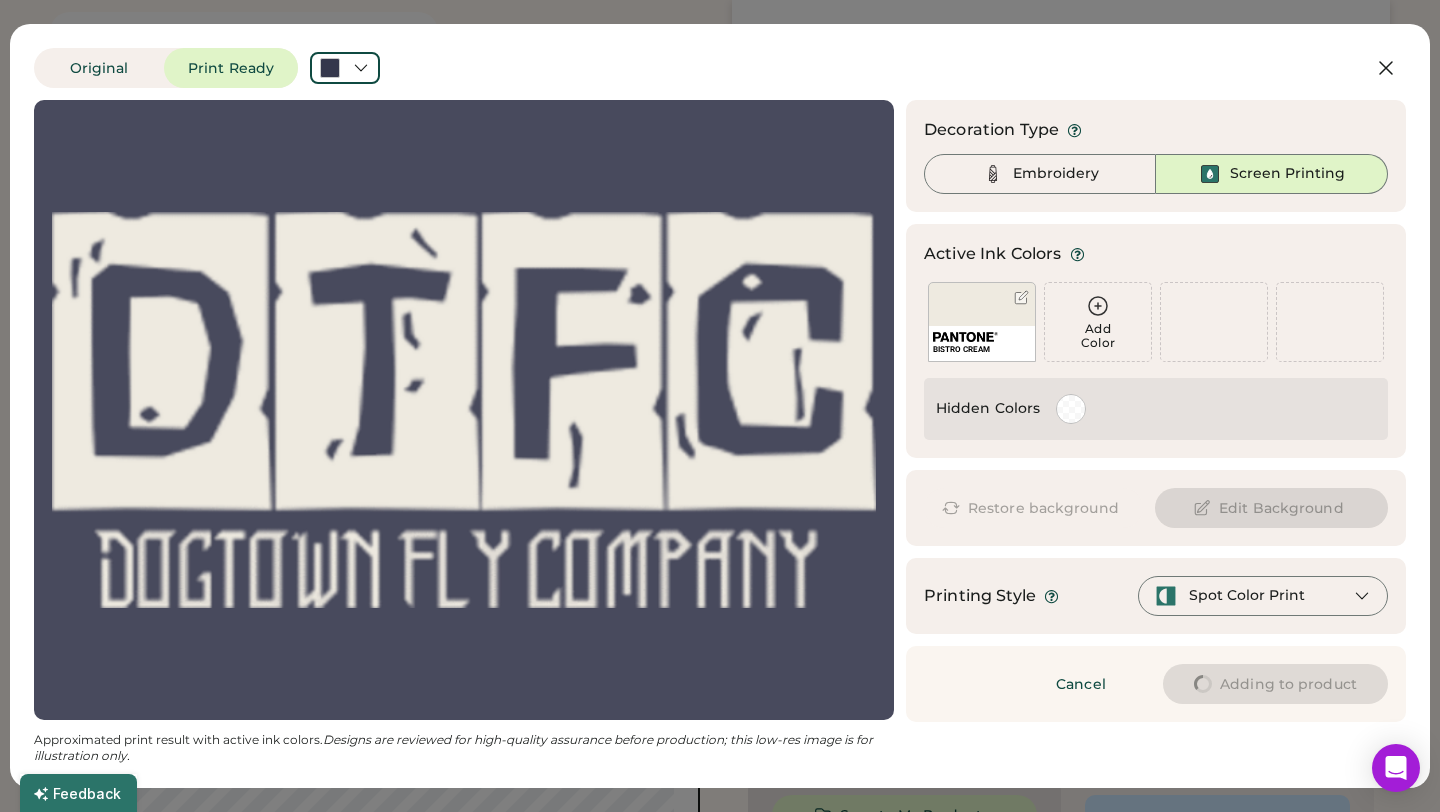 type on "****" 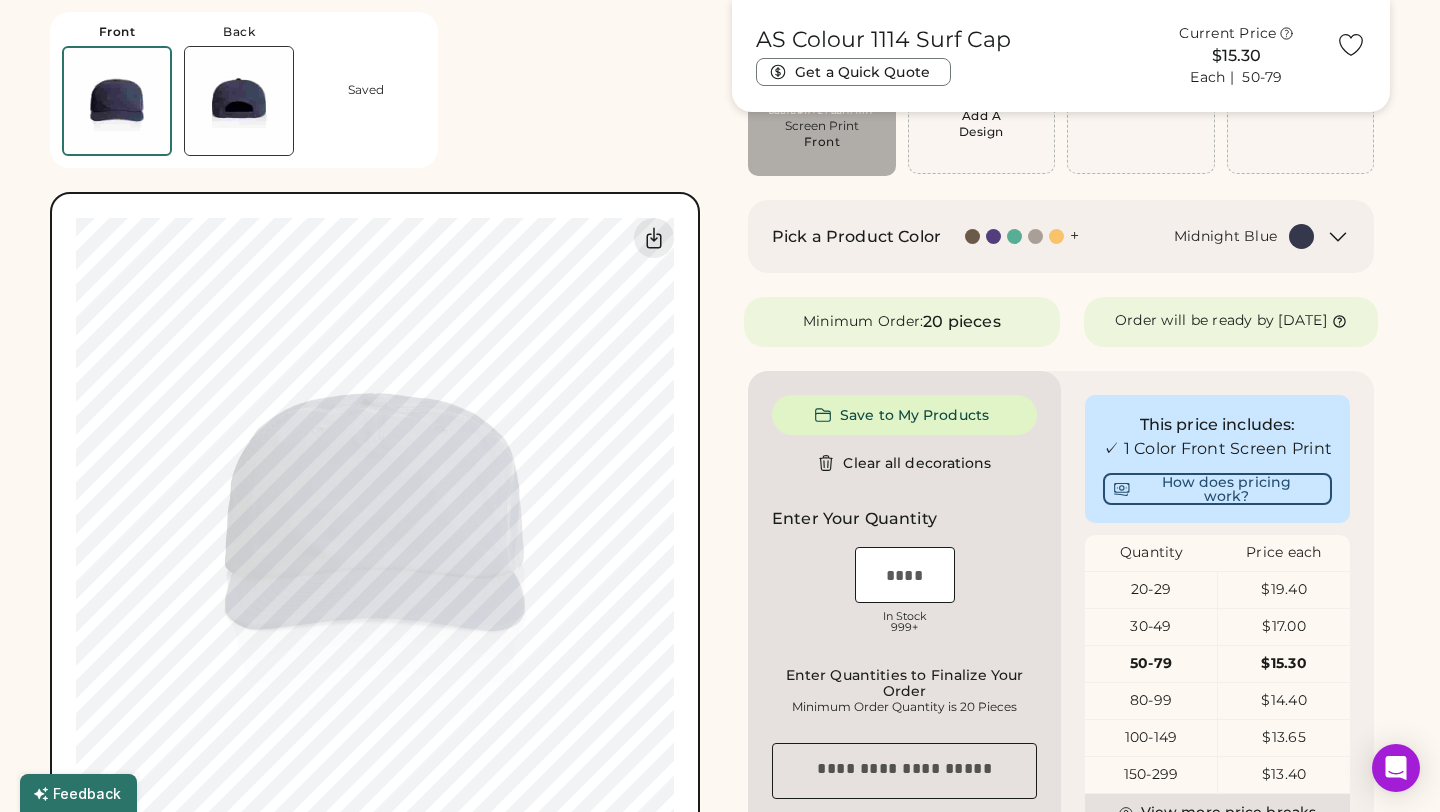 type on "****" 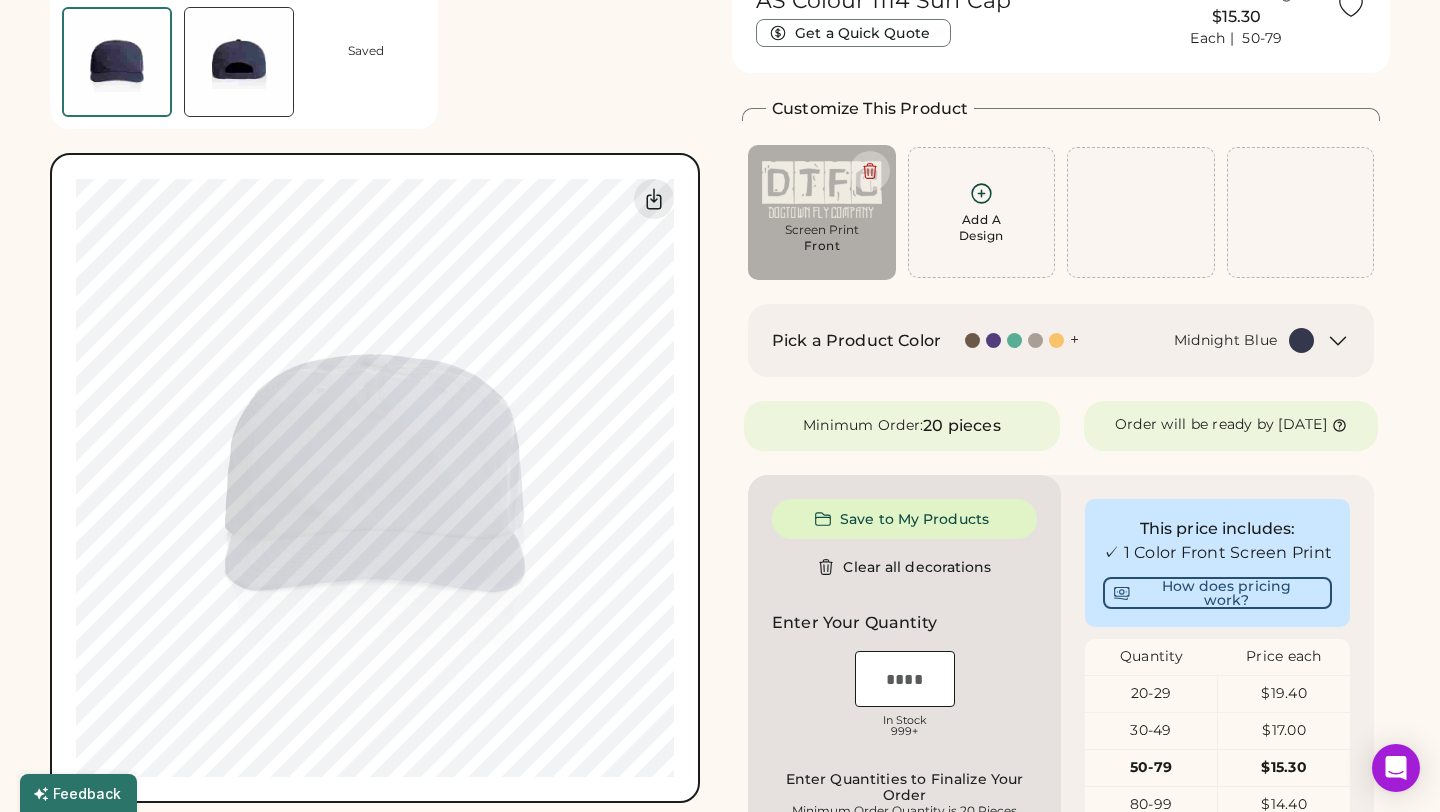 scroll, scrollTop: 0, scrollLeft: 0, axis: both 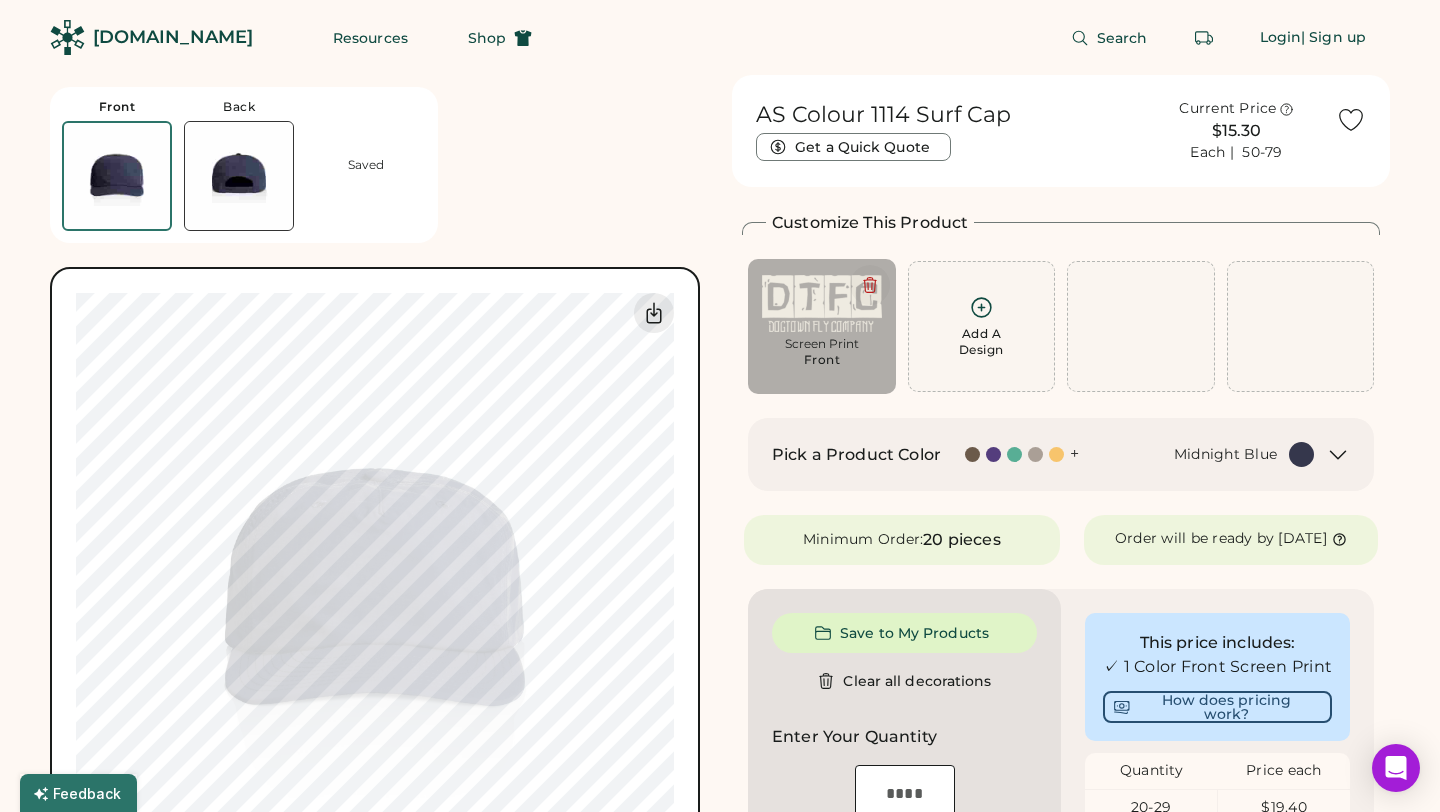 click 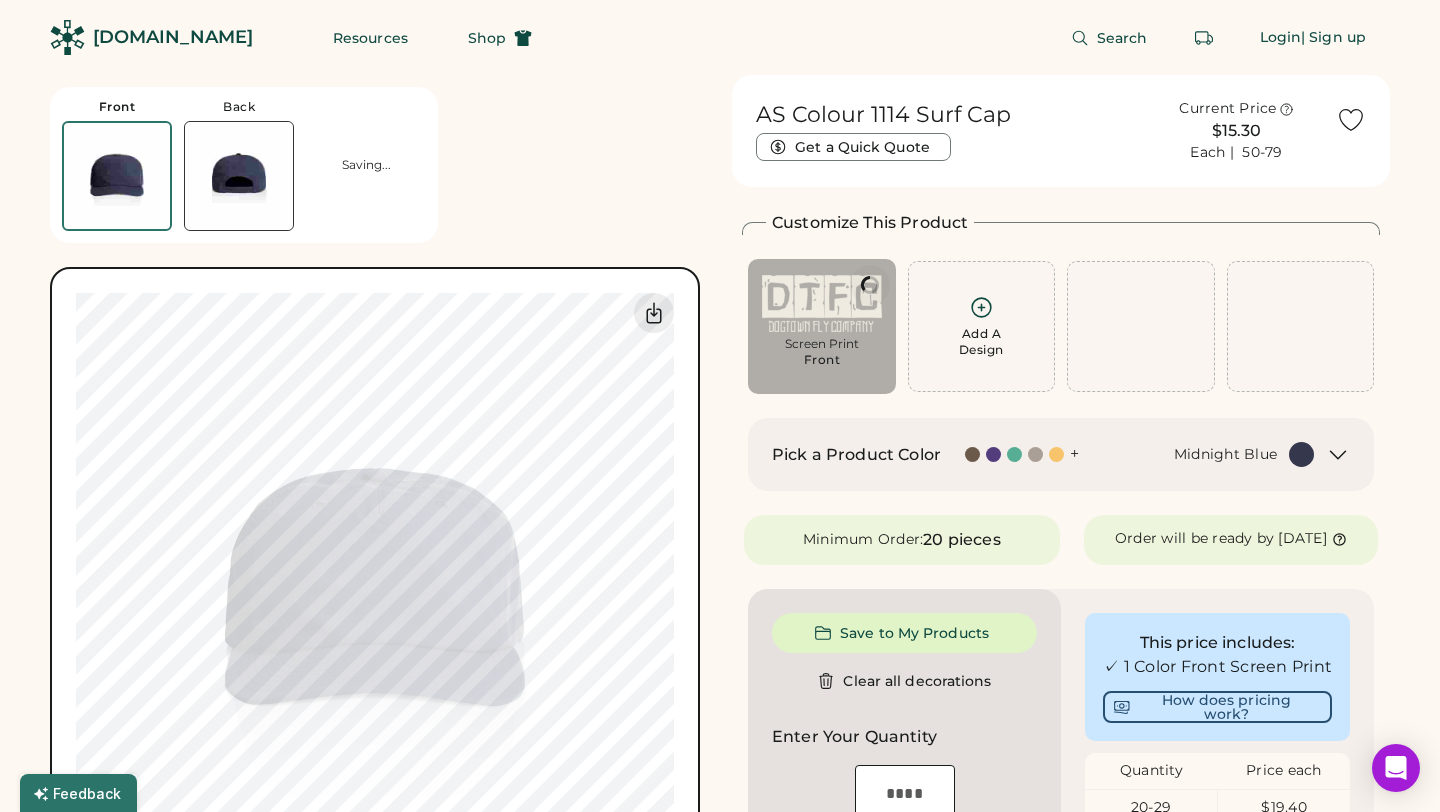 type on "****" 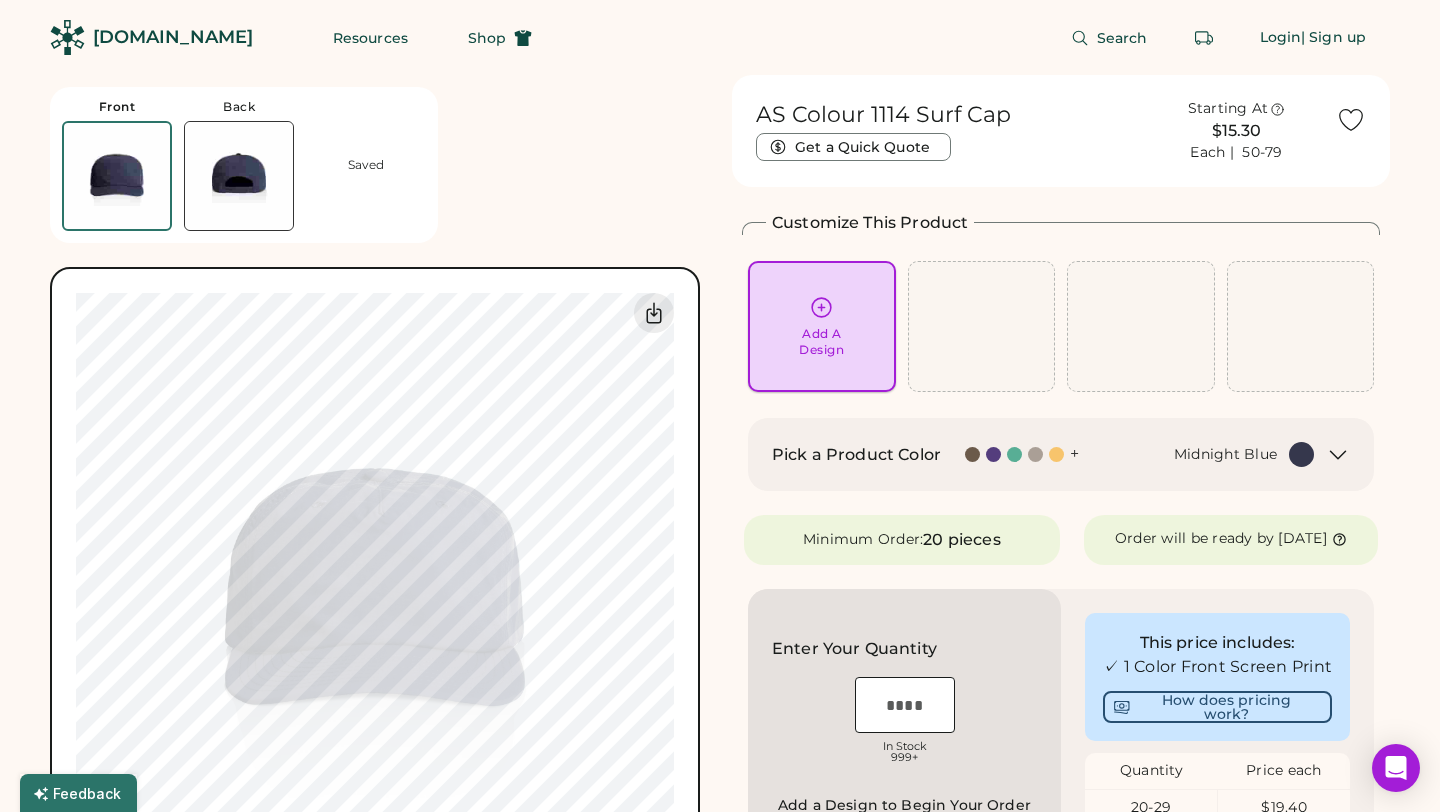 click on "Add A
Design" at bounding box center (821, 342) 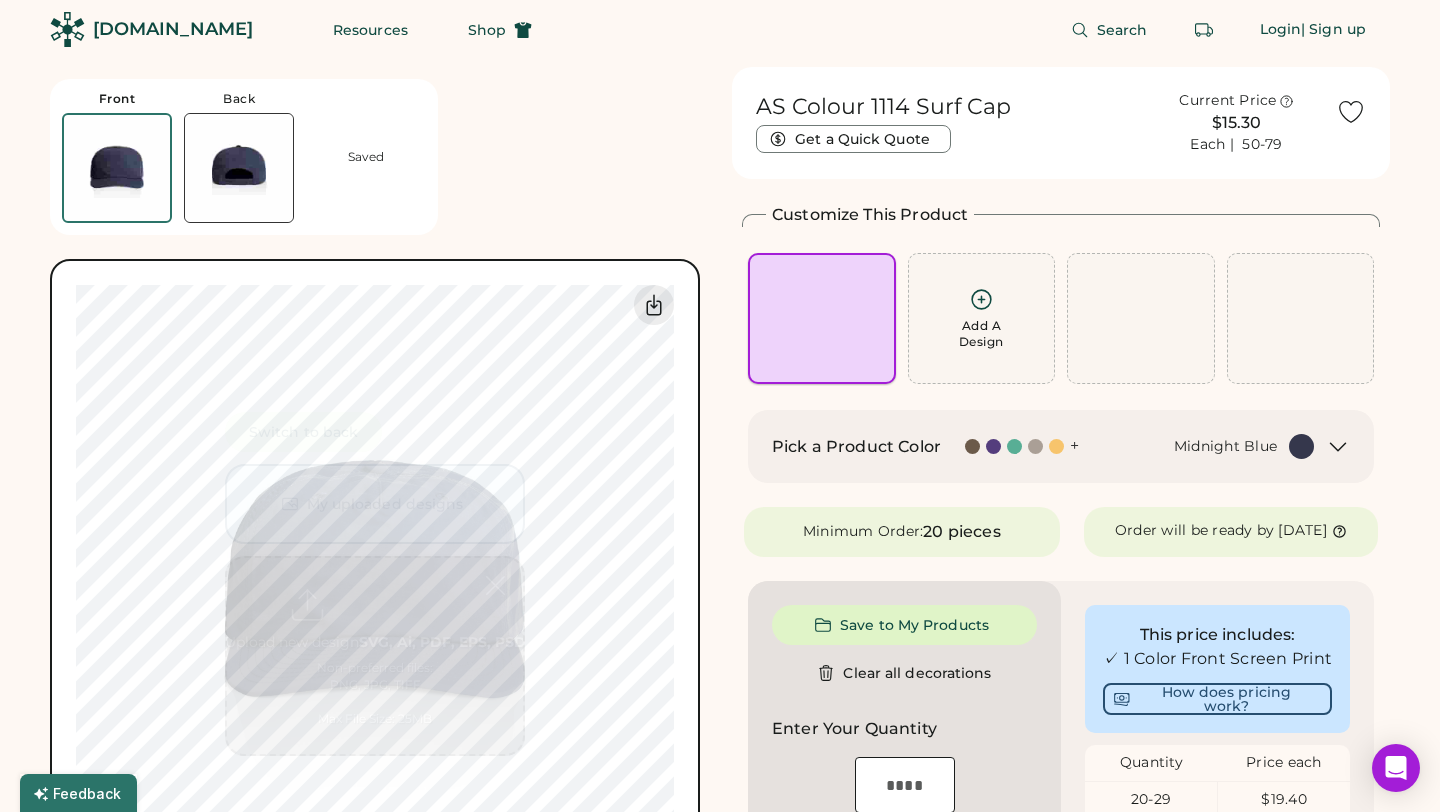 scroll, scrollTop: 75, scrollLeft: 0, axis: vertical 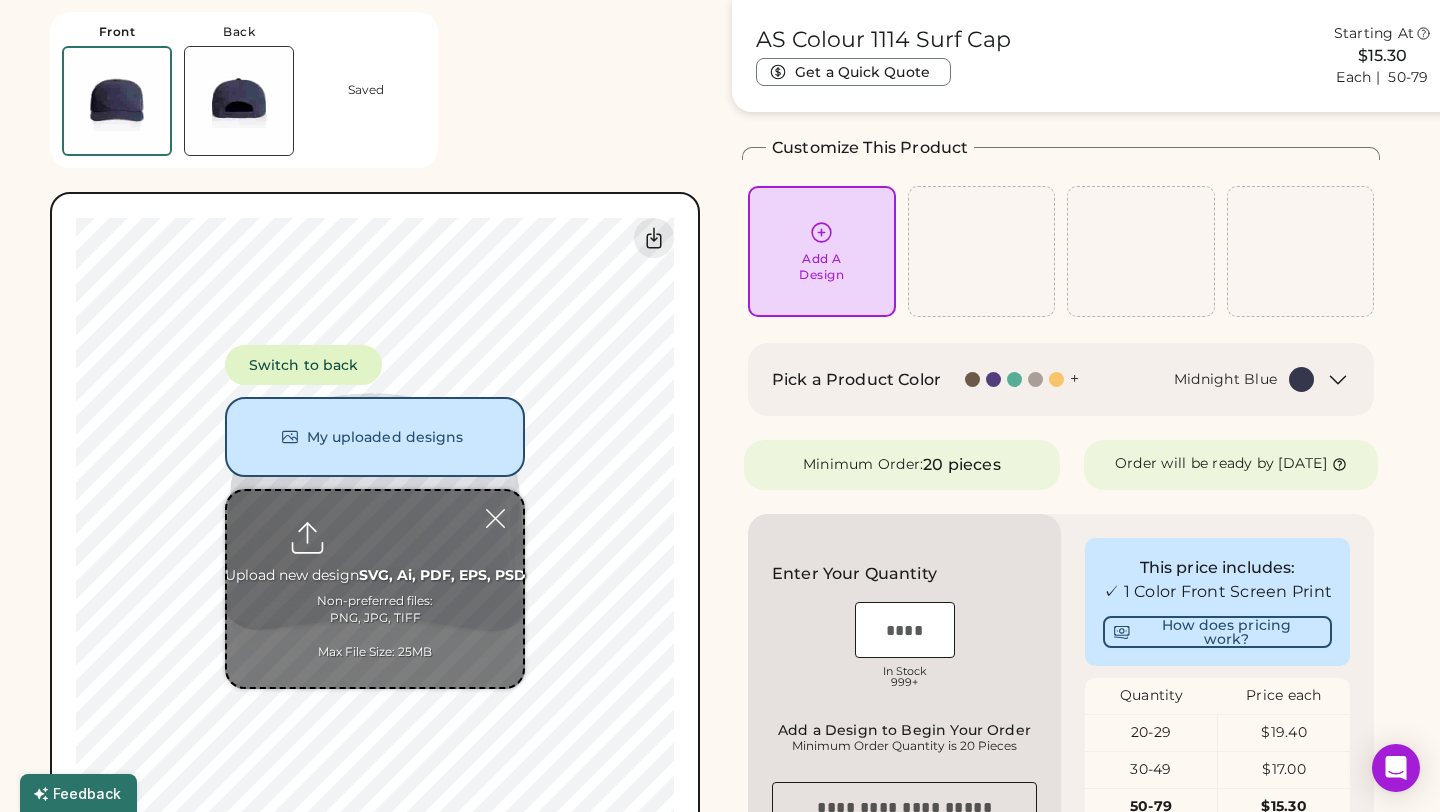 type on "**********" 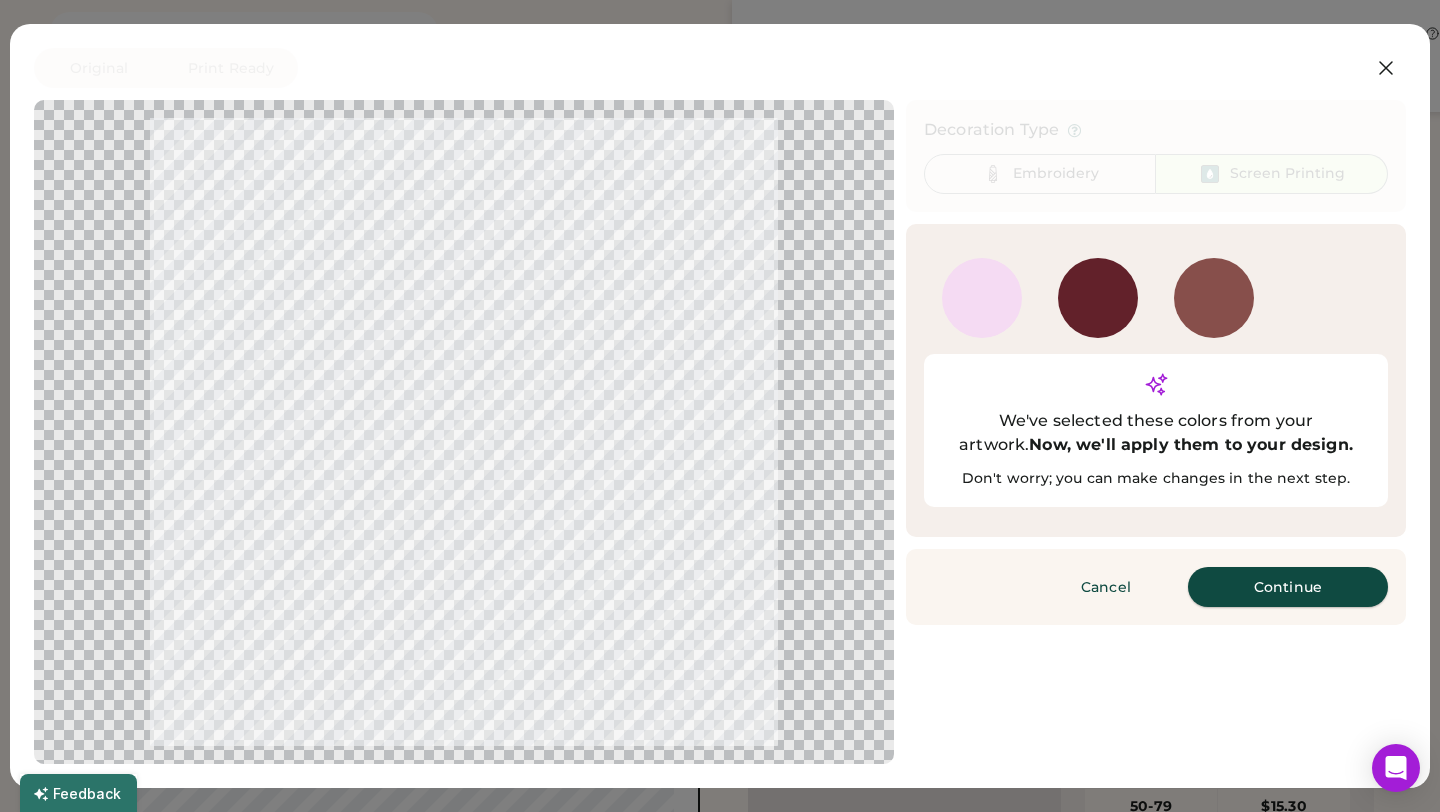 click on "Continue" at bounding box center [1288, 587] 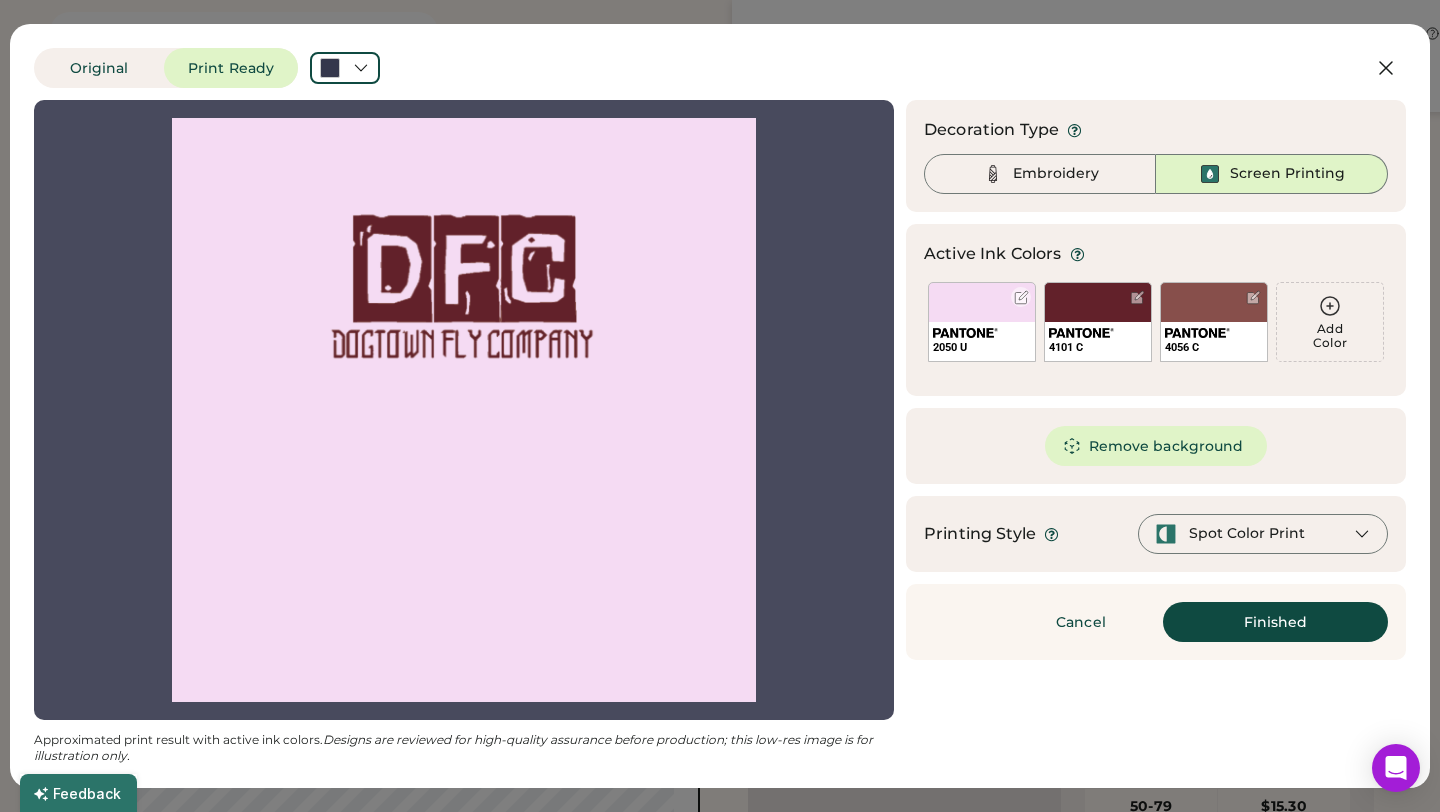 click at bounding box center (1021, 297) 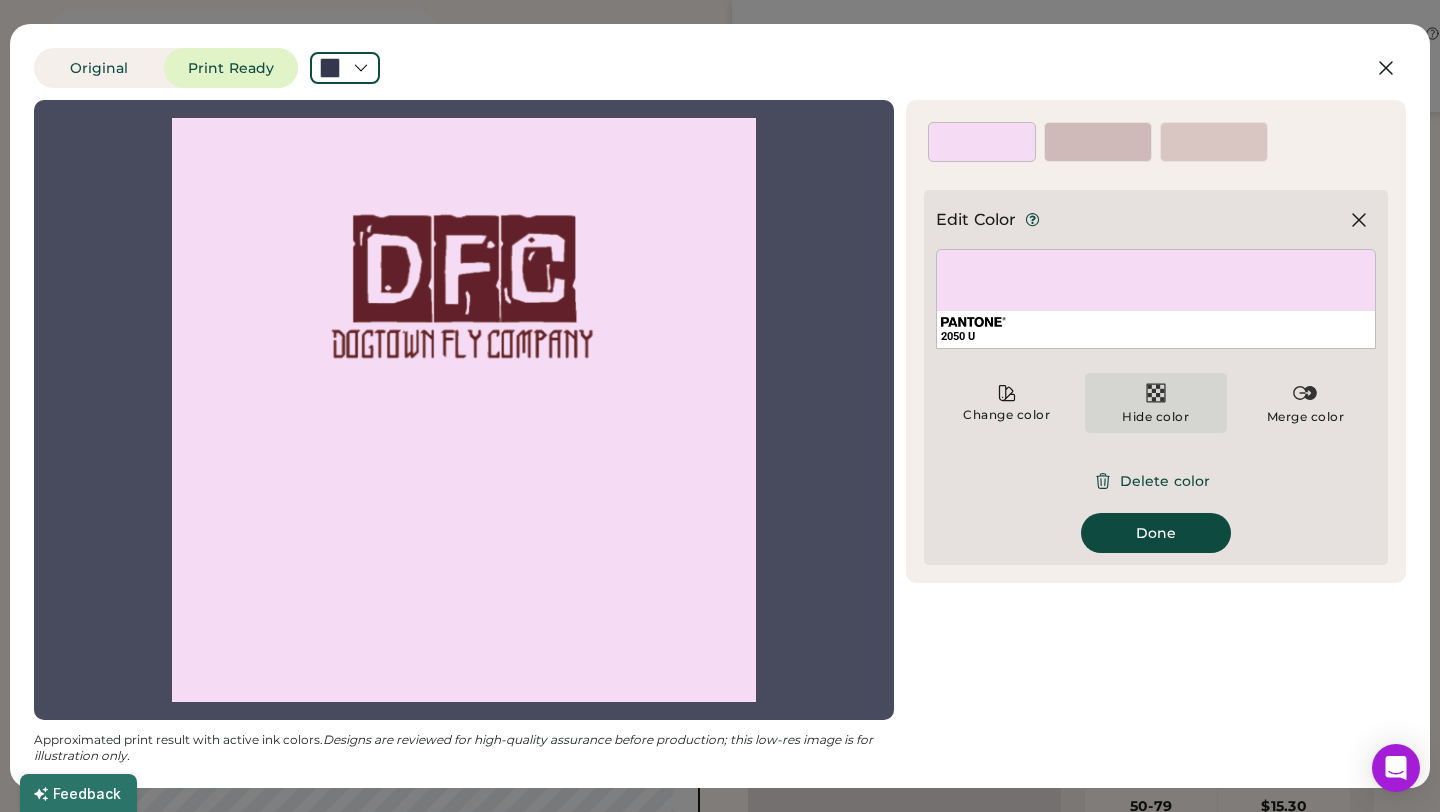 click at bounding box center [1156, 393] 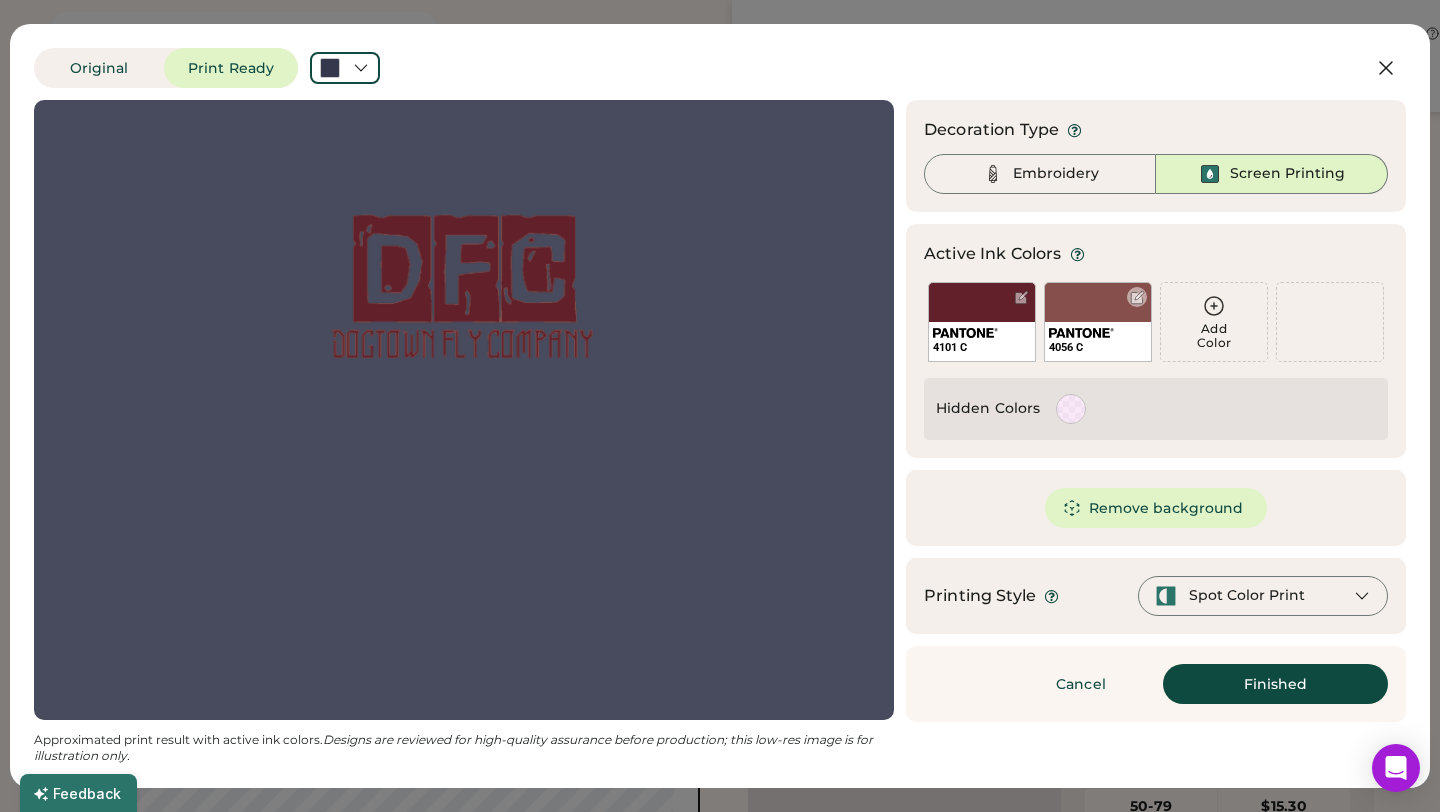 click on "4056 C" at bounding box center [1098, 322] 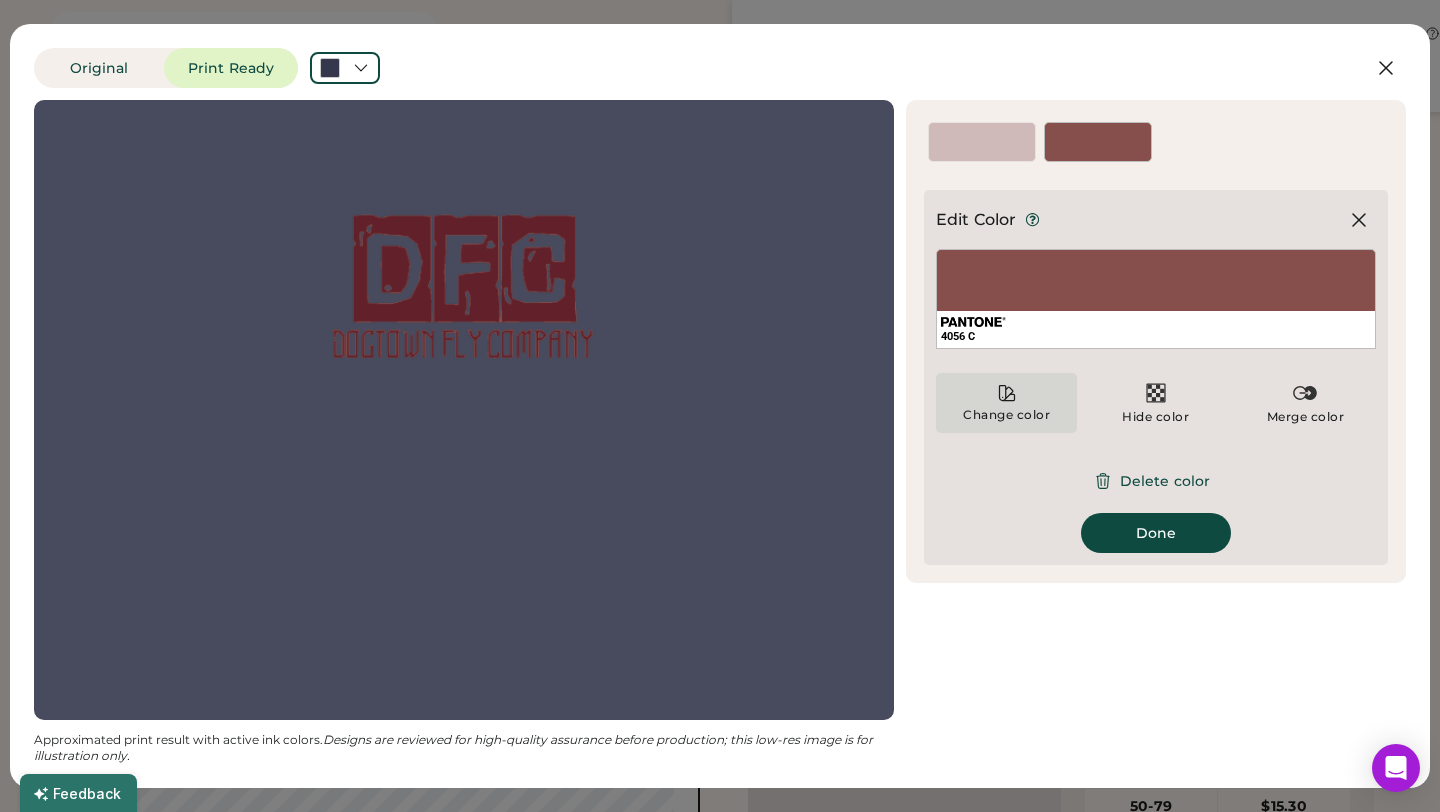 click 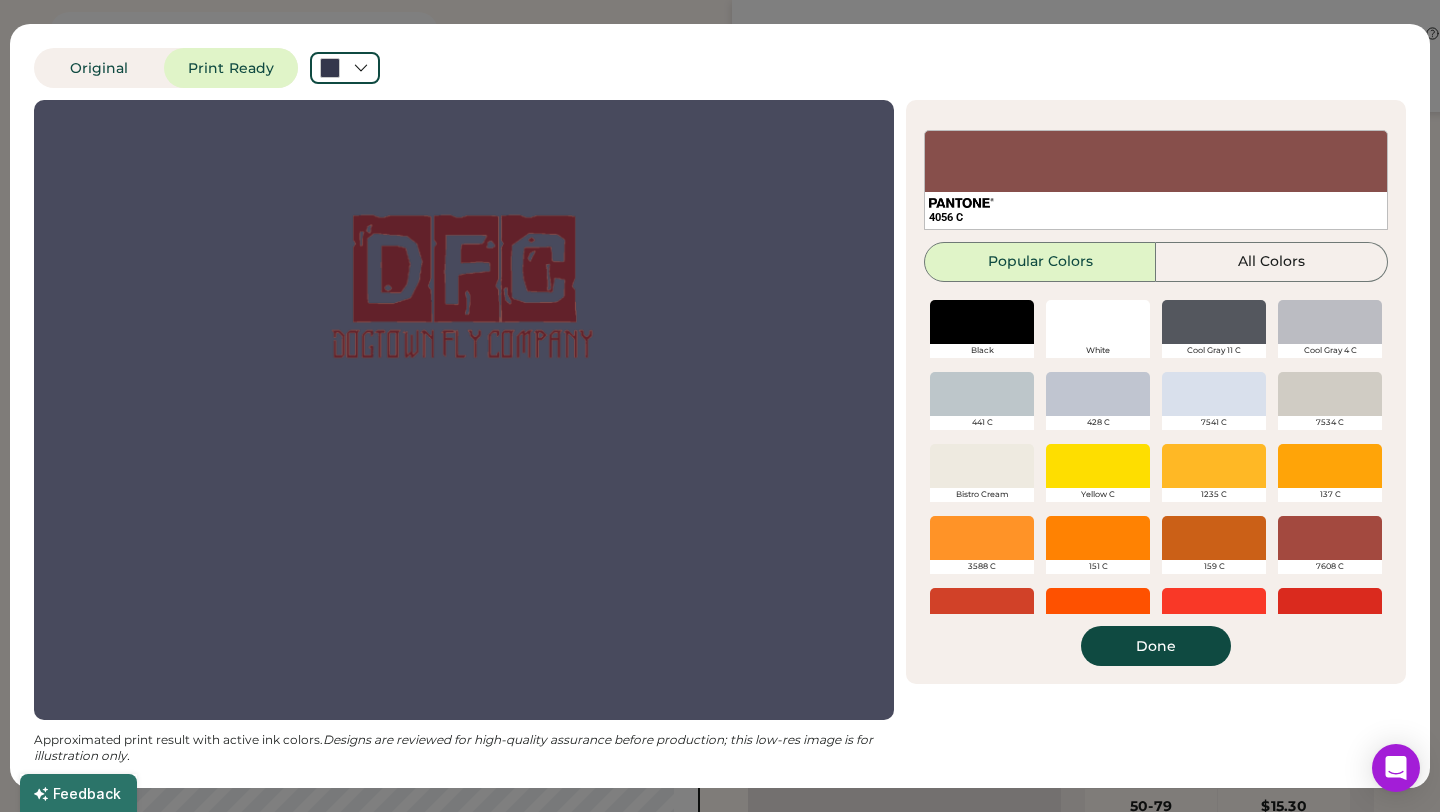 click at bounding box center [982, 466] 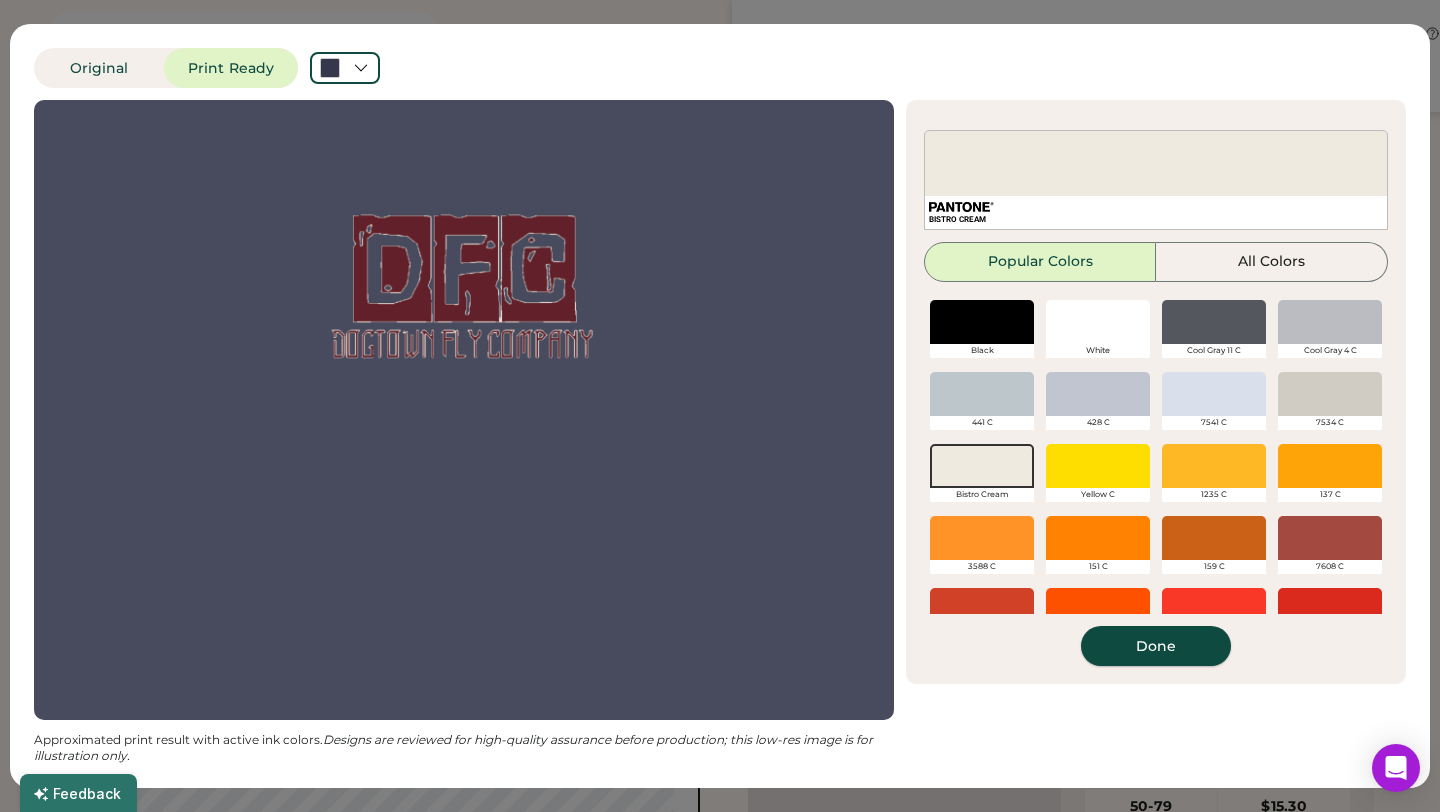 click on "Done" at bounding box center (1156, 646) 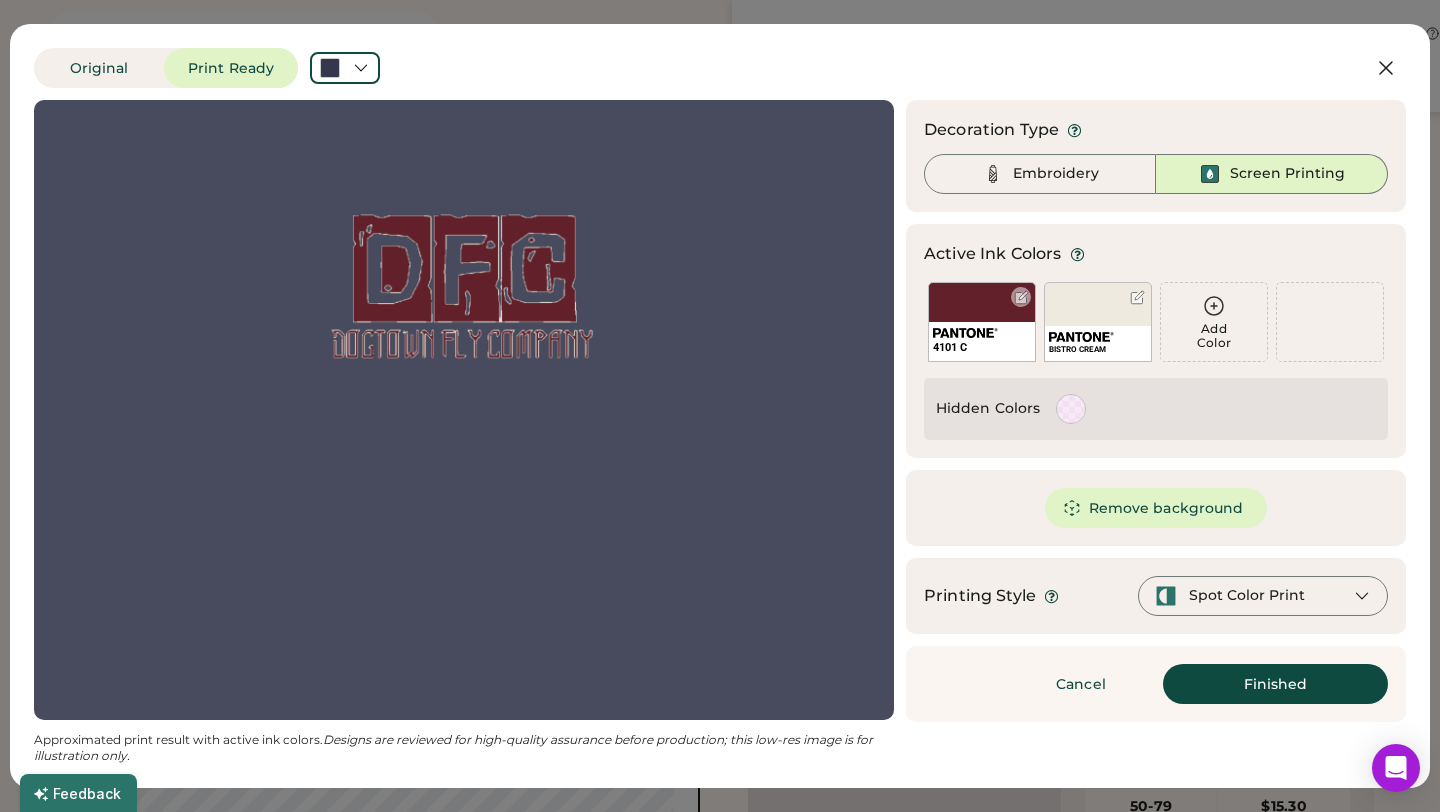 click on "4101 C" at bounding box center (982, 322) 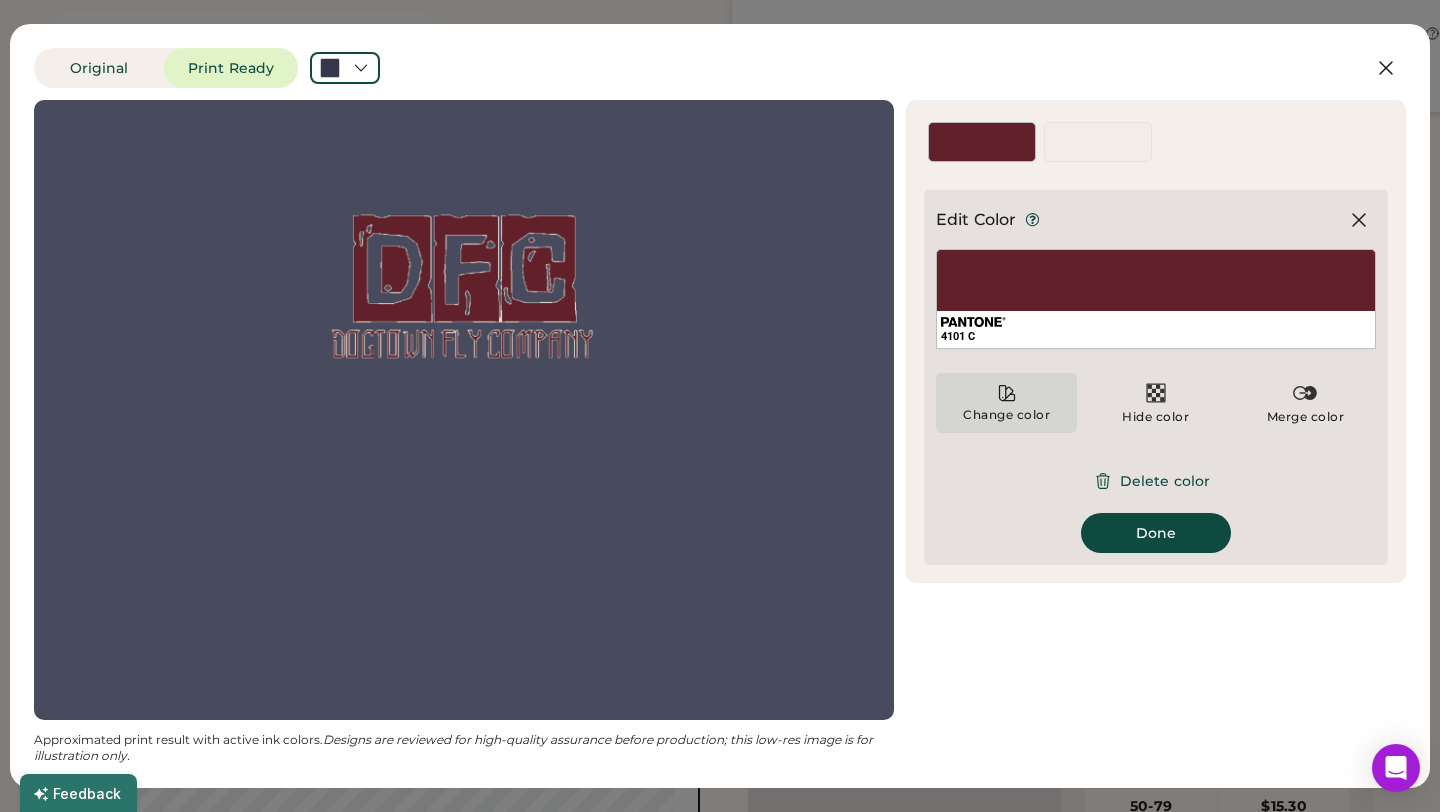 click 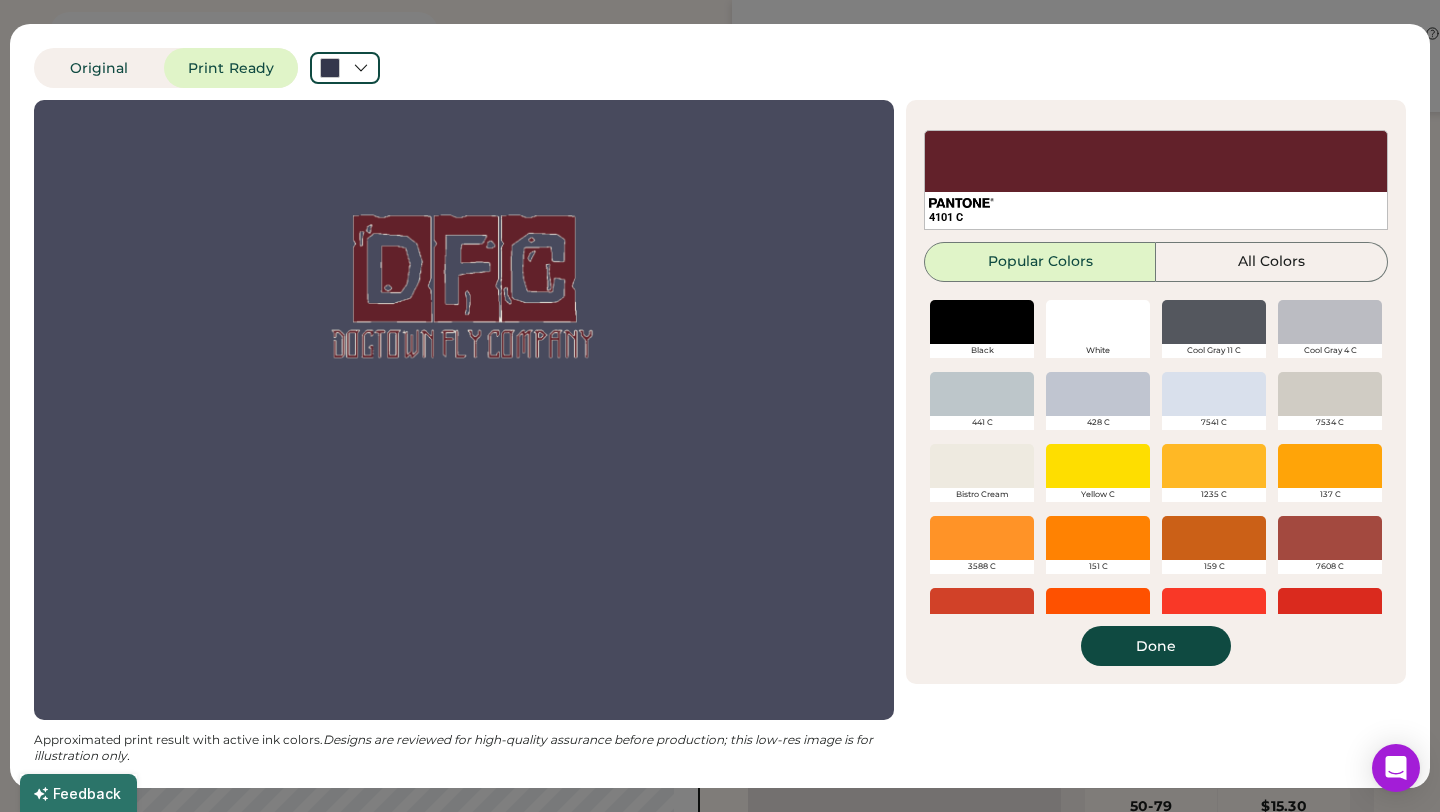 click at bounding box center (982, 466) 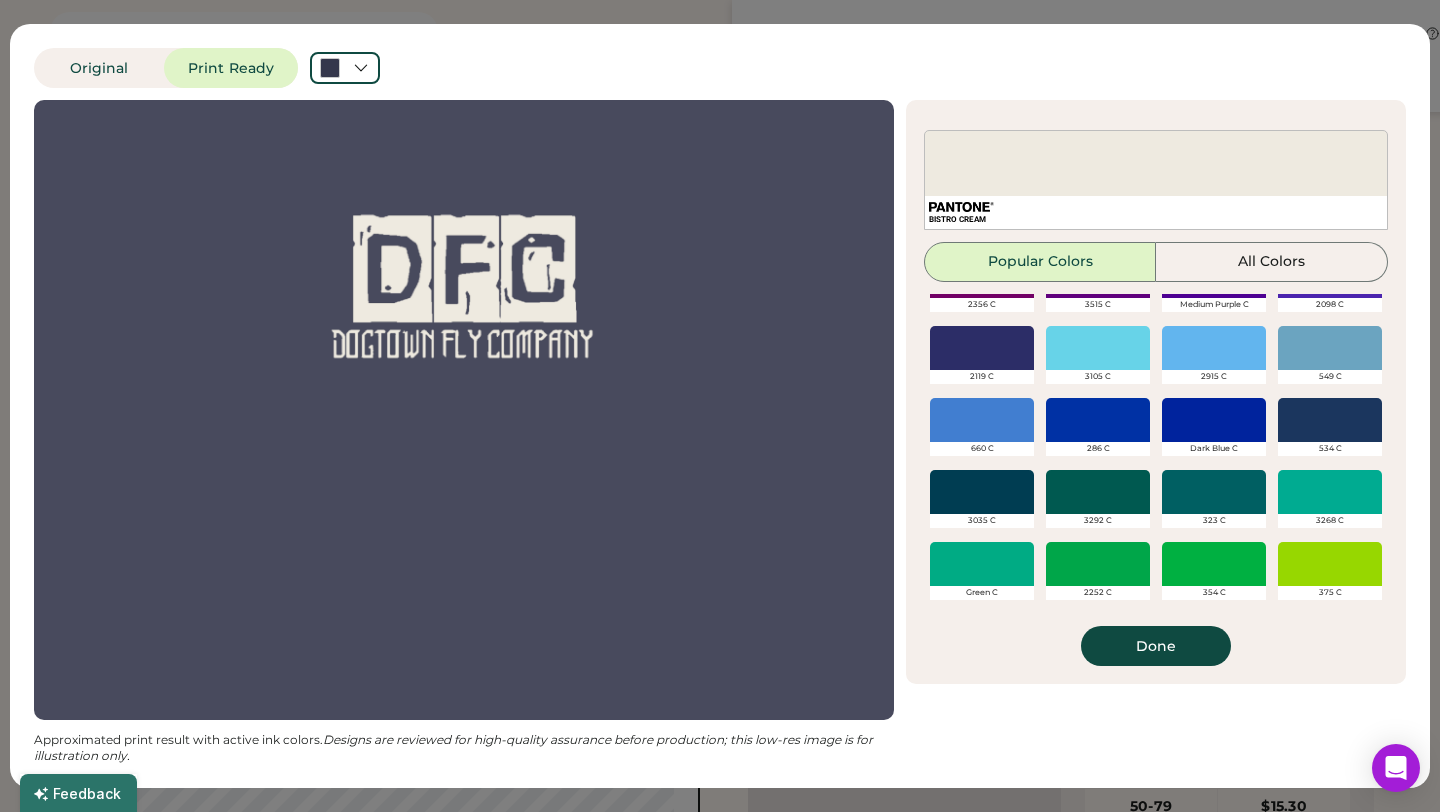scroll, scrollTop: 688, scrollLeft: 0, axis: vertical 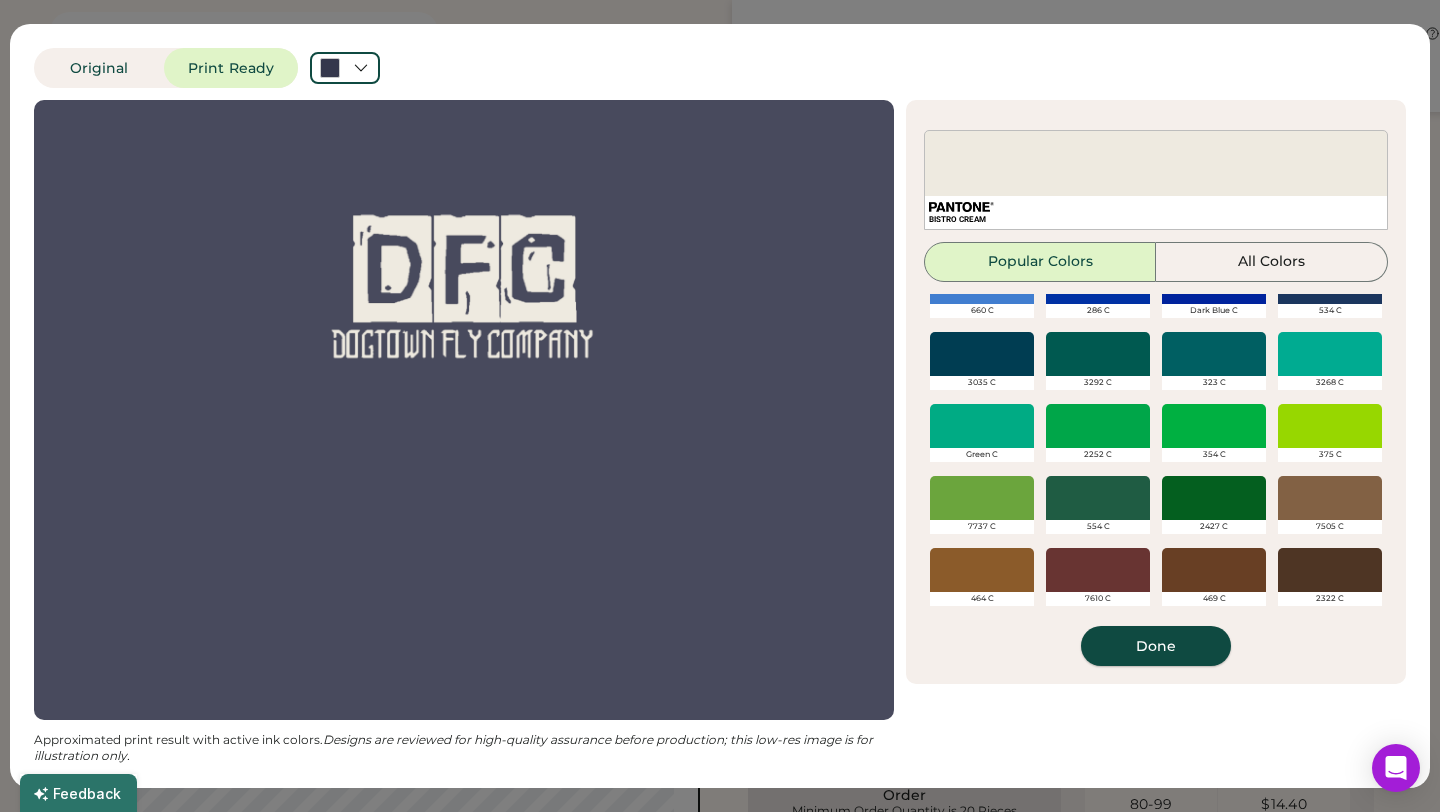 click on "Done" at bounding box center (1156, 646) 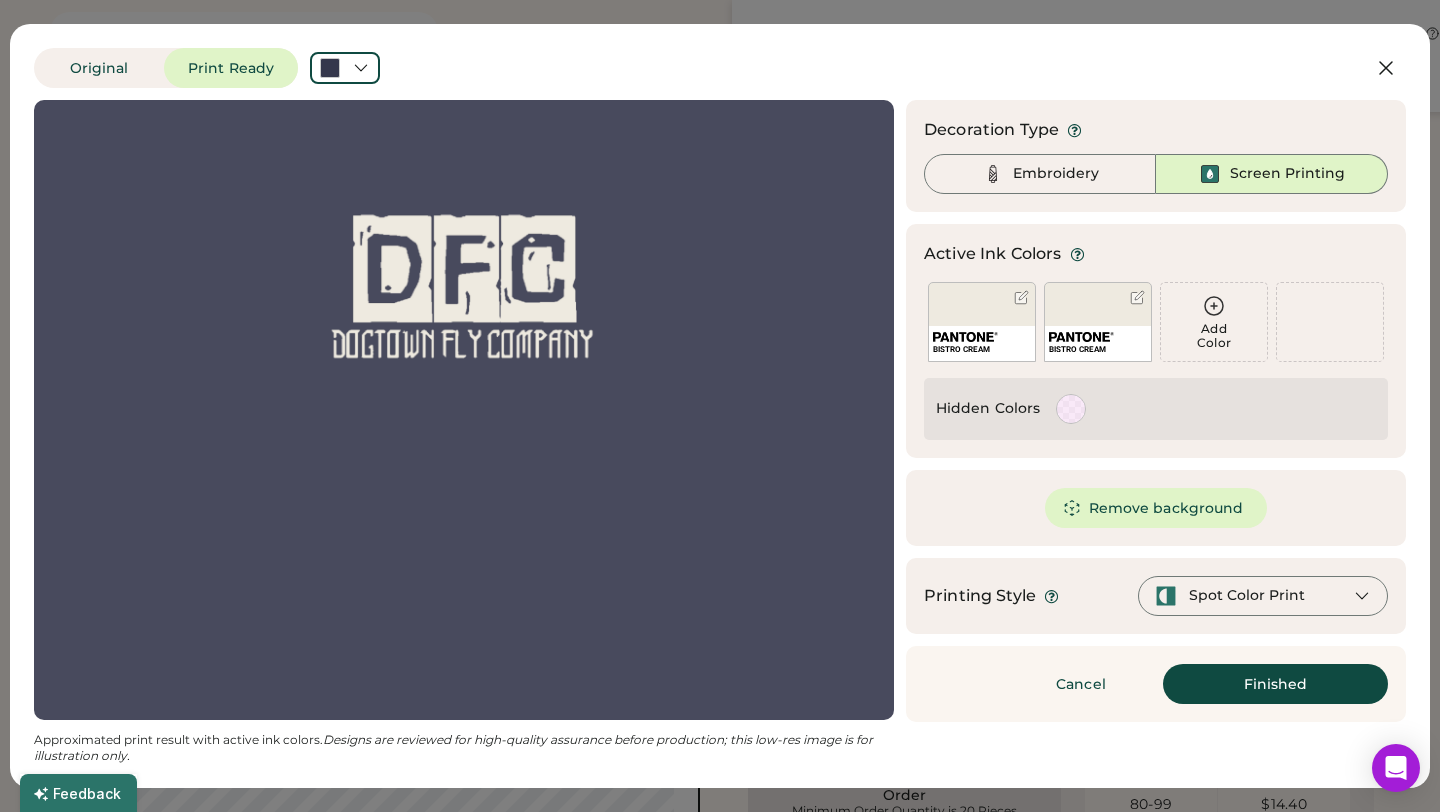 scroll, scrollTop: 0, scrollLeft: 0, axis: both 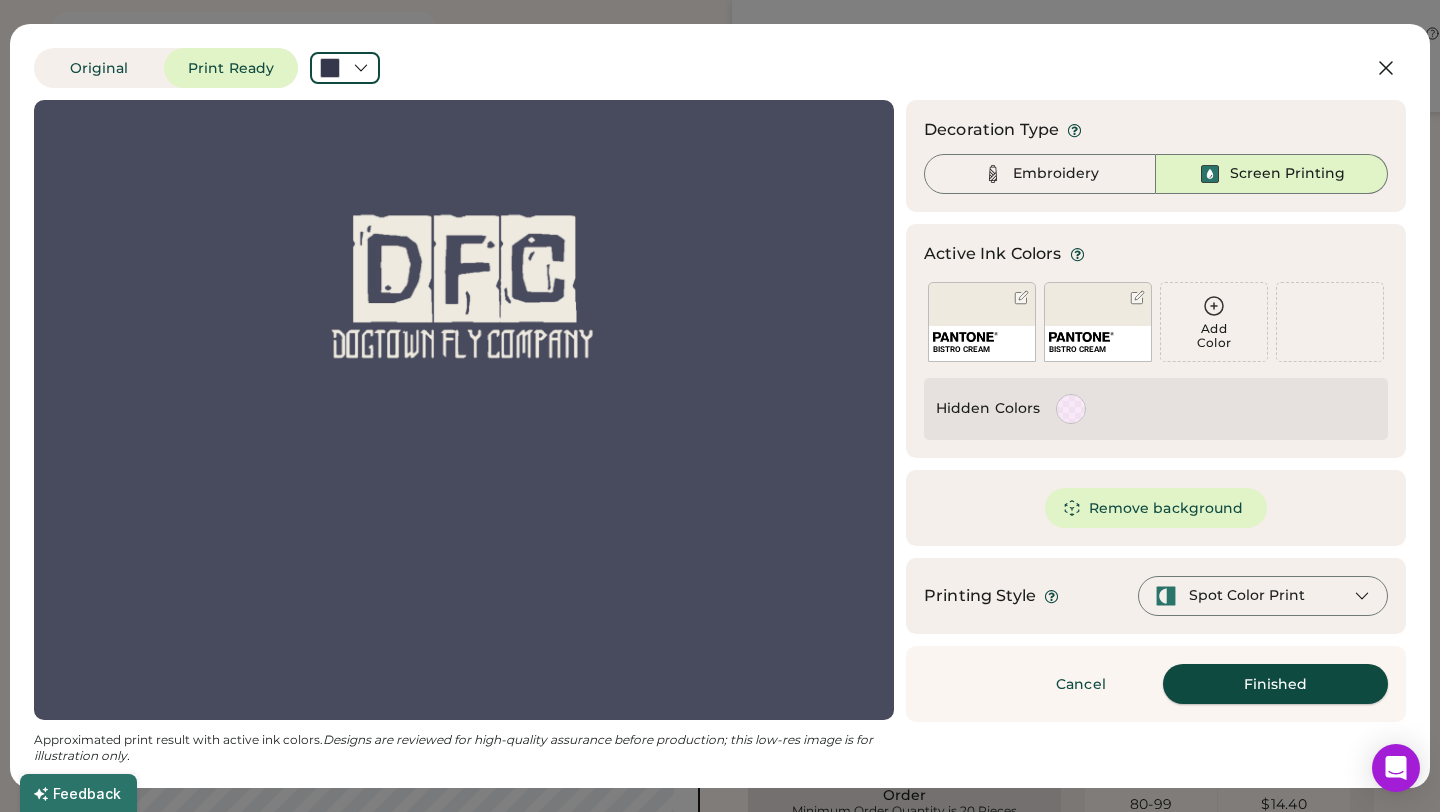 click on "Finished" at bounding box center (1275, 684) 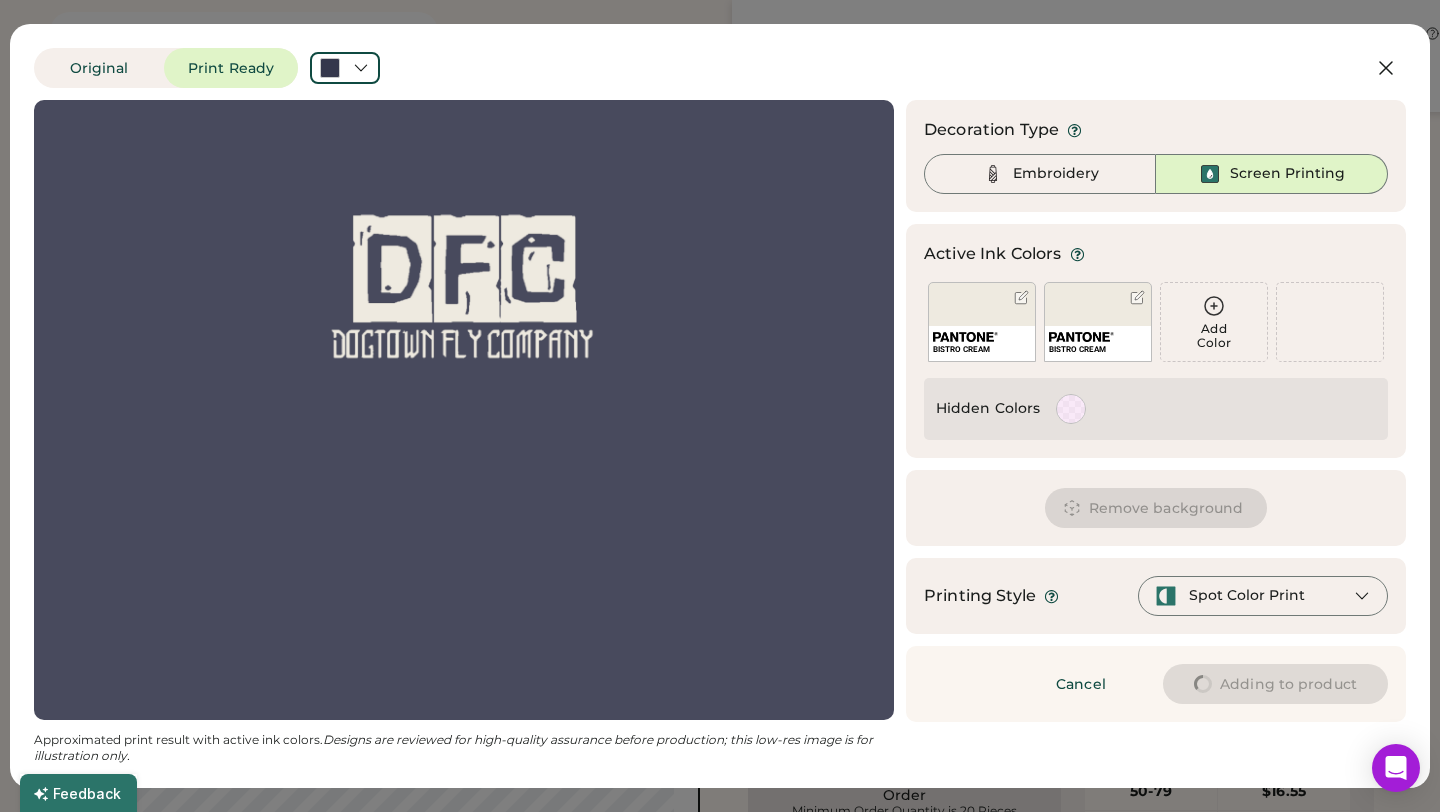 type on "****" 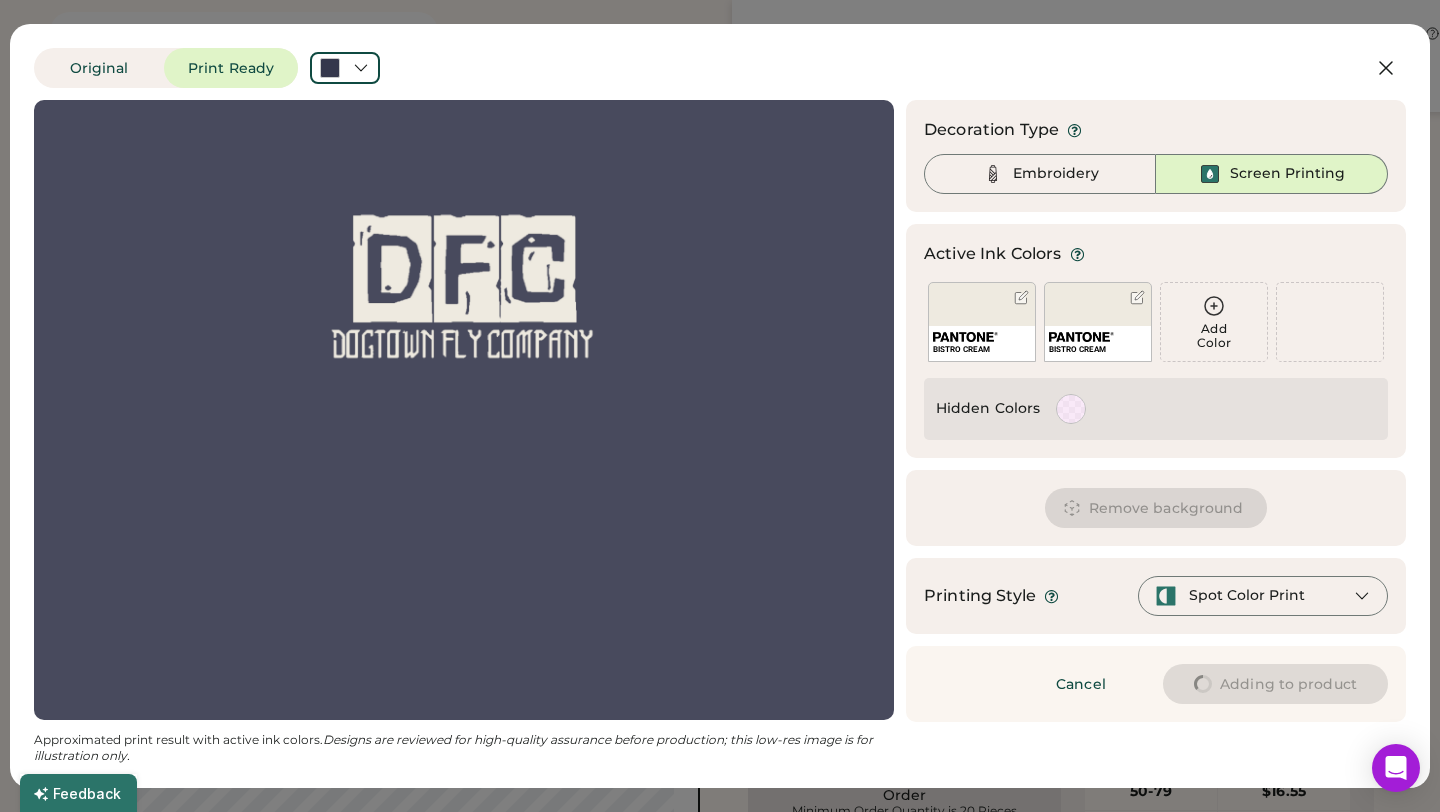 type on "****" 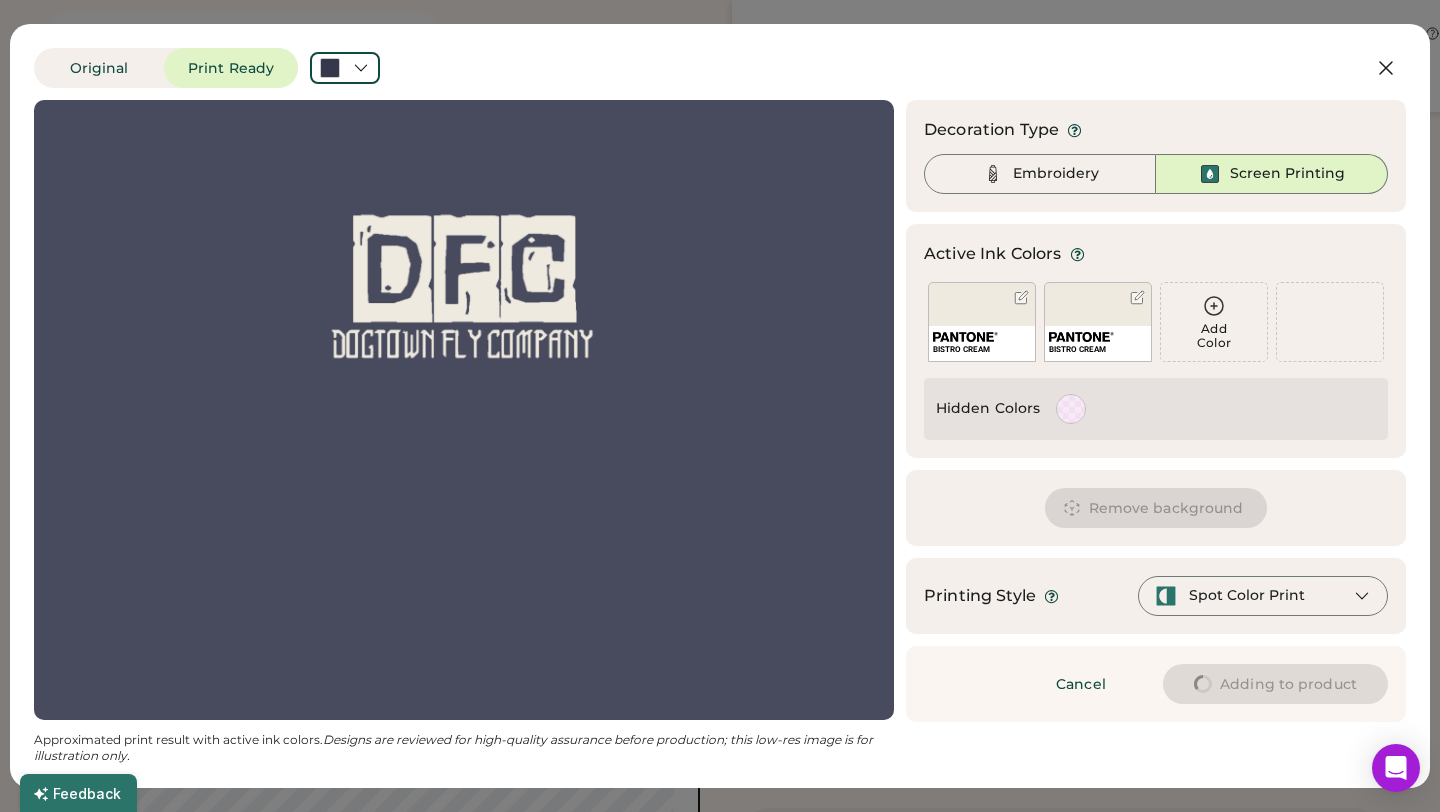 type on "****" 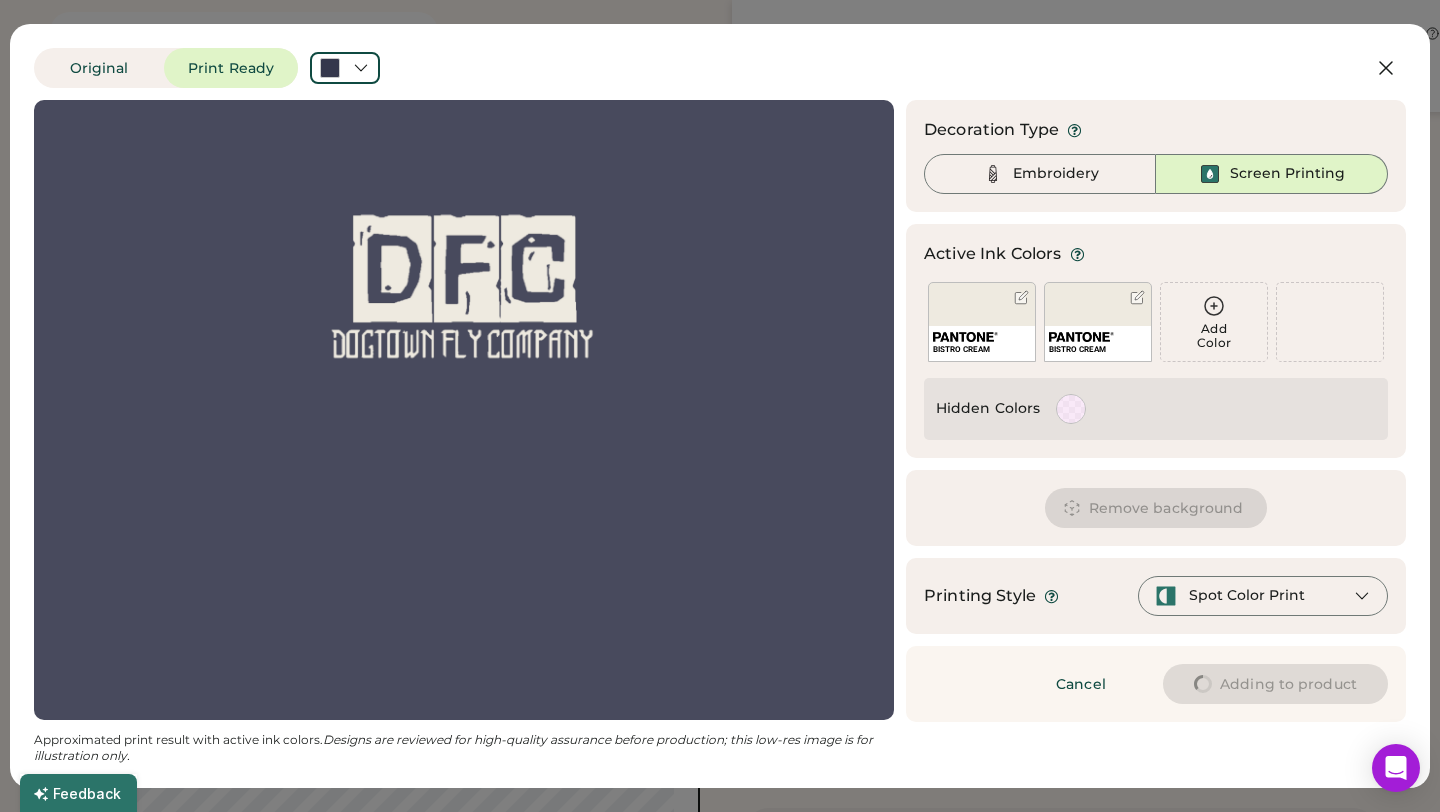 type on "****" 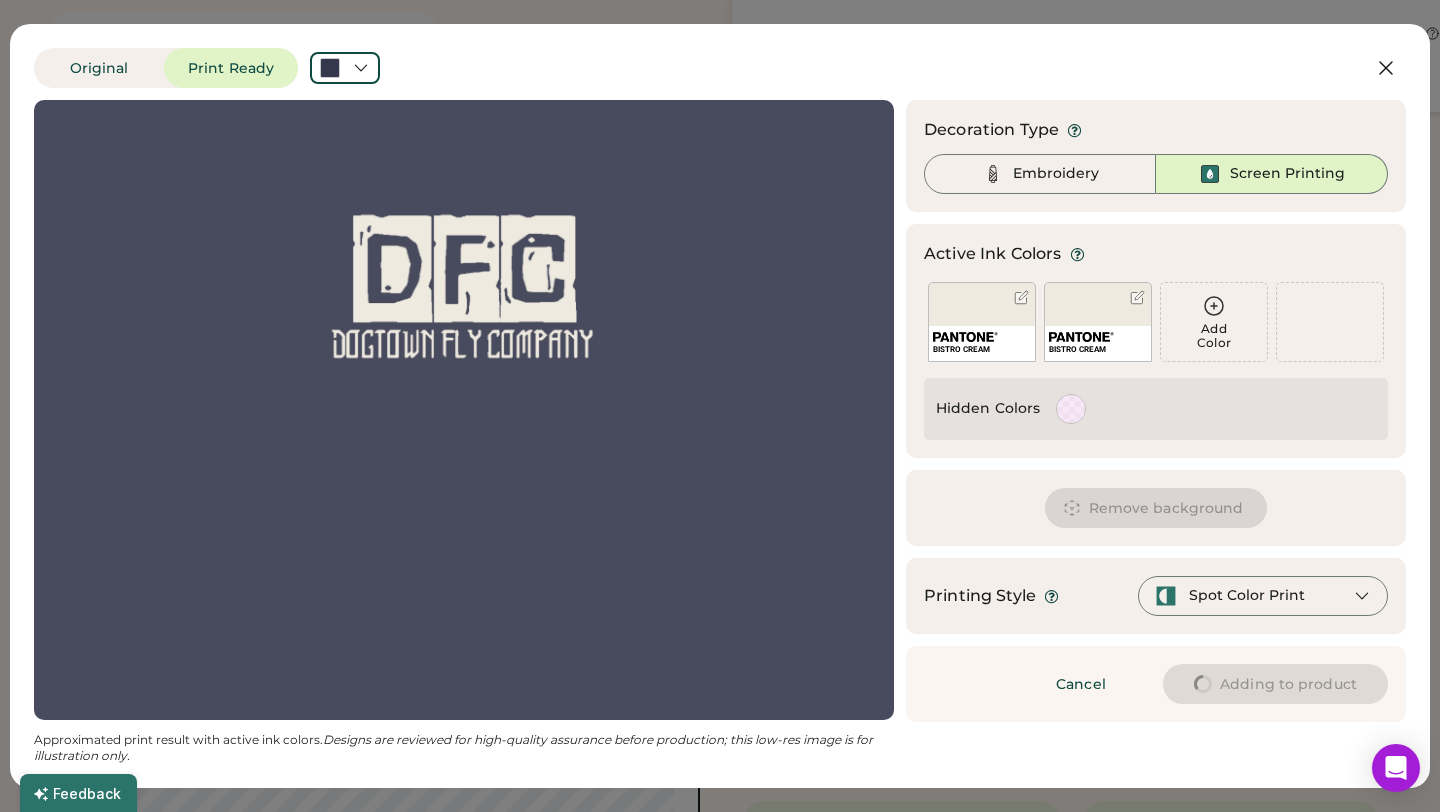 type on "****" 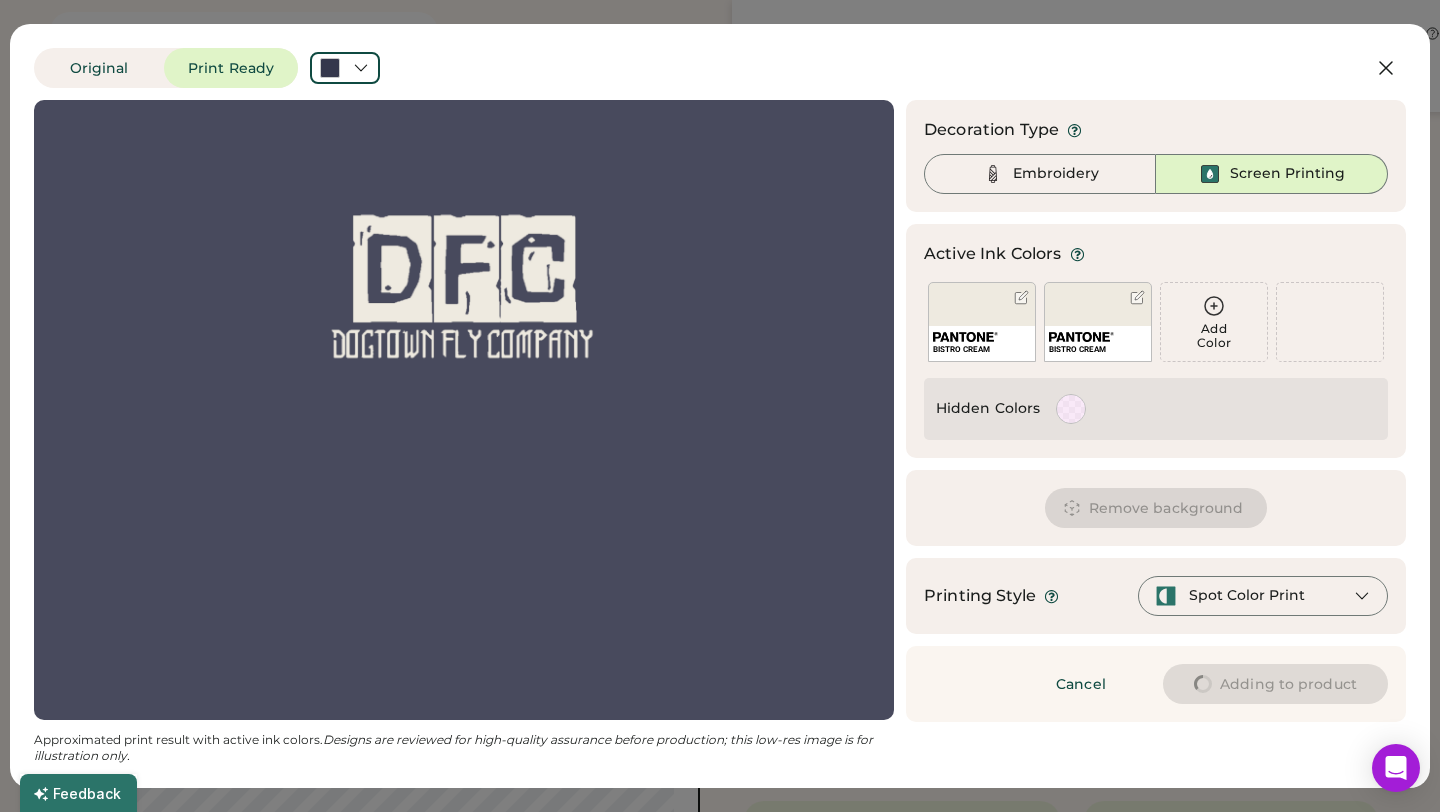 type on "****" 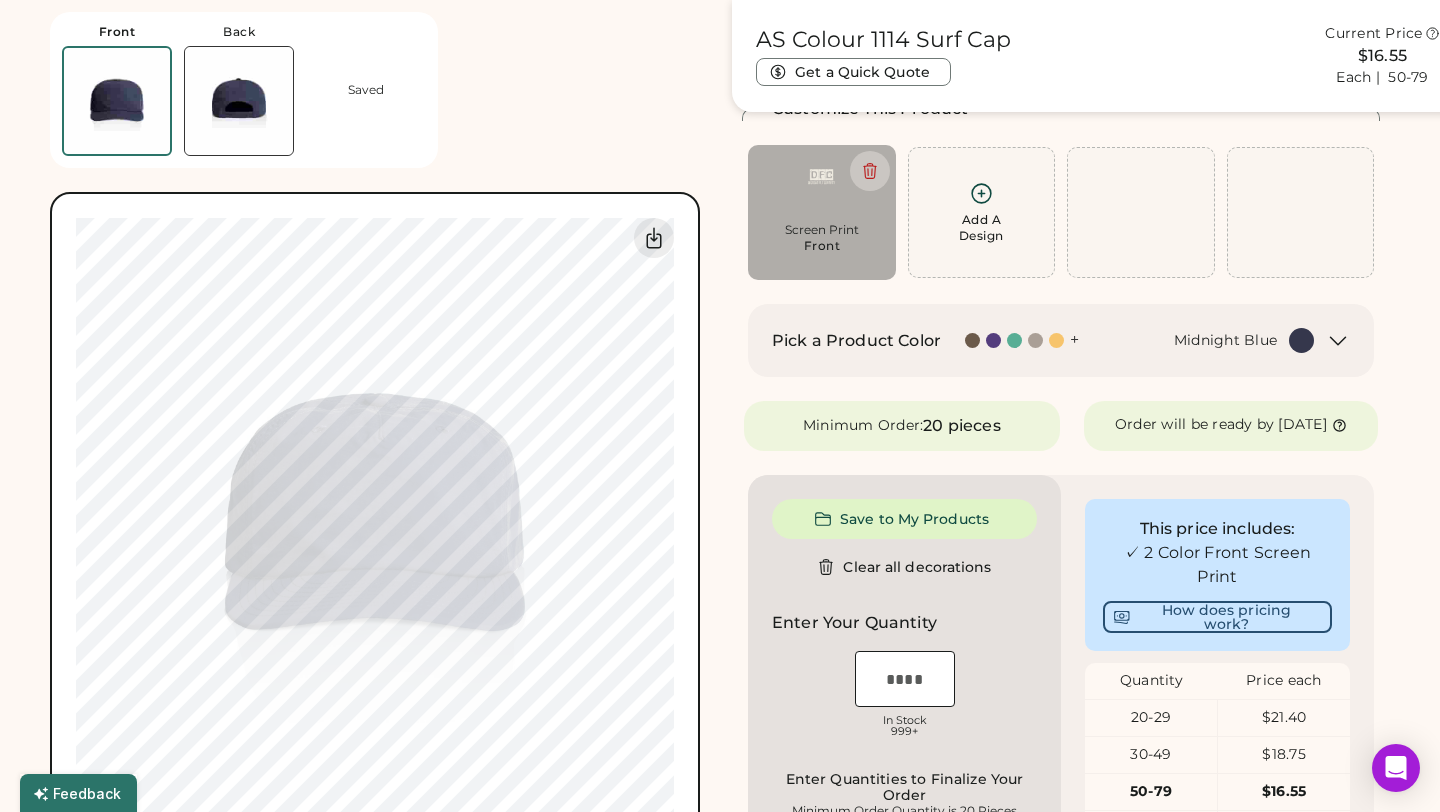 type on "****" 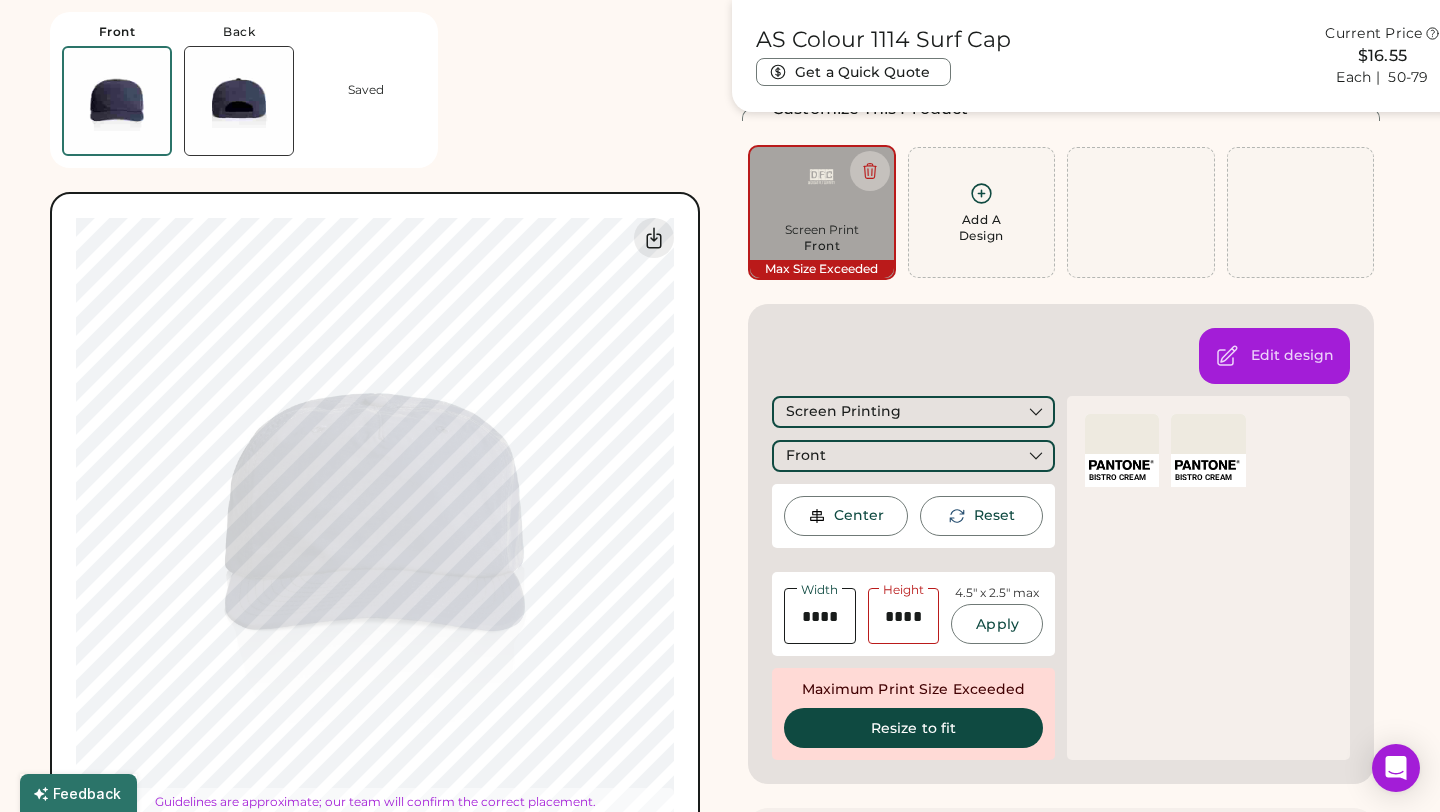 type on "****" 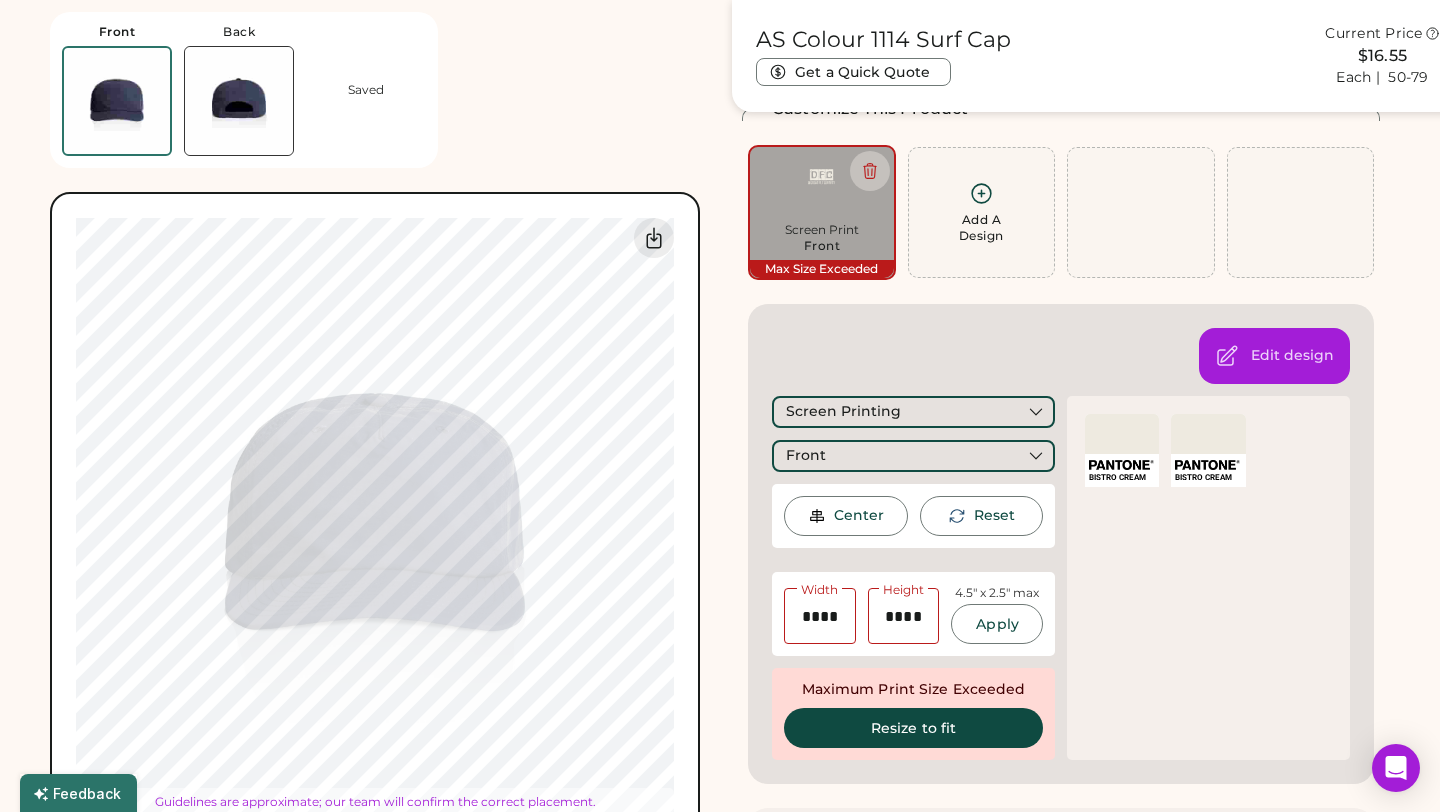 type on "****" 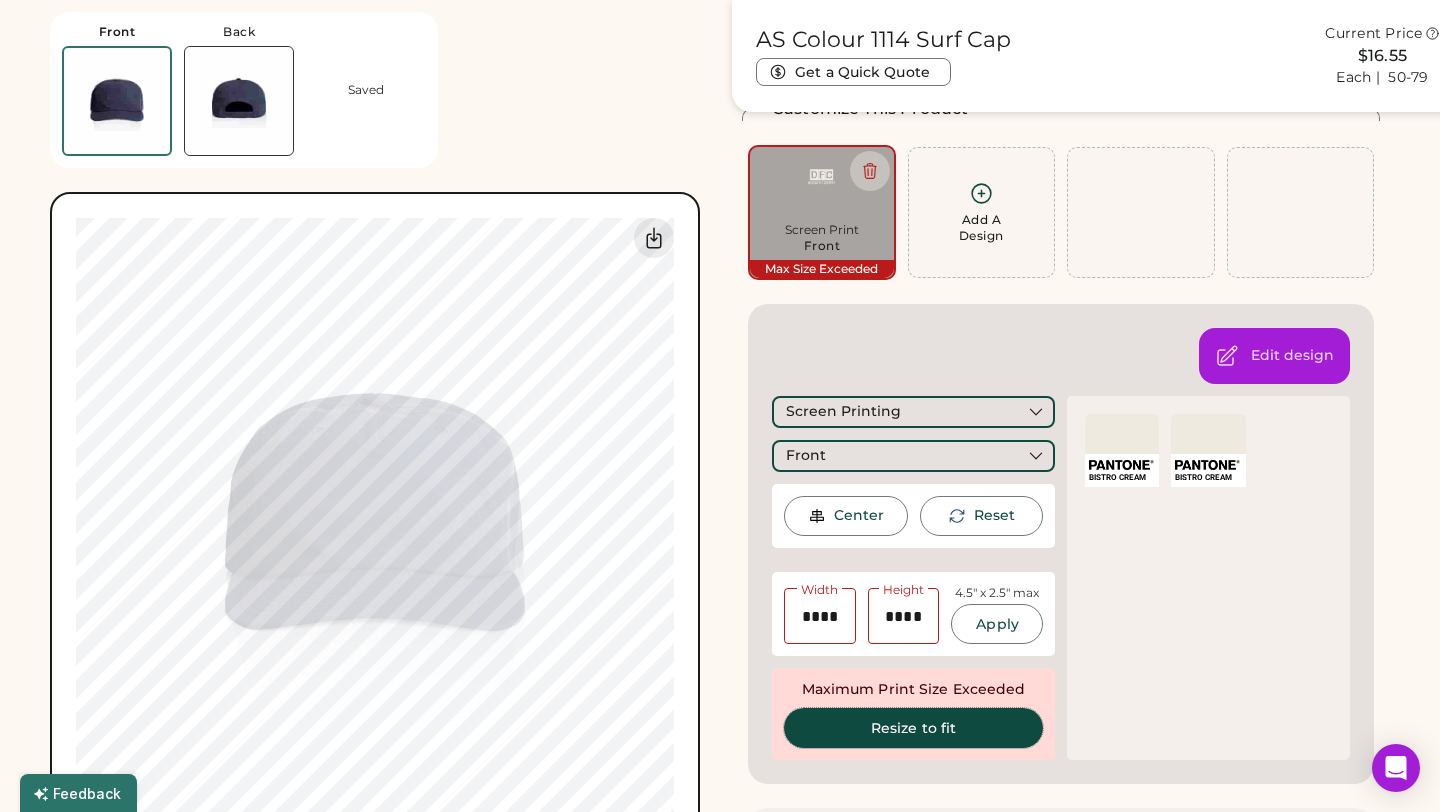 click on "Resize to fit" at bounding box center [913, 728] 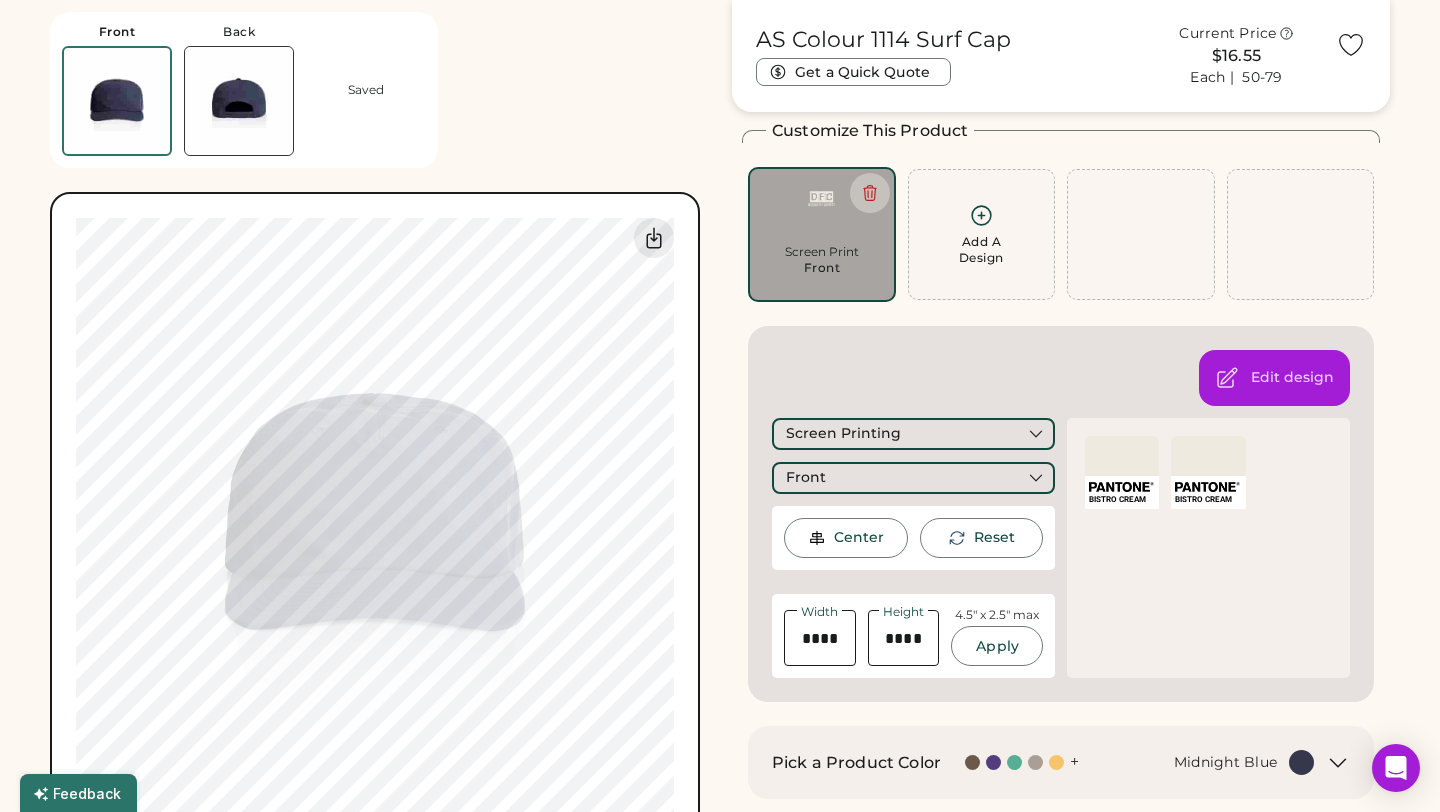 scroll, scrollTop: 94, scrollLeft: 0, axis: vertical 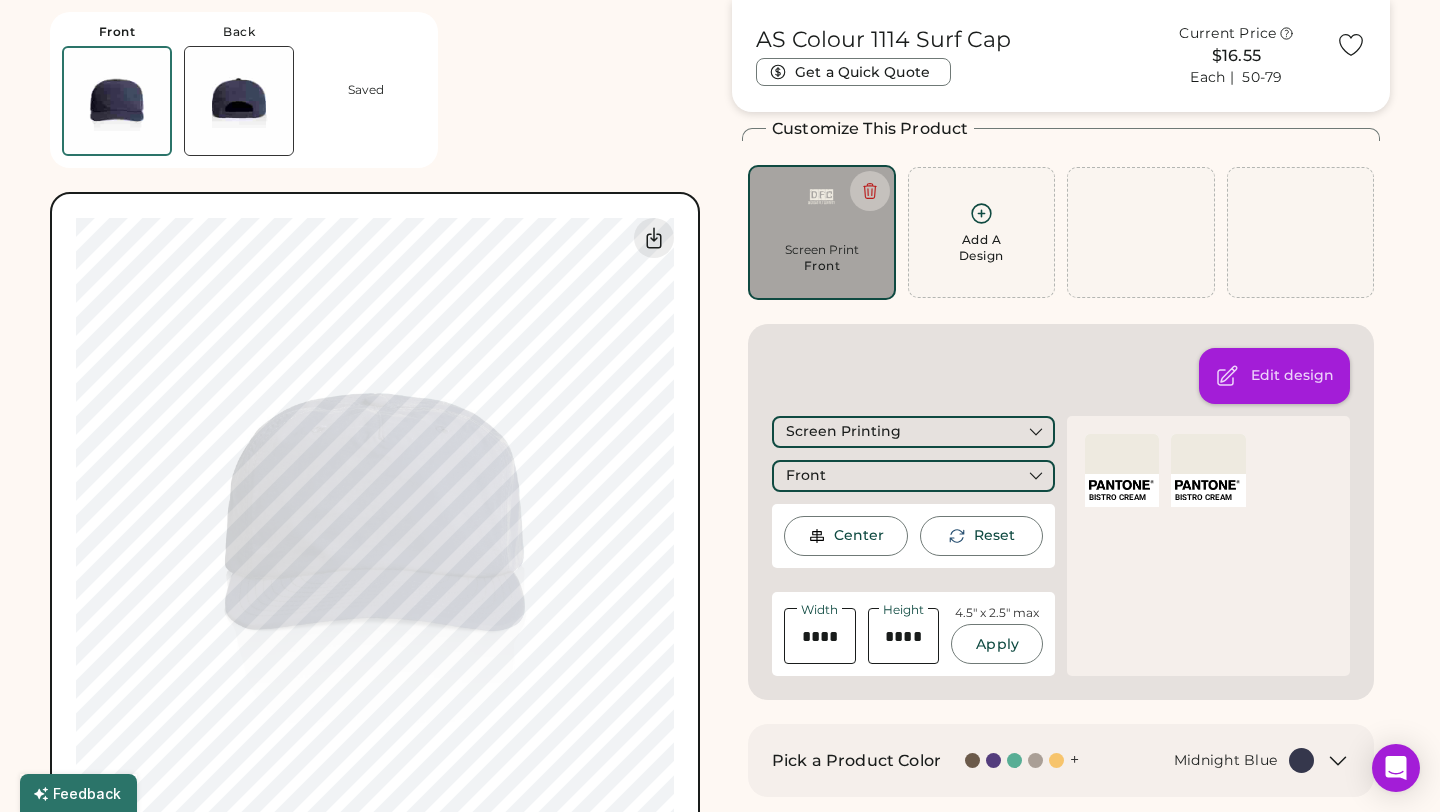 click on "Edit design" at bounding box center (1292, 376) 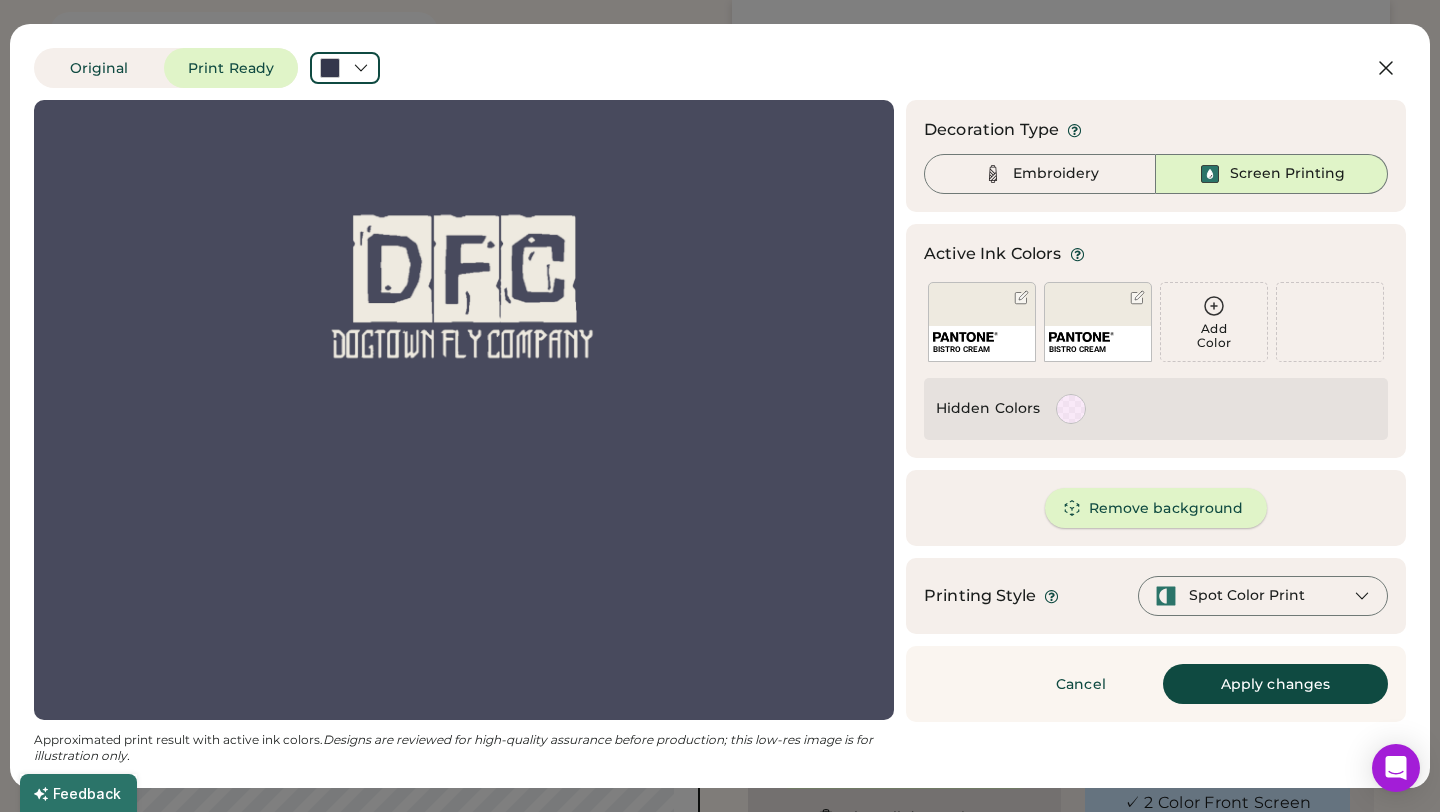 scroll, scrollTop: 183, scrollLeft: 0, axis: vertical 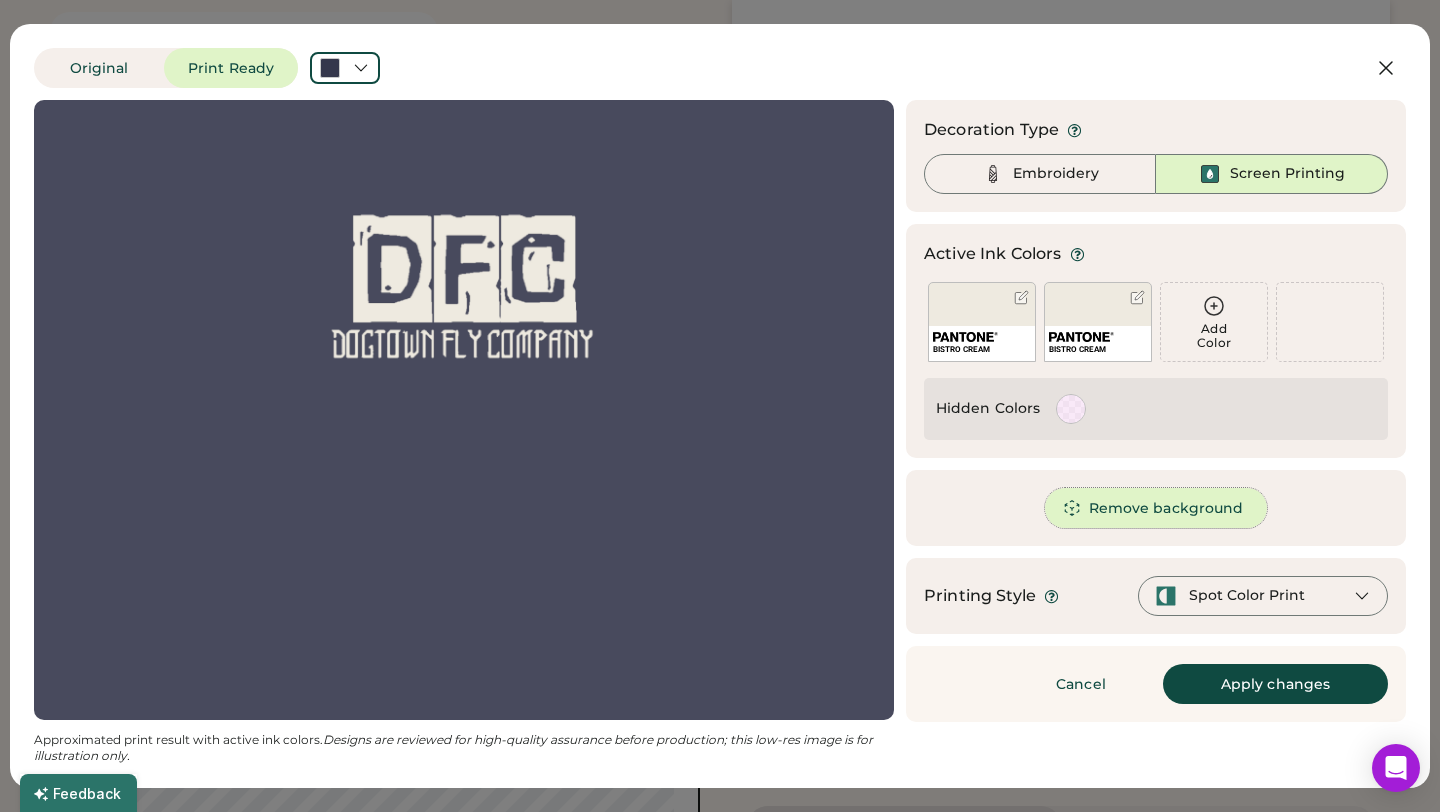 click on "Remove background" at bounding box center [1156, 508] 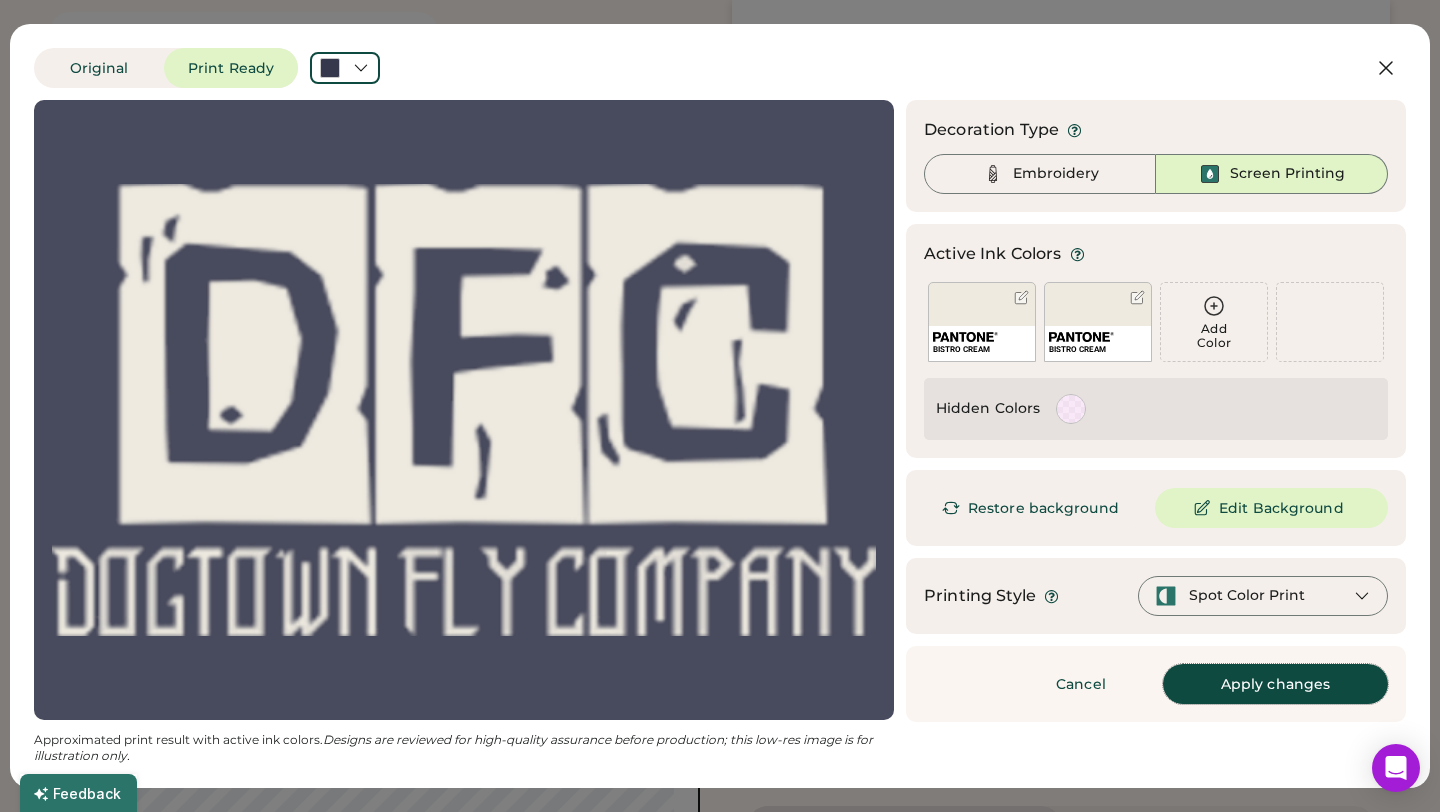 click on "Apply changes" at bounding box center [1275, 684] 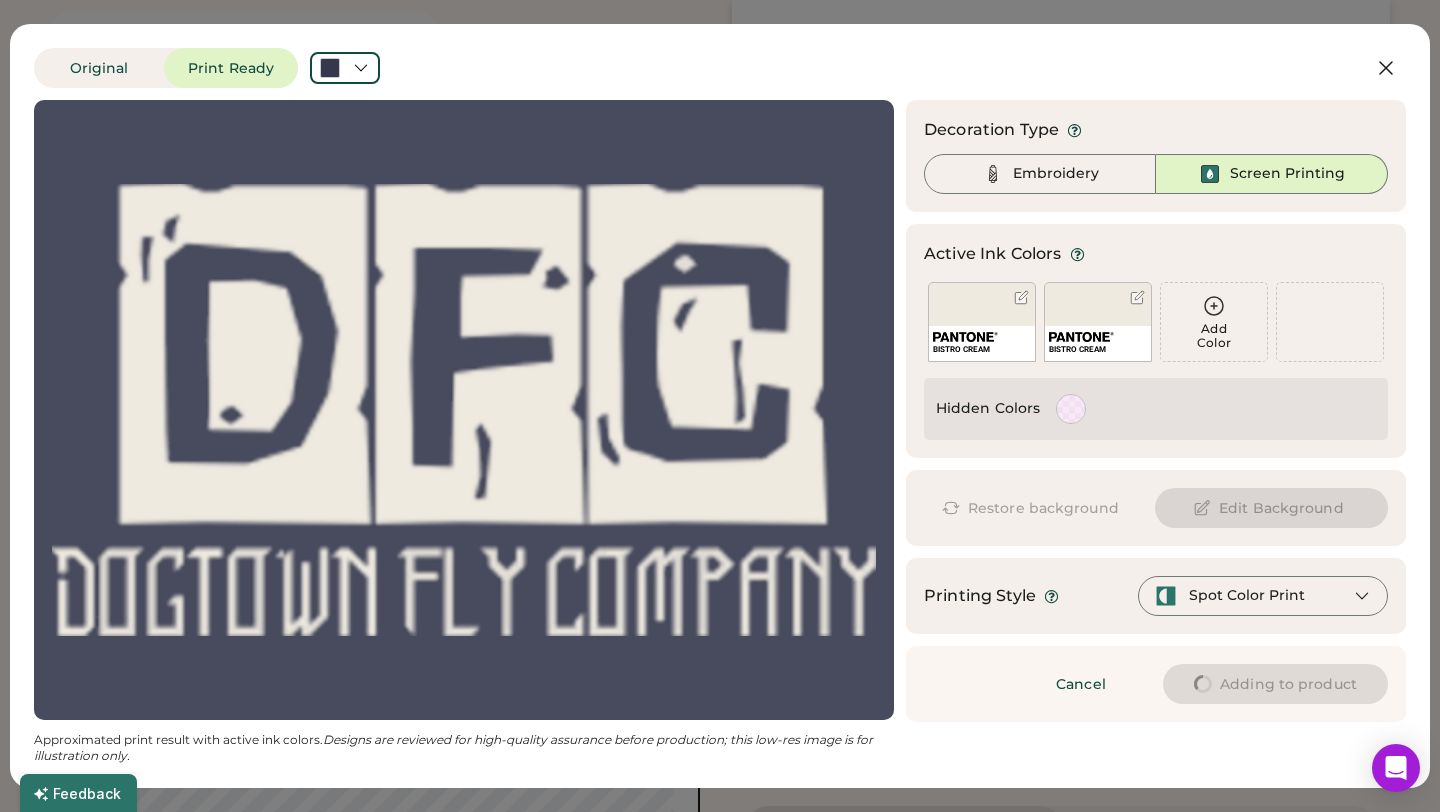 type on "****" 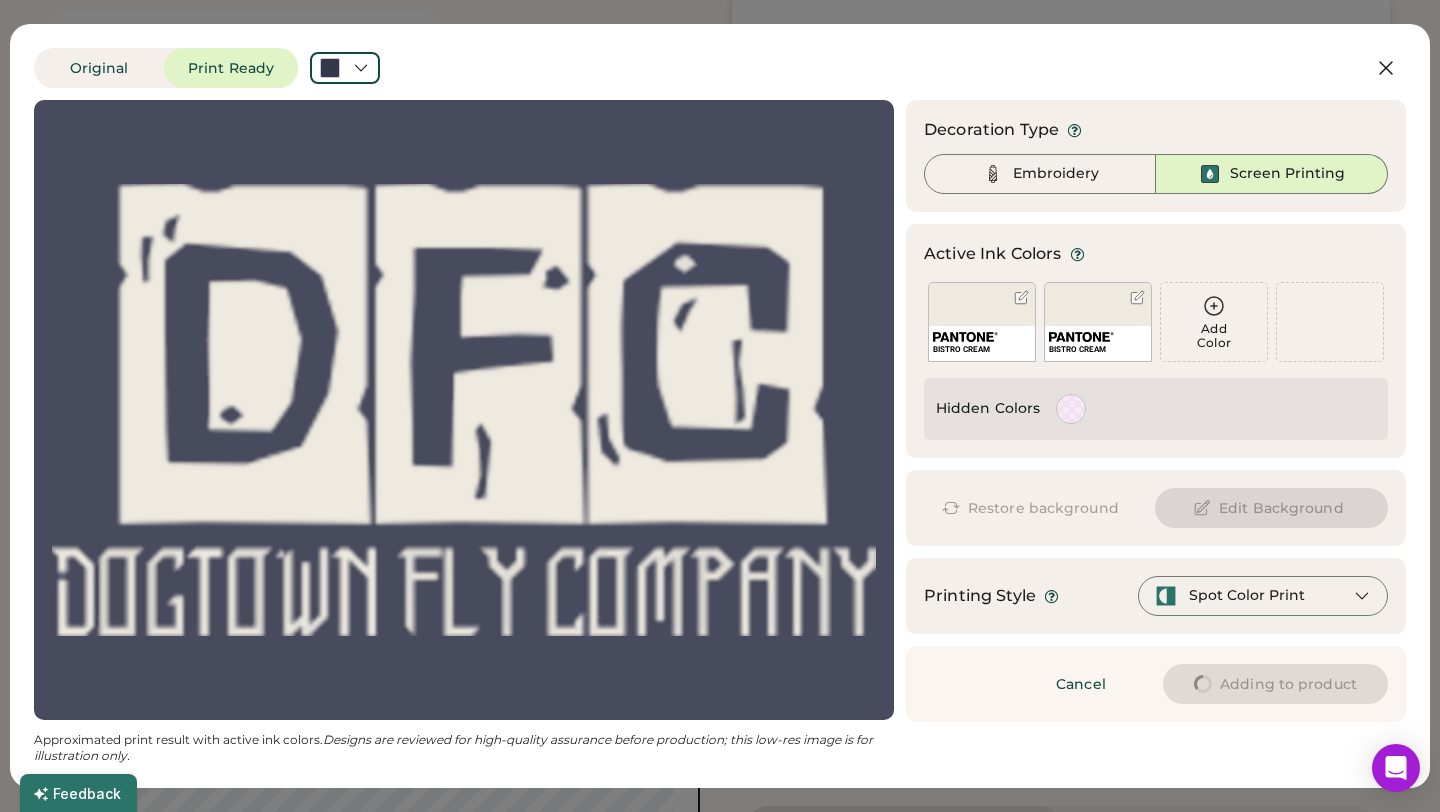 type on "****" 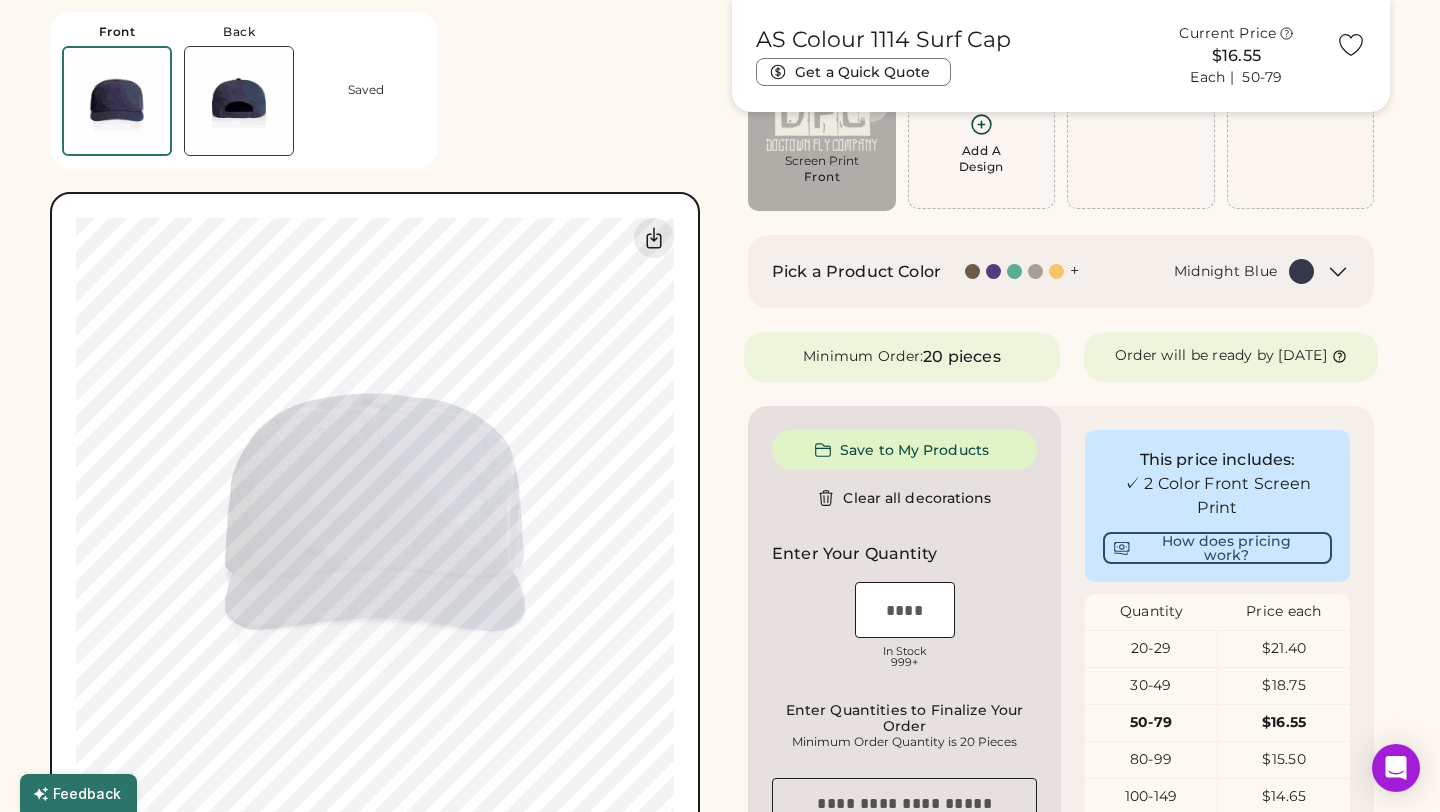type on "****" 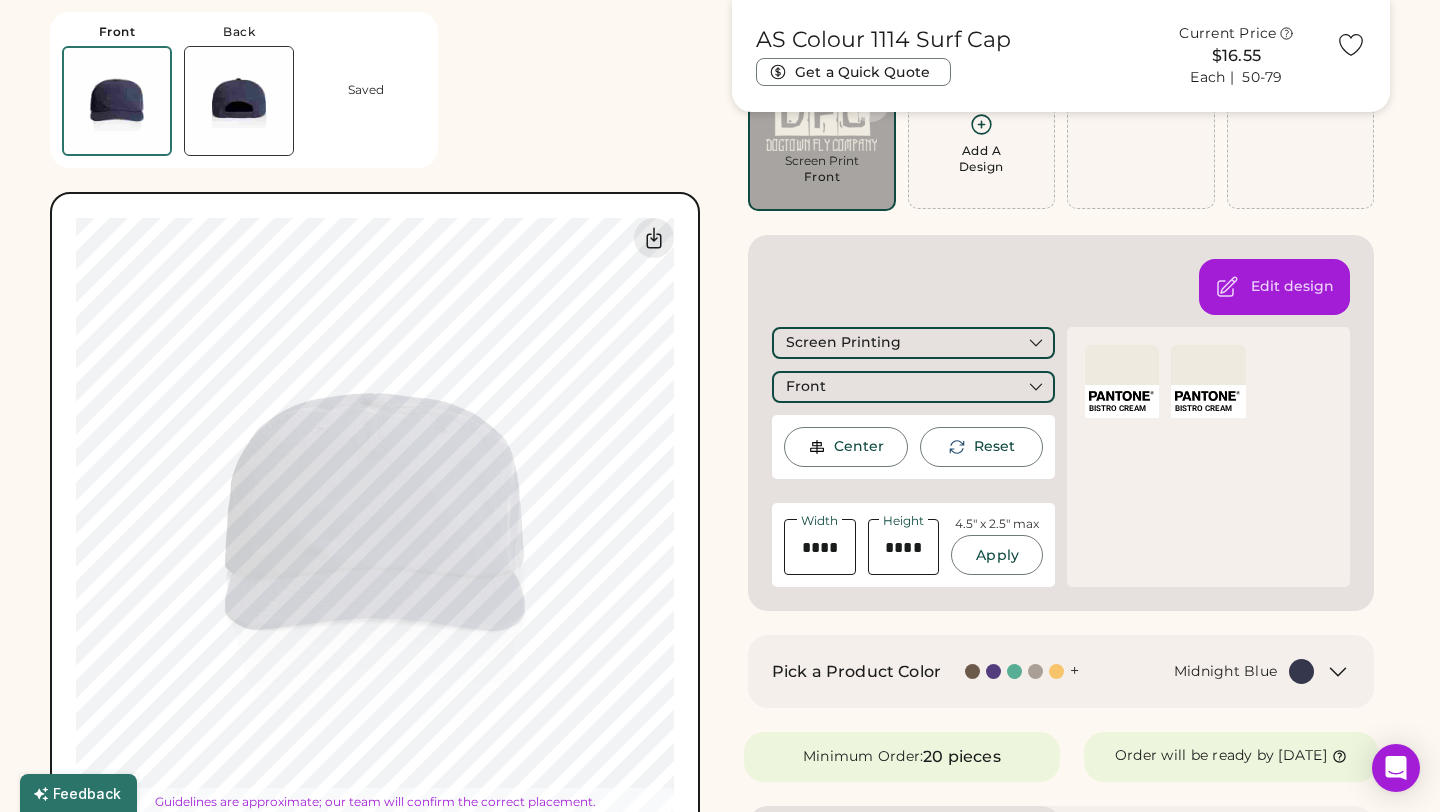 type on "****" 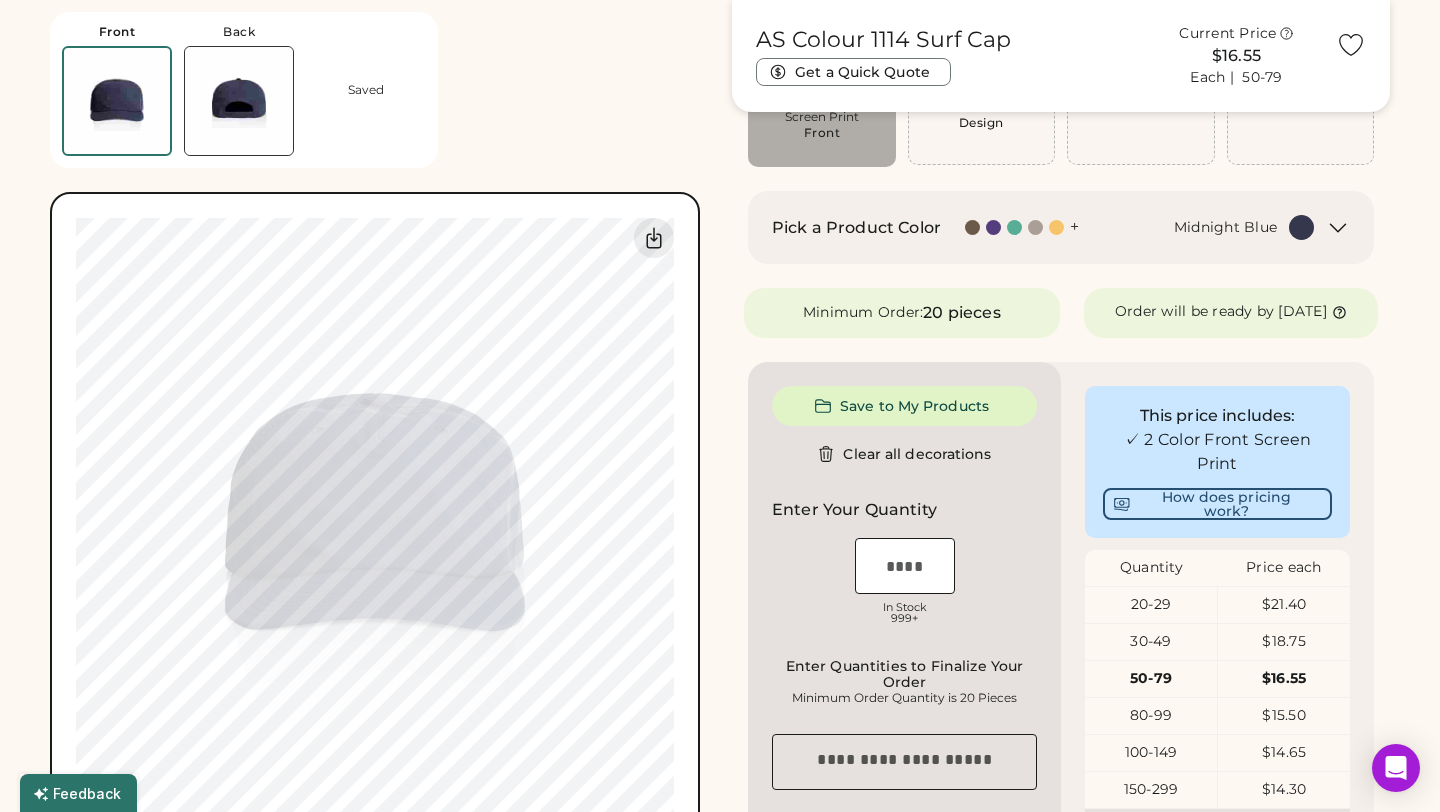 scroll, scrollTop: 230, scrollLeft: 0, axis: vertical 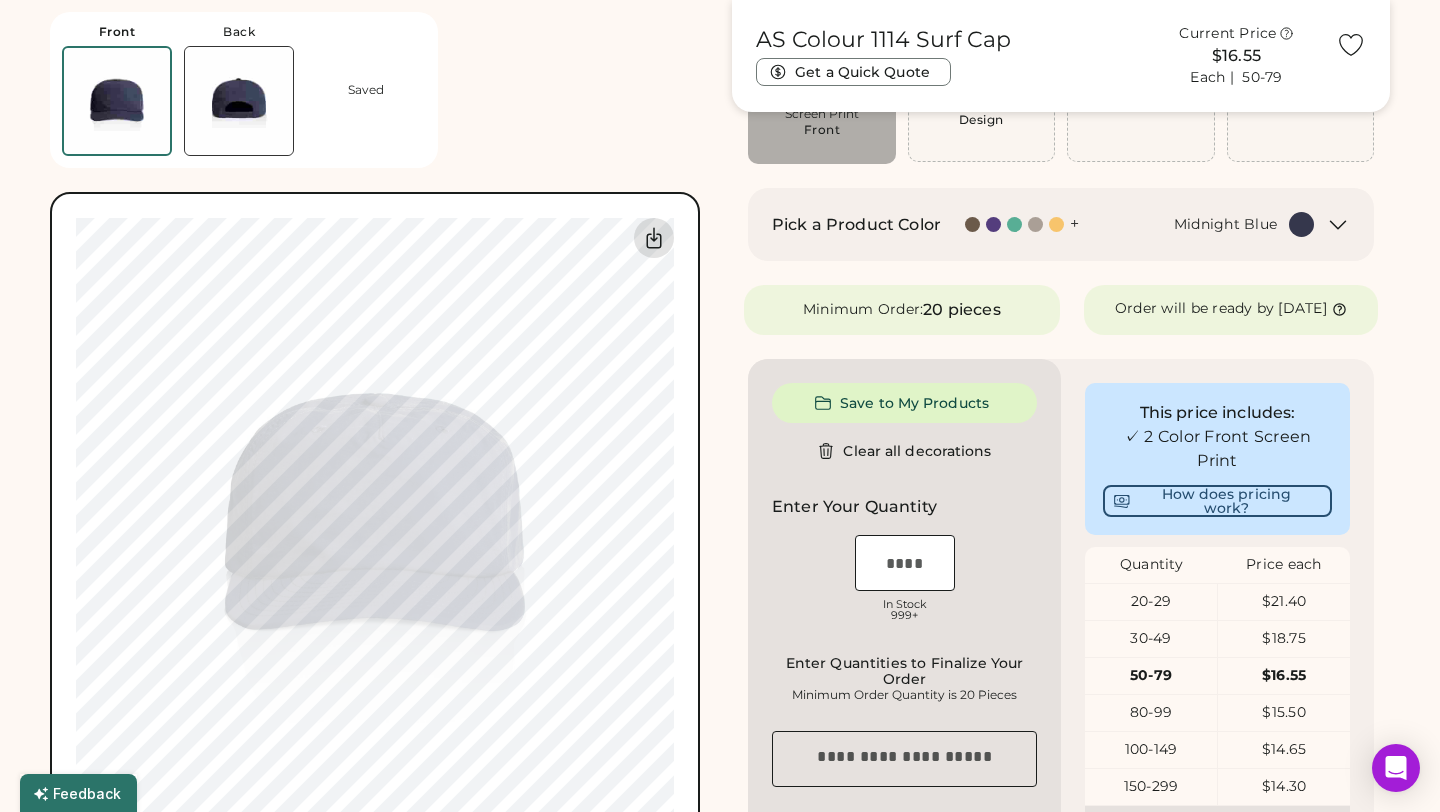 click 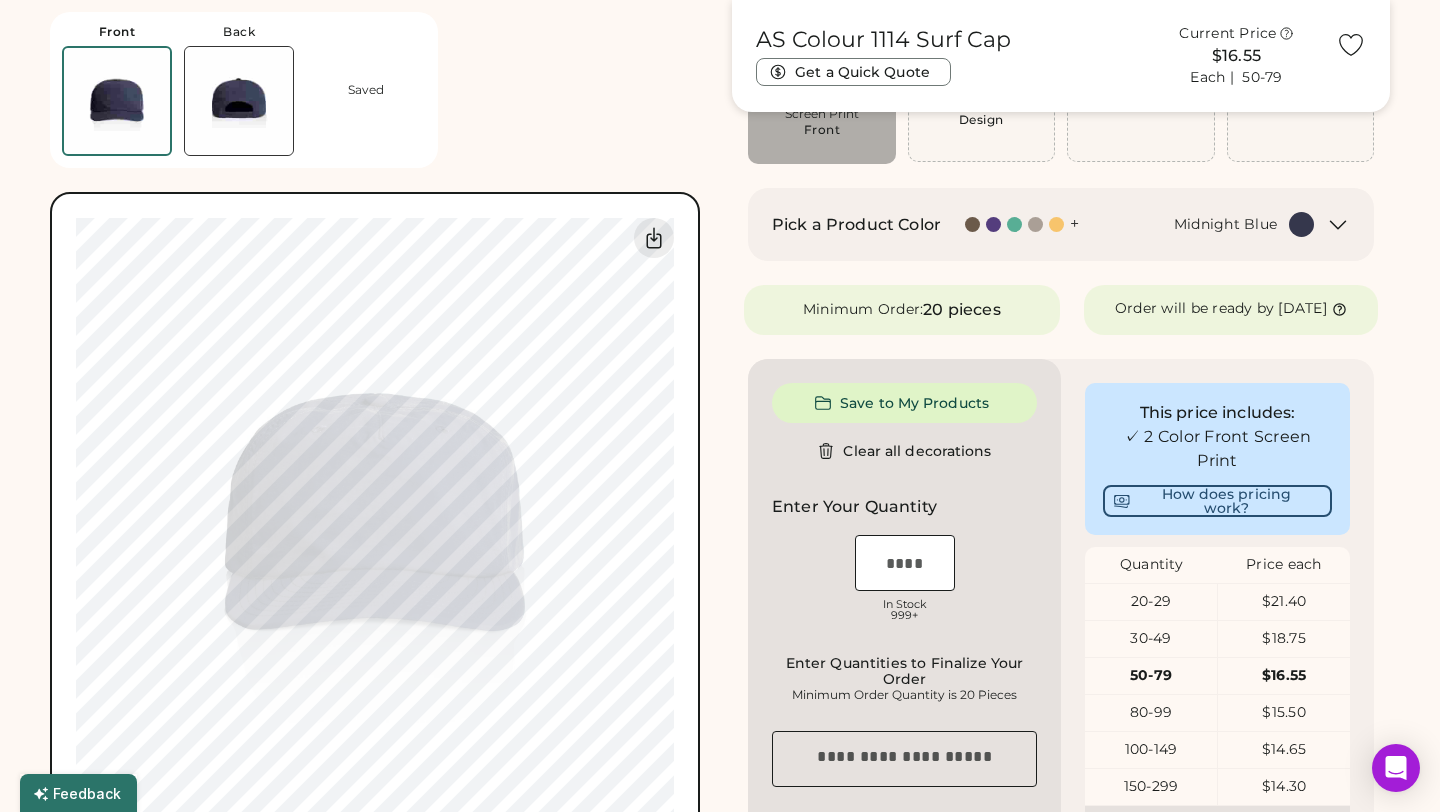 type on "****" 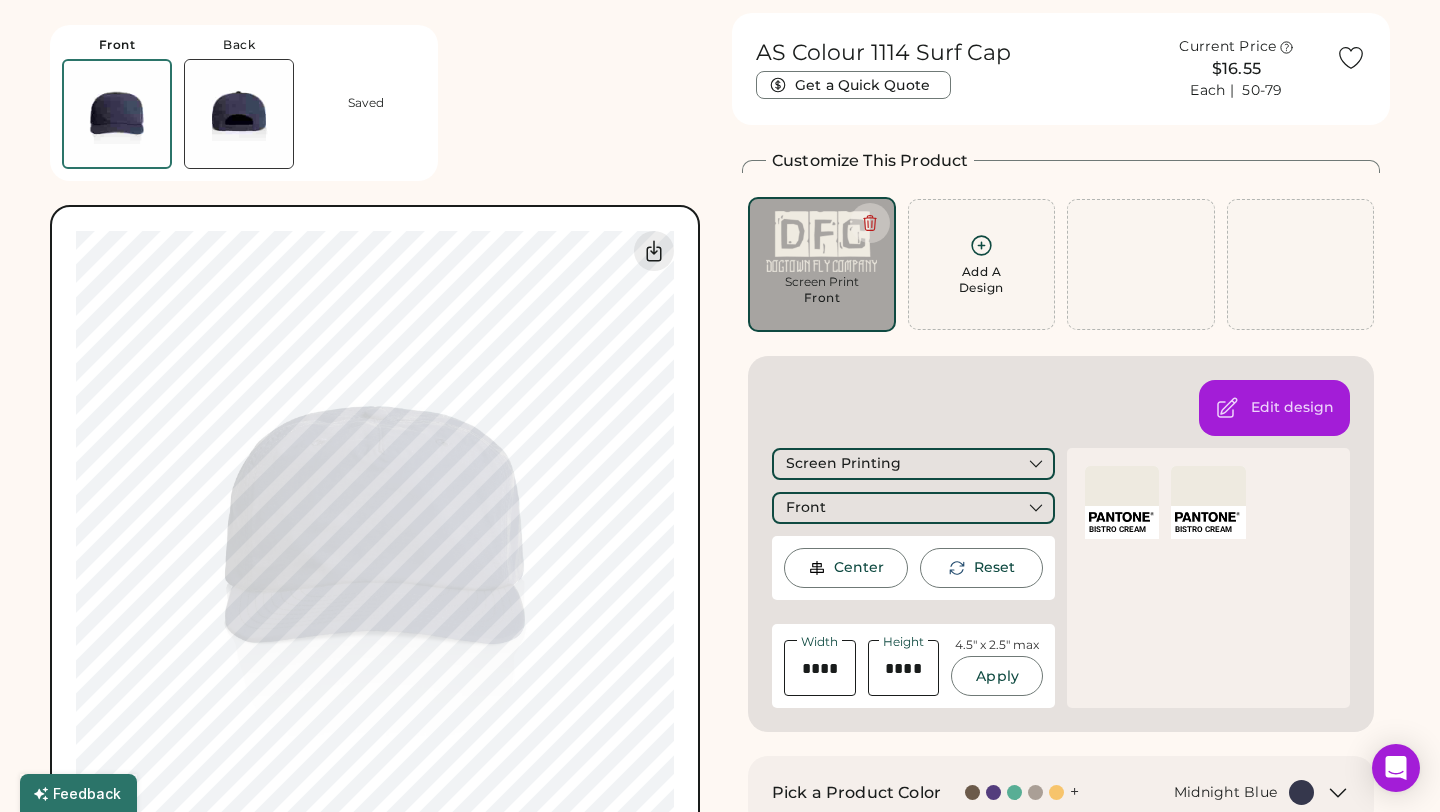 scroll, scrollTop: 59, scrollLeft: 0, axis: vertical 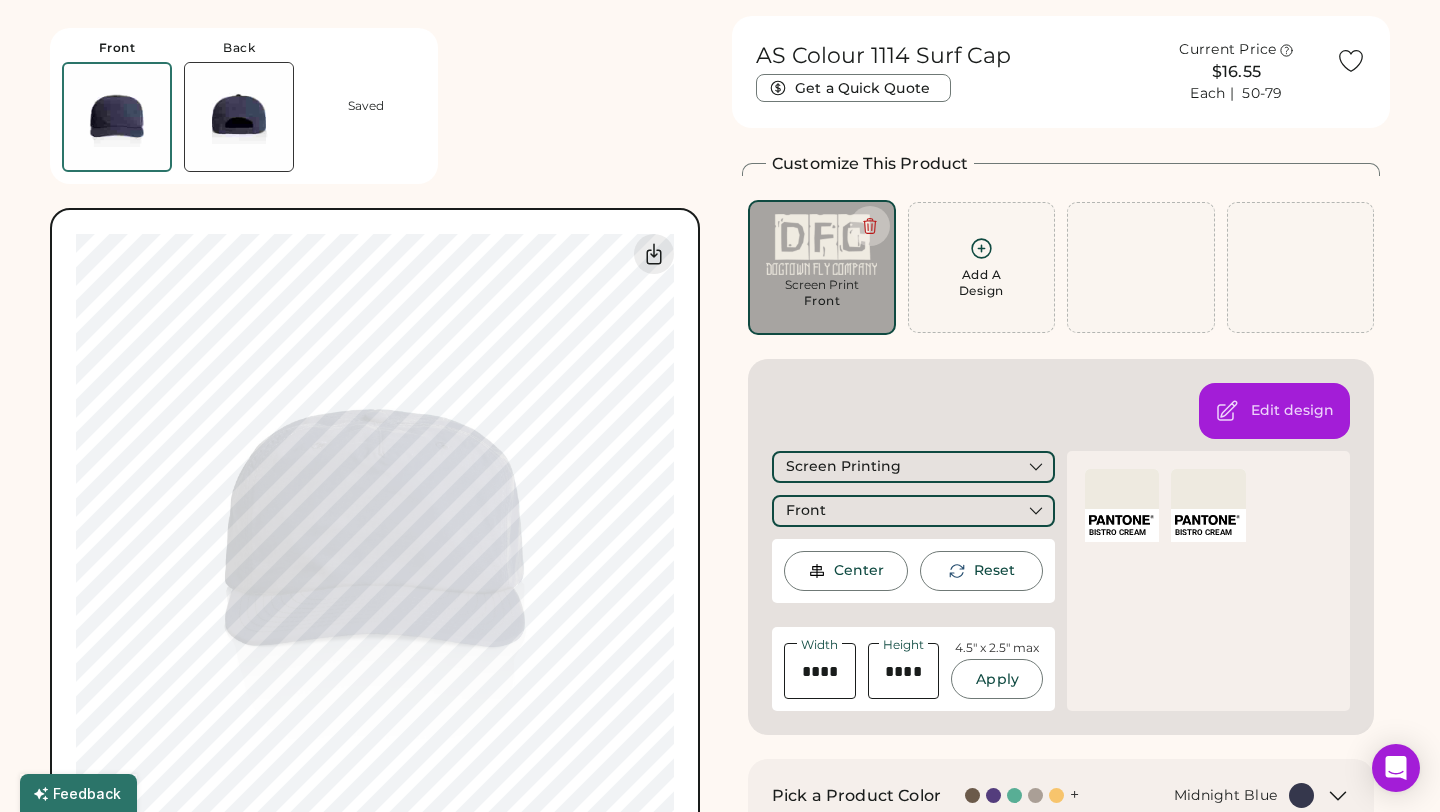 click on "Screen Print" at bounding box center [822, 285] 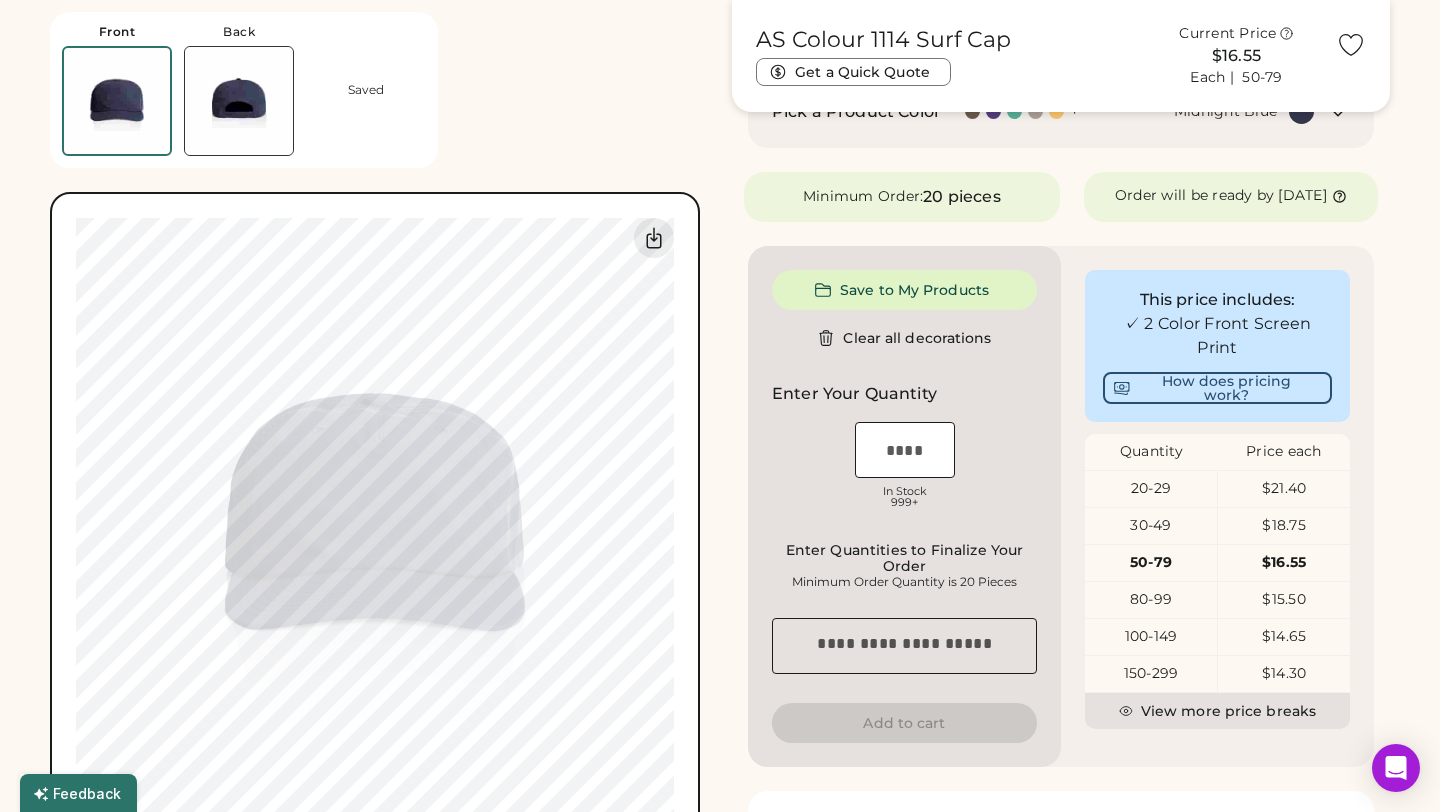 scroll, scrollTop: 287, scrollLeft: 0, axis: vertical 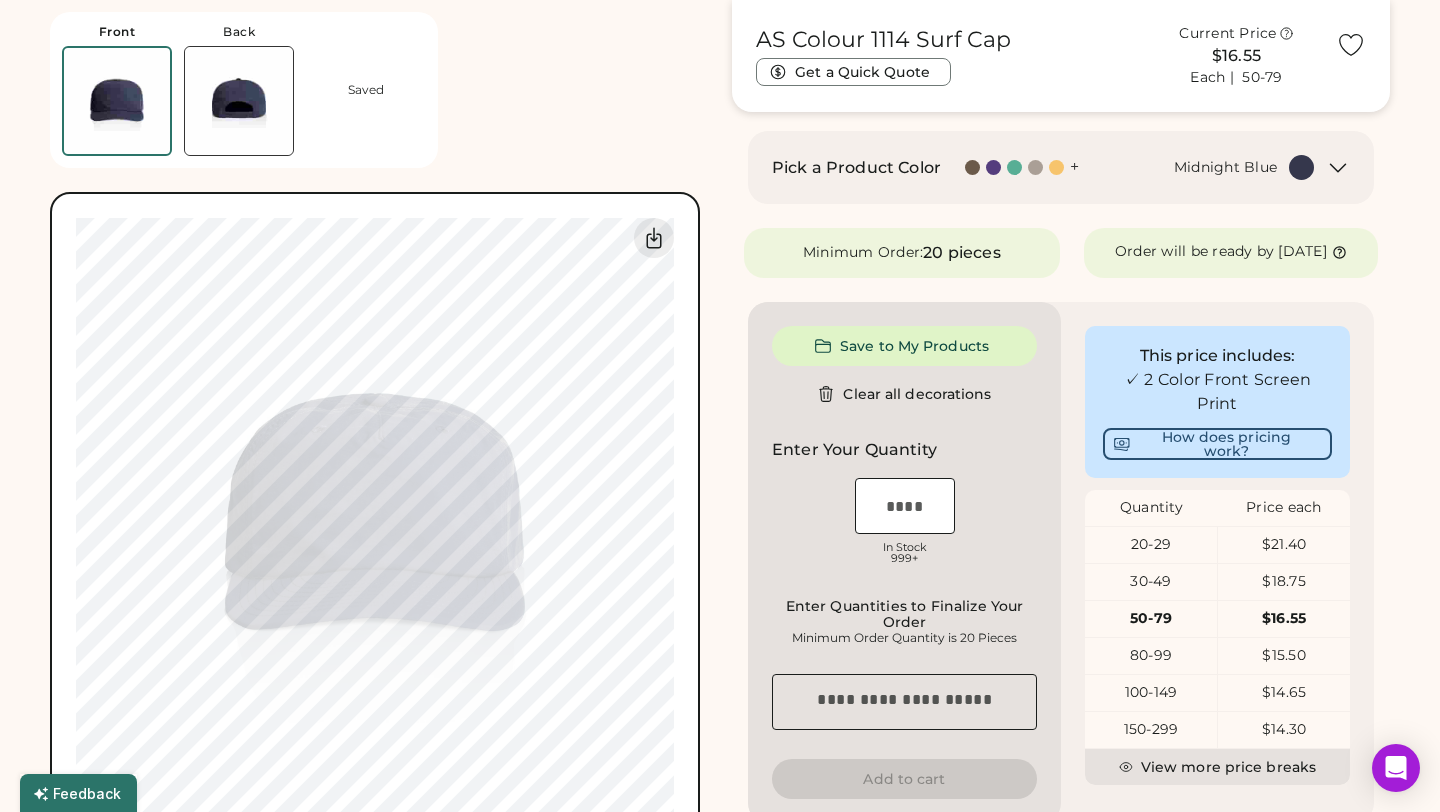 type on "****" 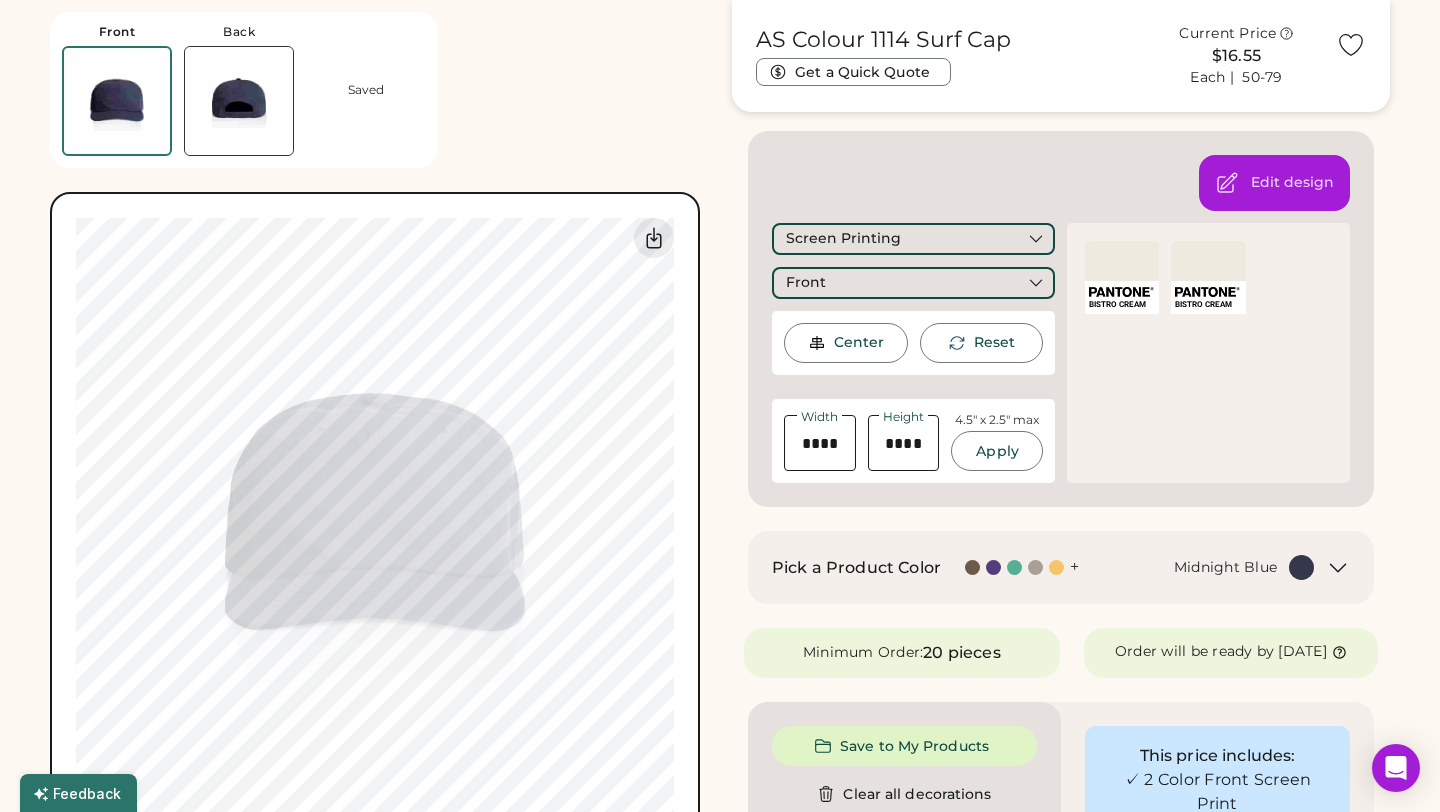 click on "Center" at bounding box center [859, 343] 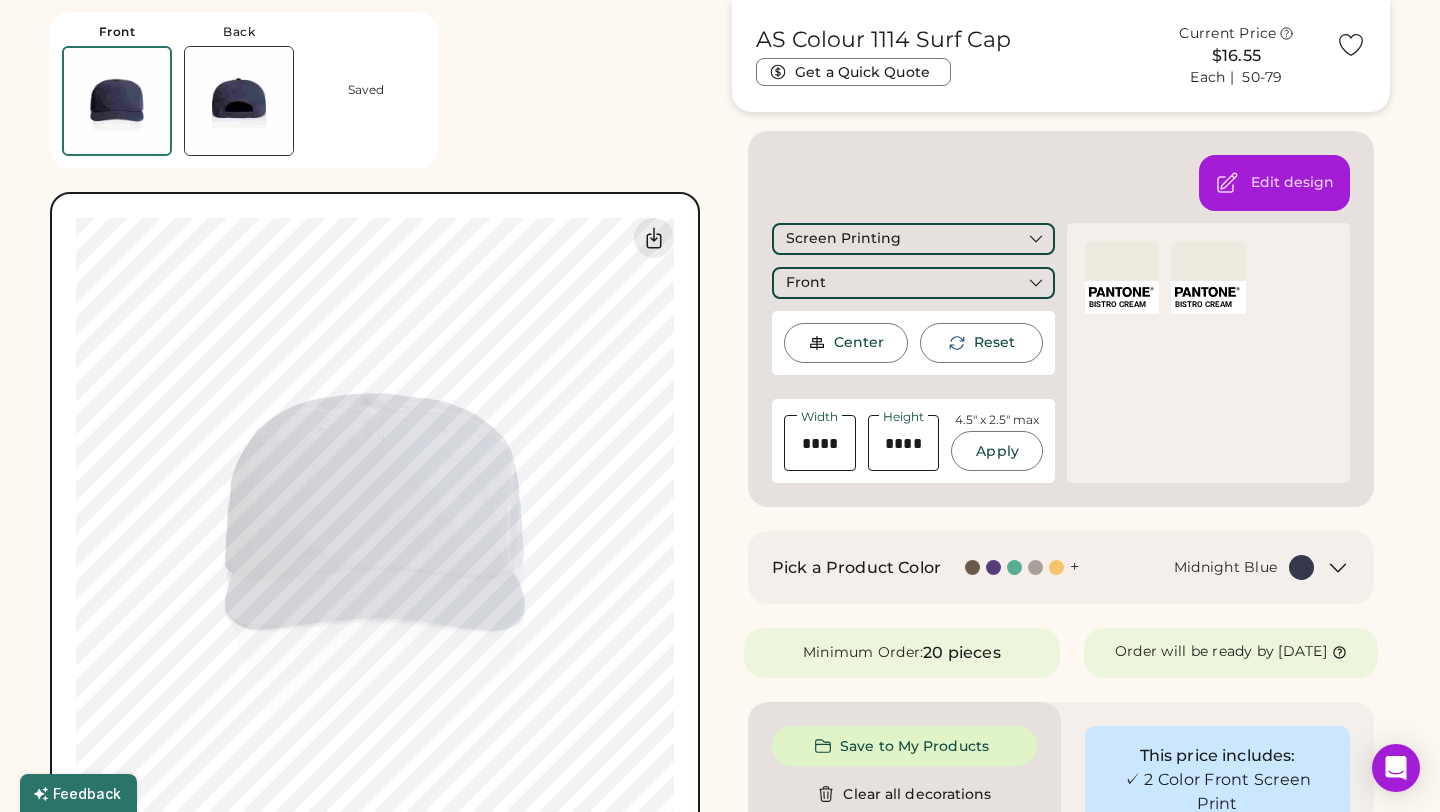 click at bounding box center (1122, 261) 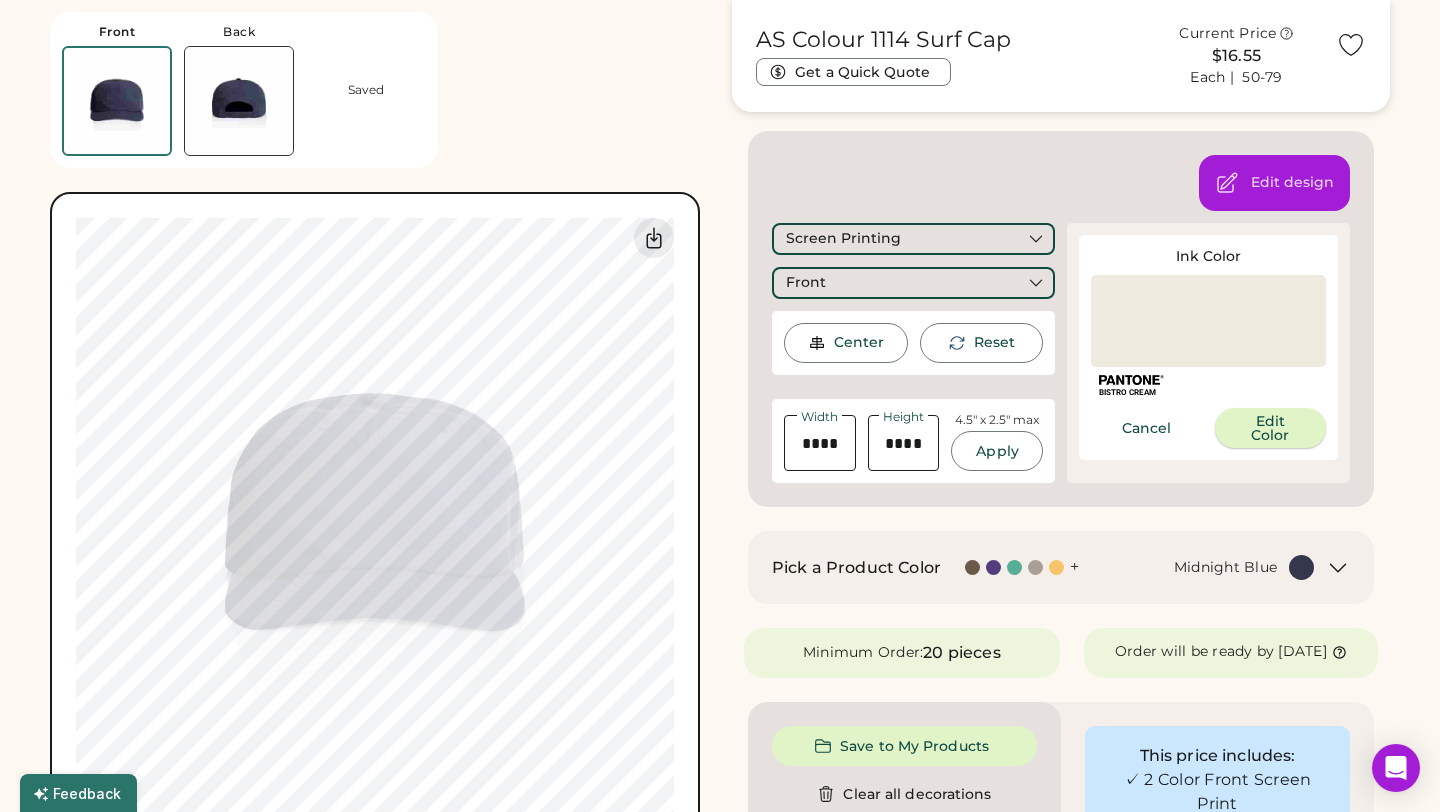 click on "Edit Color" at bounding box center (1271, 428) 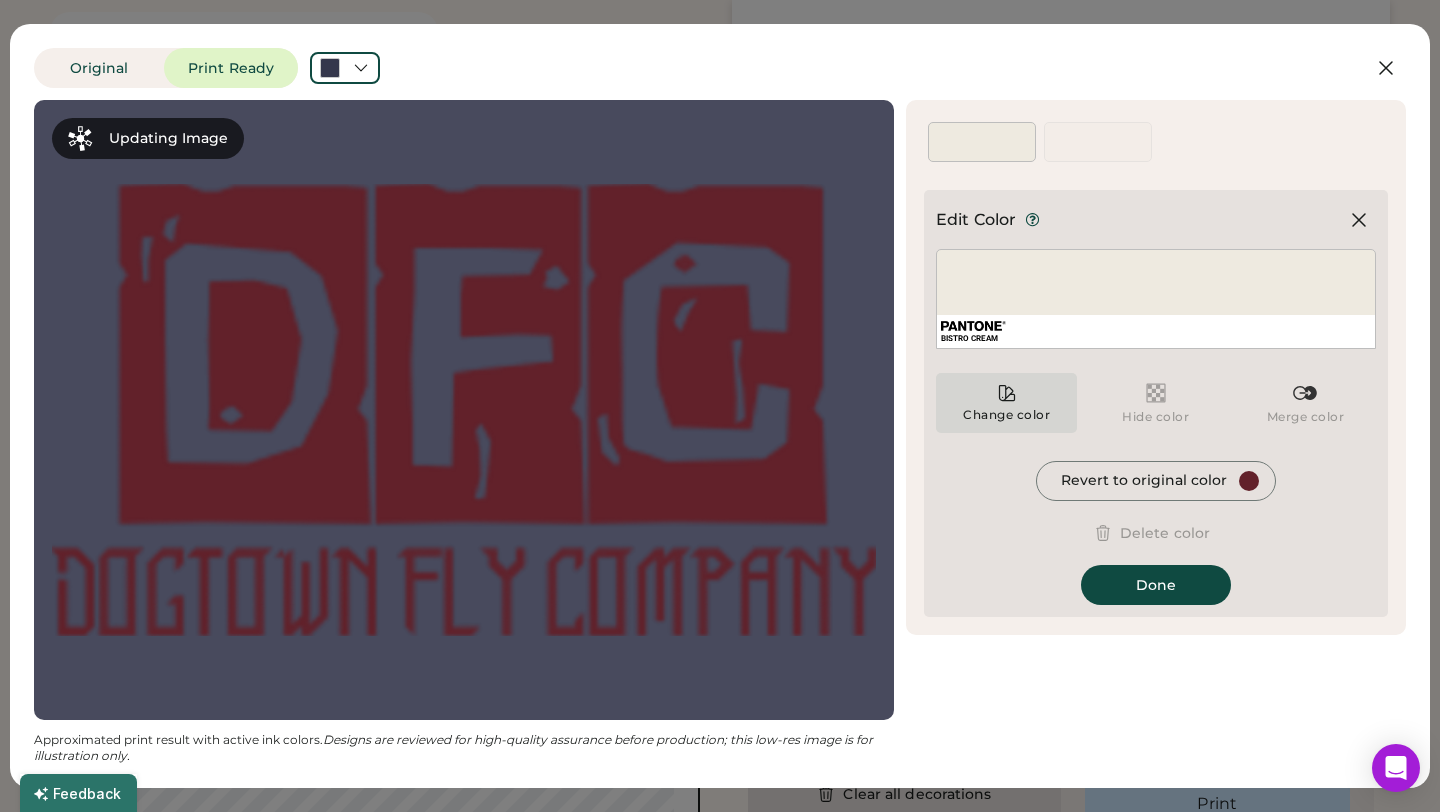 click 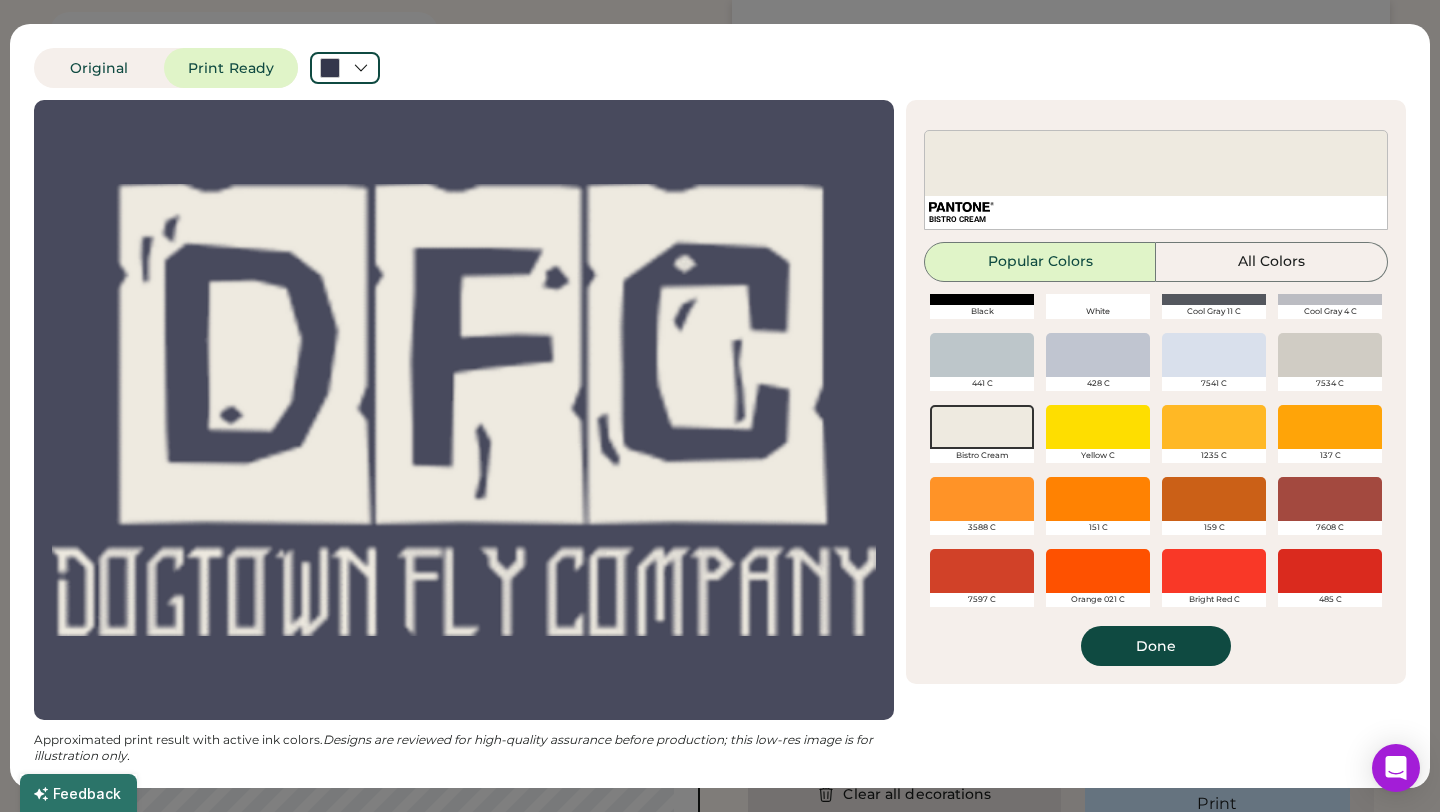 scroll, scrollTop: 40, scrollLeft: 0, axis: vertical 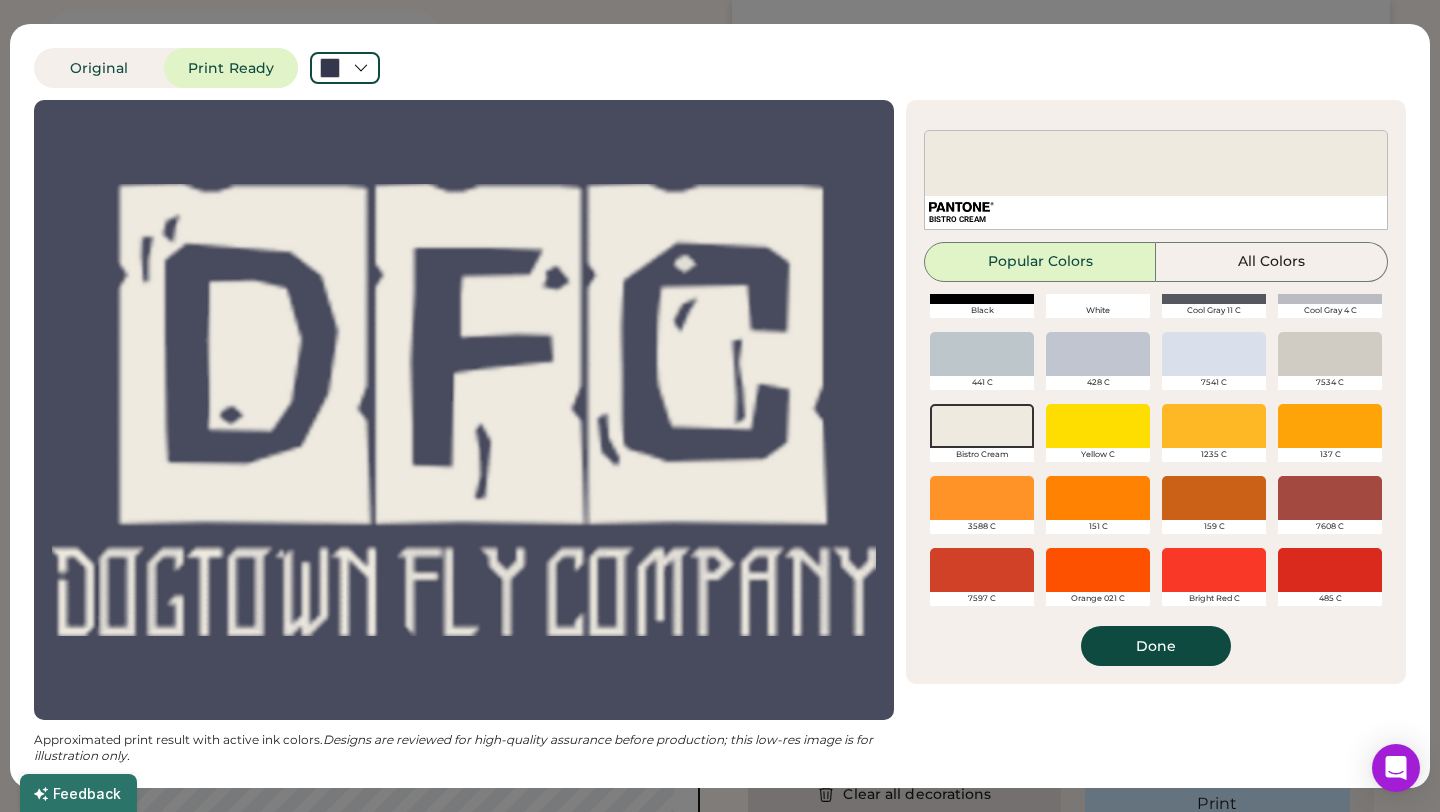 click at bounding box center (1214, 426) 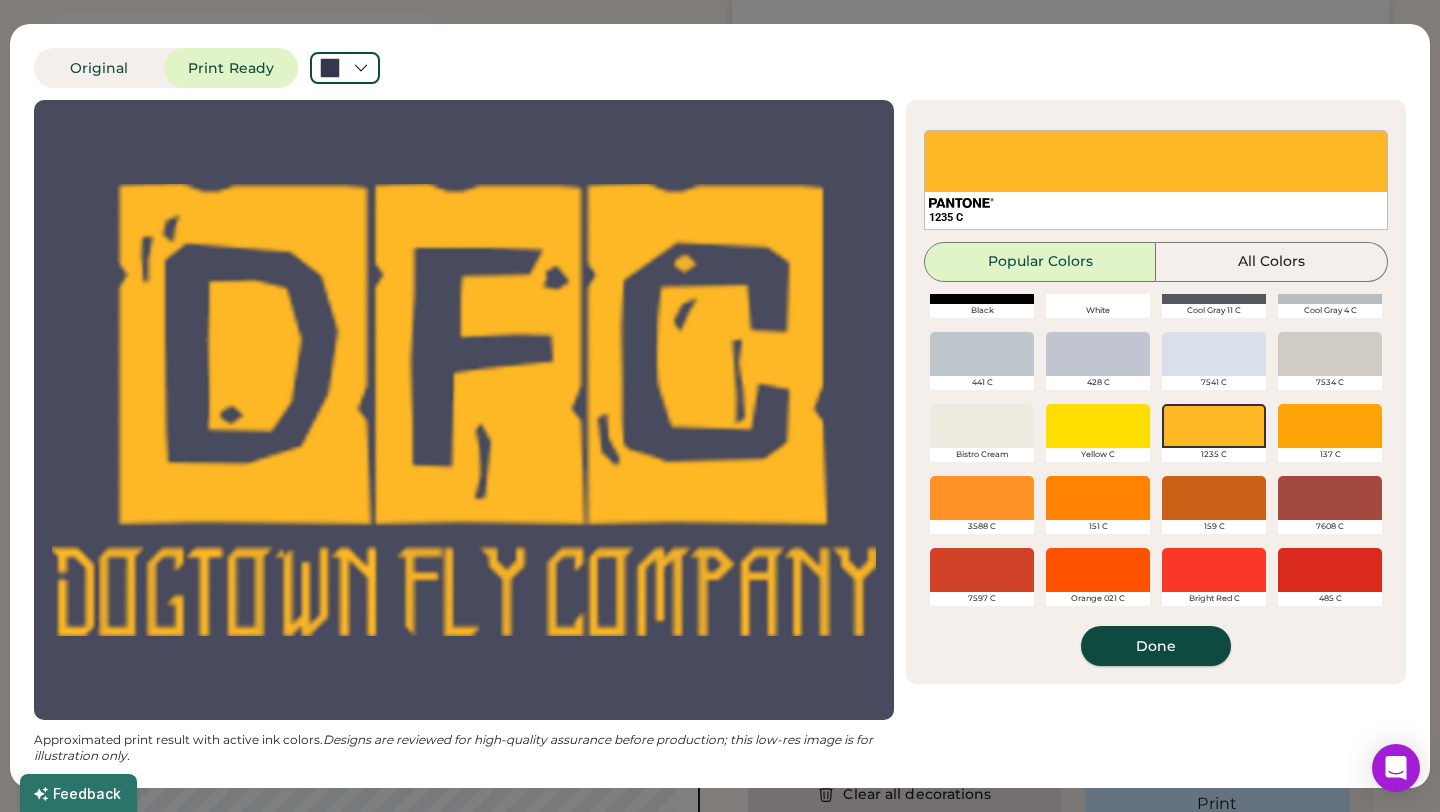 click on "Done" at bounding box center [1156, 646] 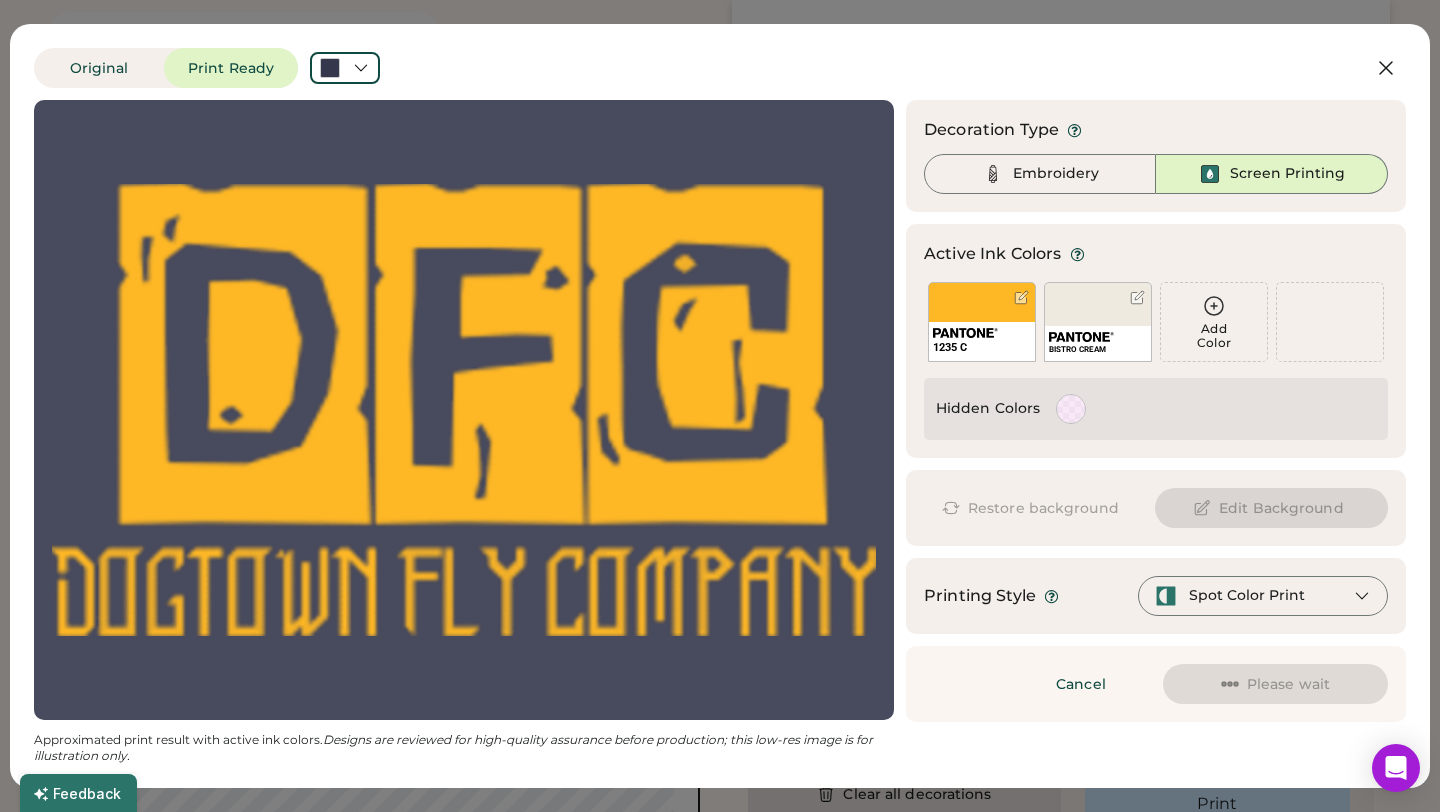 scroll, scrollTop: 0, scrollLeft: 0, axis: both 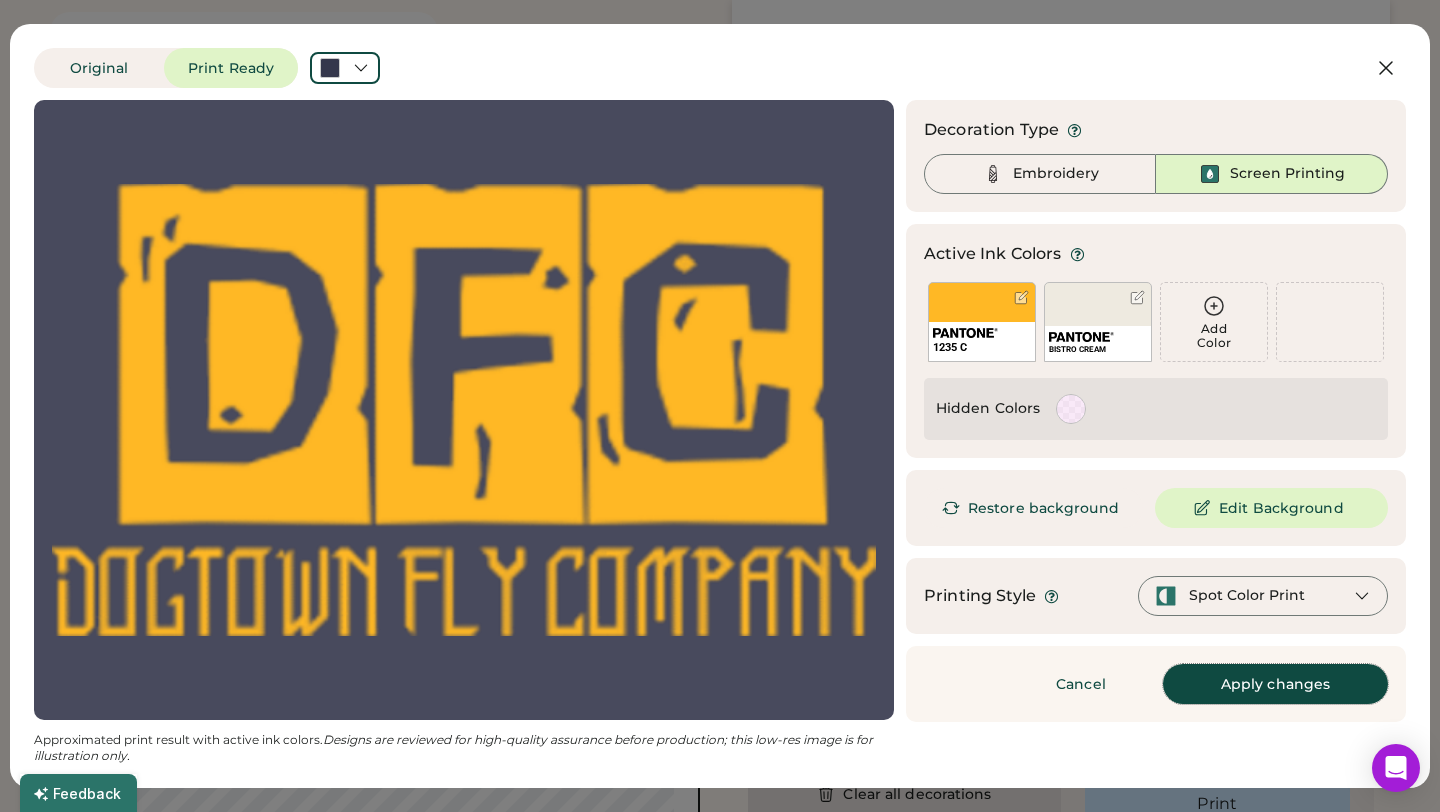 click on "Apply changes" at bounding box center [1275, 684] 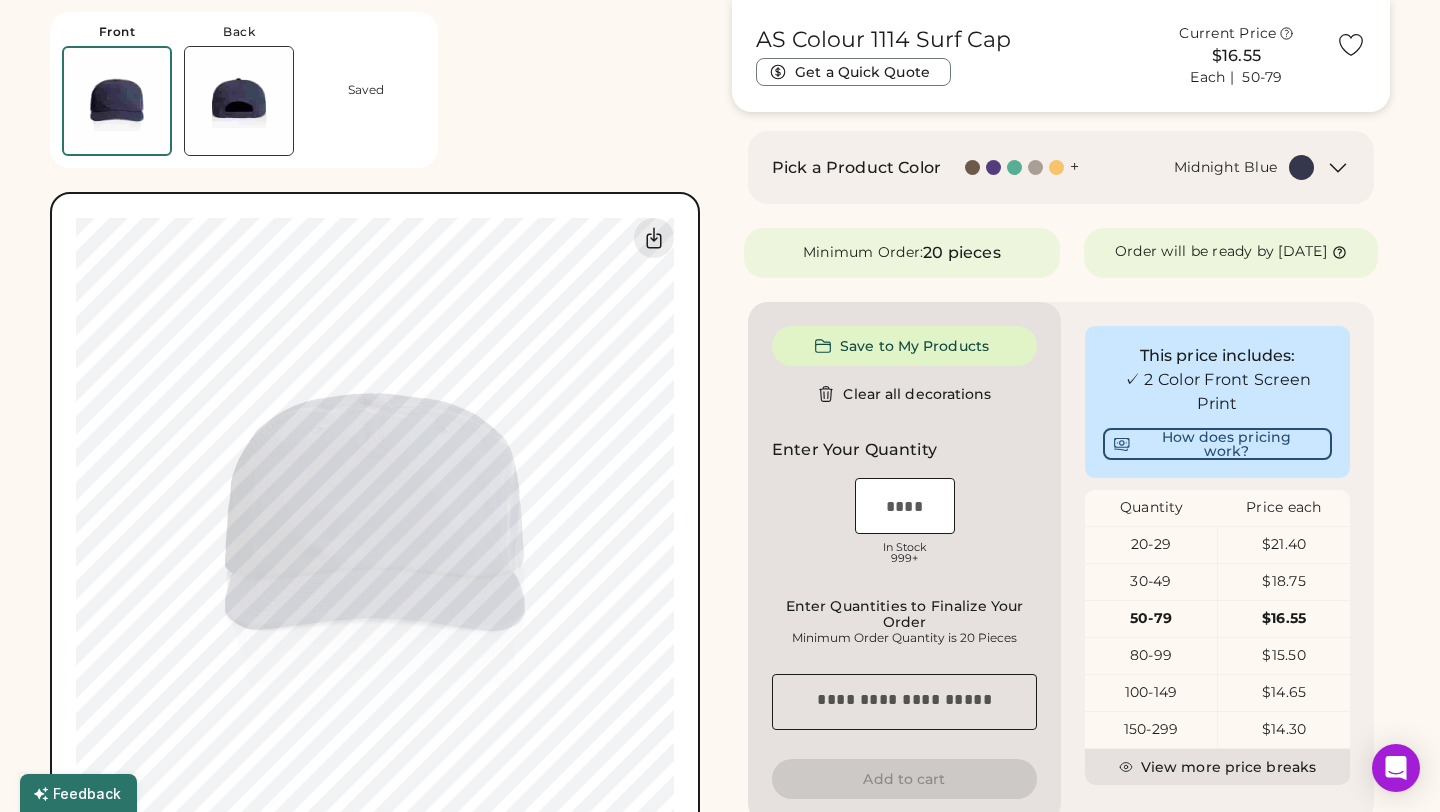 type on "****" 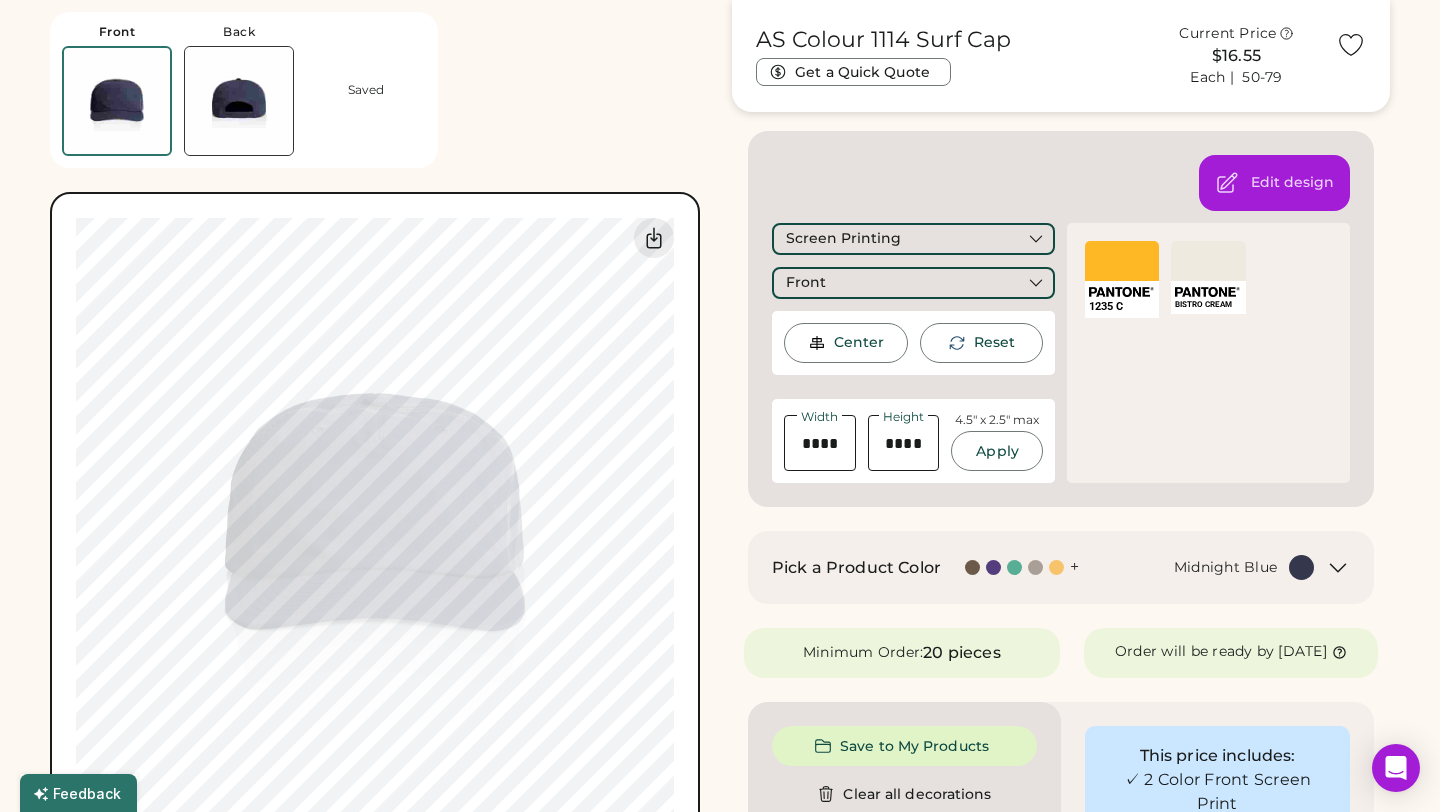click on "Front Back Saved Switch to back    My uploaded designs Upload new design
SVG, Ai, PDF, EPS, PSD Non-preferred files:
PNG, JPG, TIFF Max File Size: 25MB    Guidelines are approximate; our team will confirm the correct placement. 0% 0%" at bounding box center [379, 421] 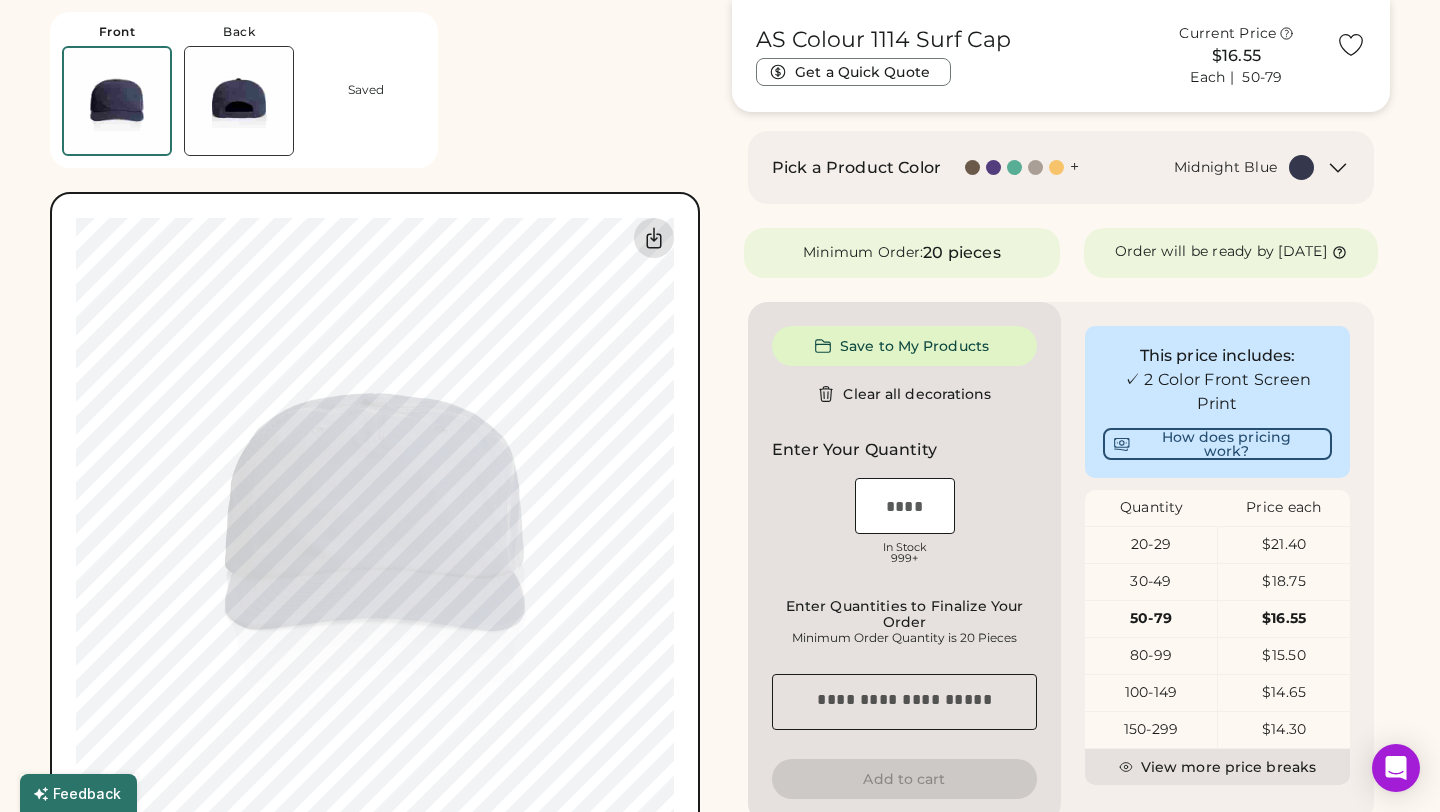click 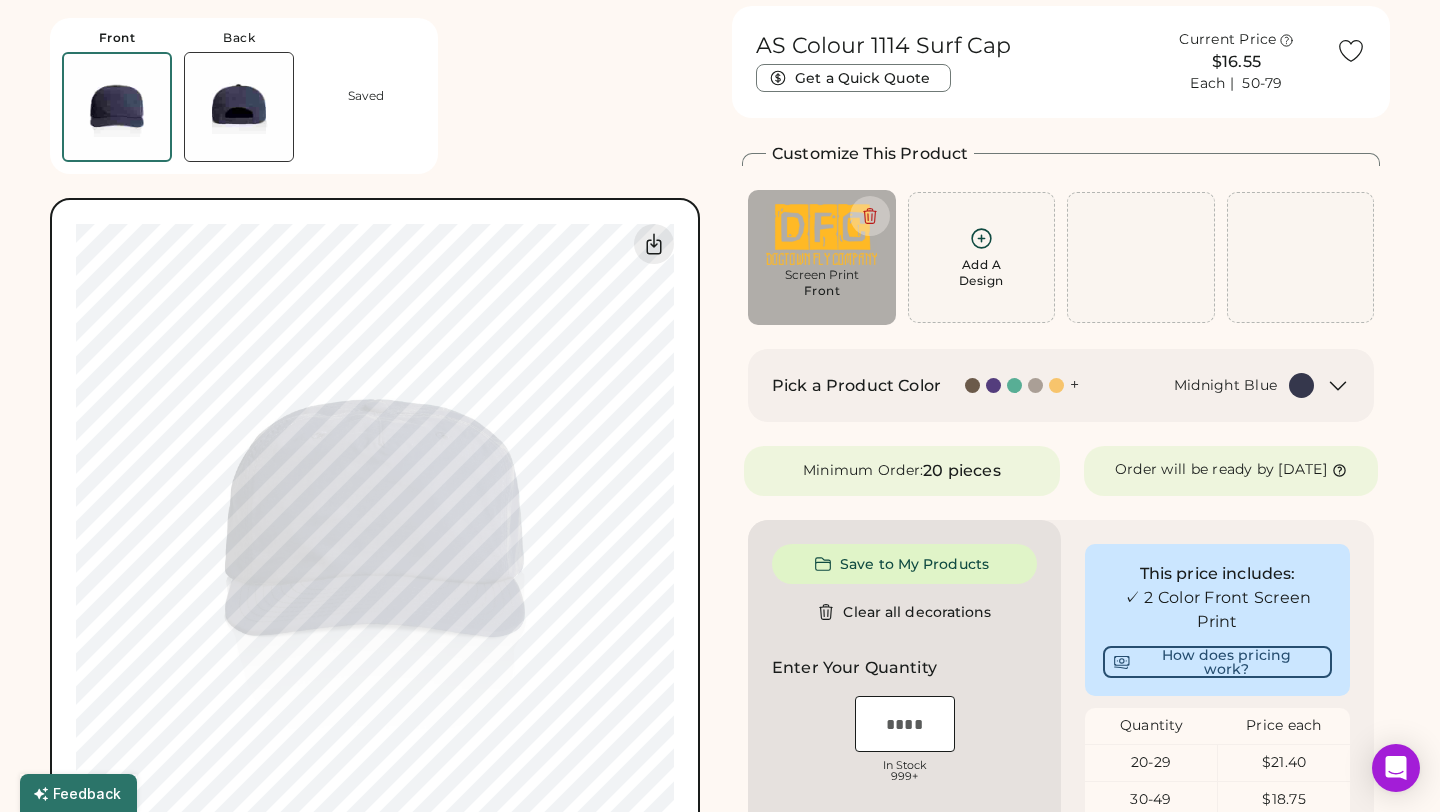 scroll, scrollTop: 0, scrollLeft: 0, axis: both 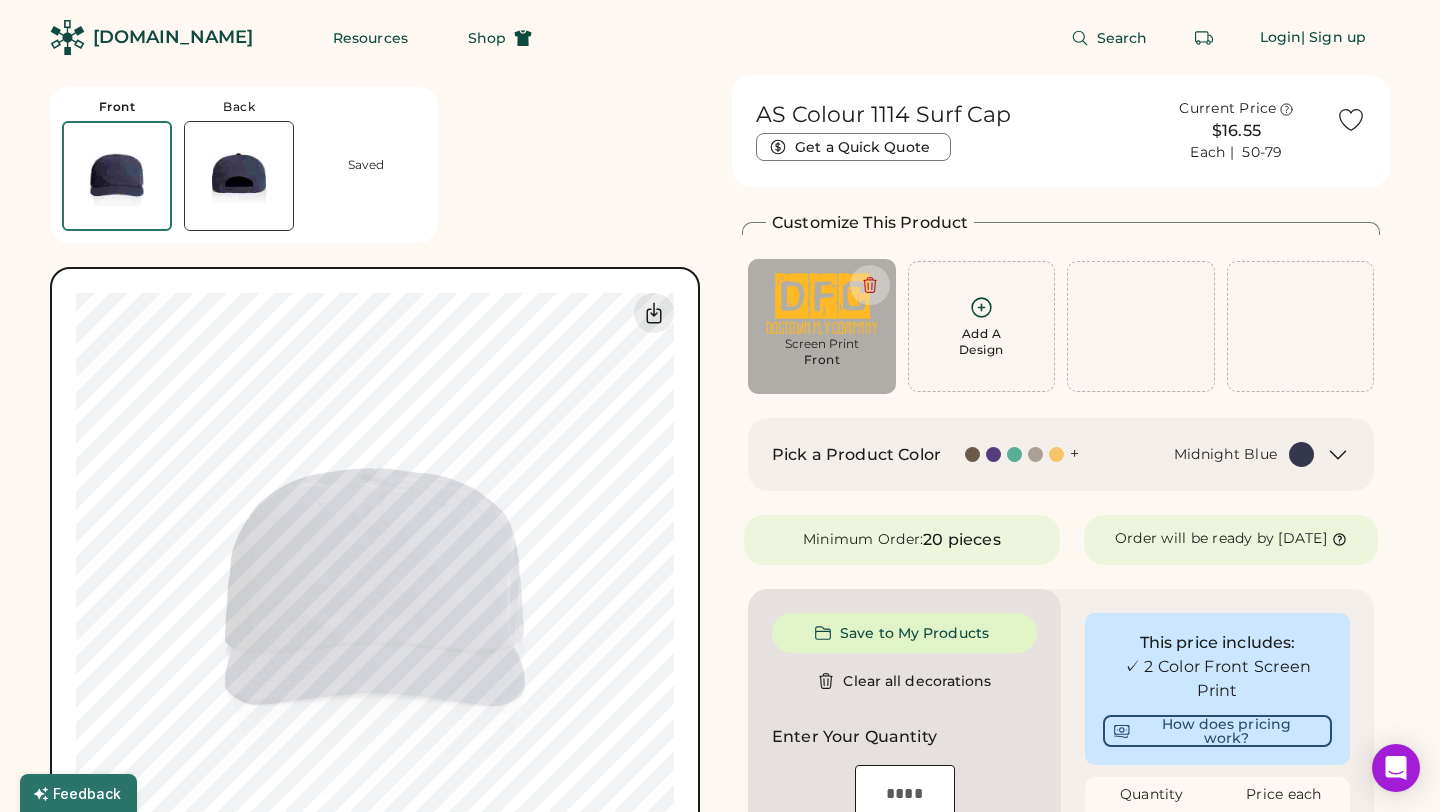 click on "Front Back Saved Switch to back    My uploaded designs Upload new design
SVG, Ai, PDF, EPS, PSD Non-preferred files:
PNG, JPG, TIFF Max File Size: 25MB    Guidelines are approximate; our team will confirm the correct placement. 0% 0%" at bounding box center [379, 496] 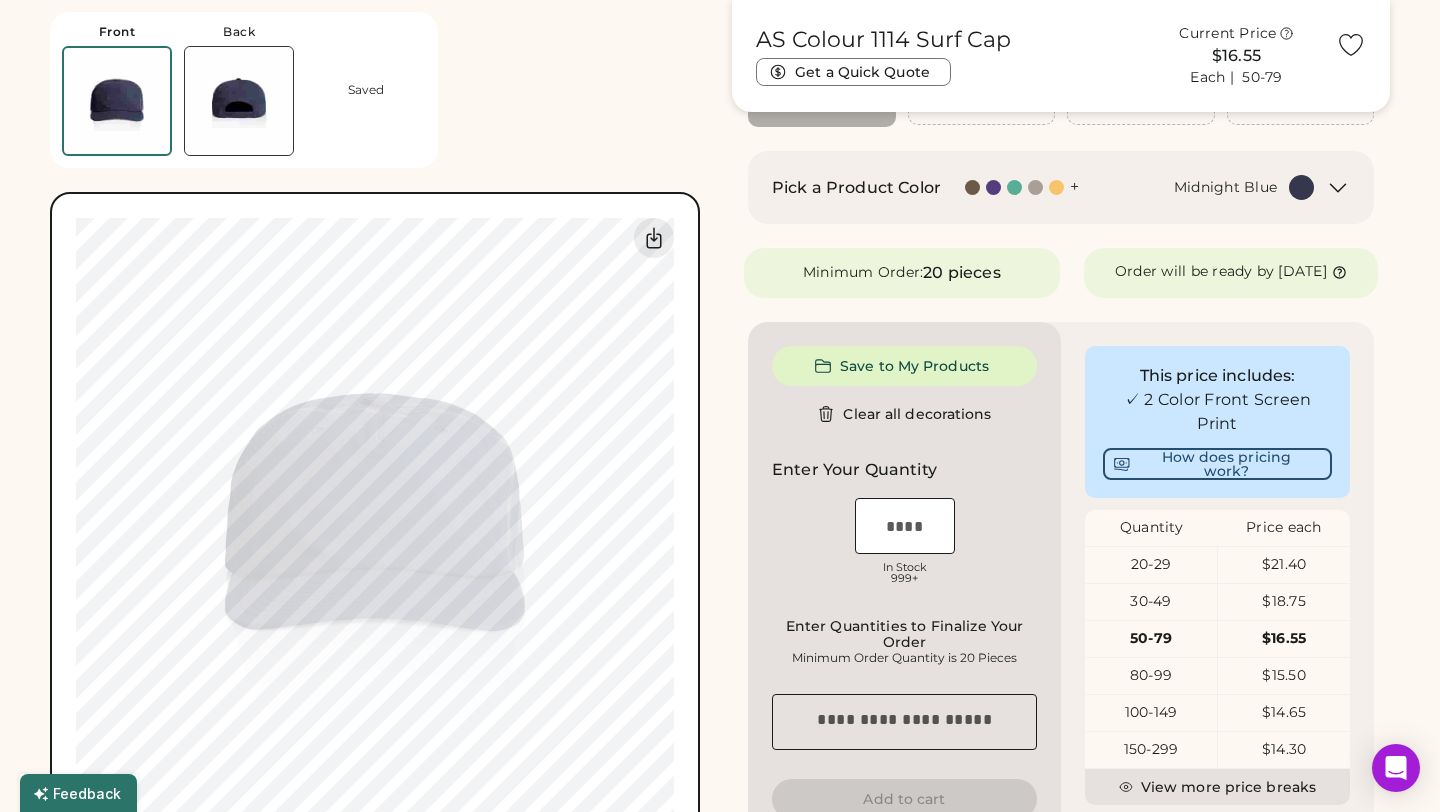 scroll, scrollTop: 0, scrollLeft: 0, axis: both 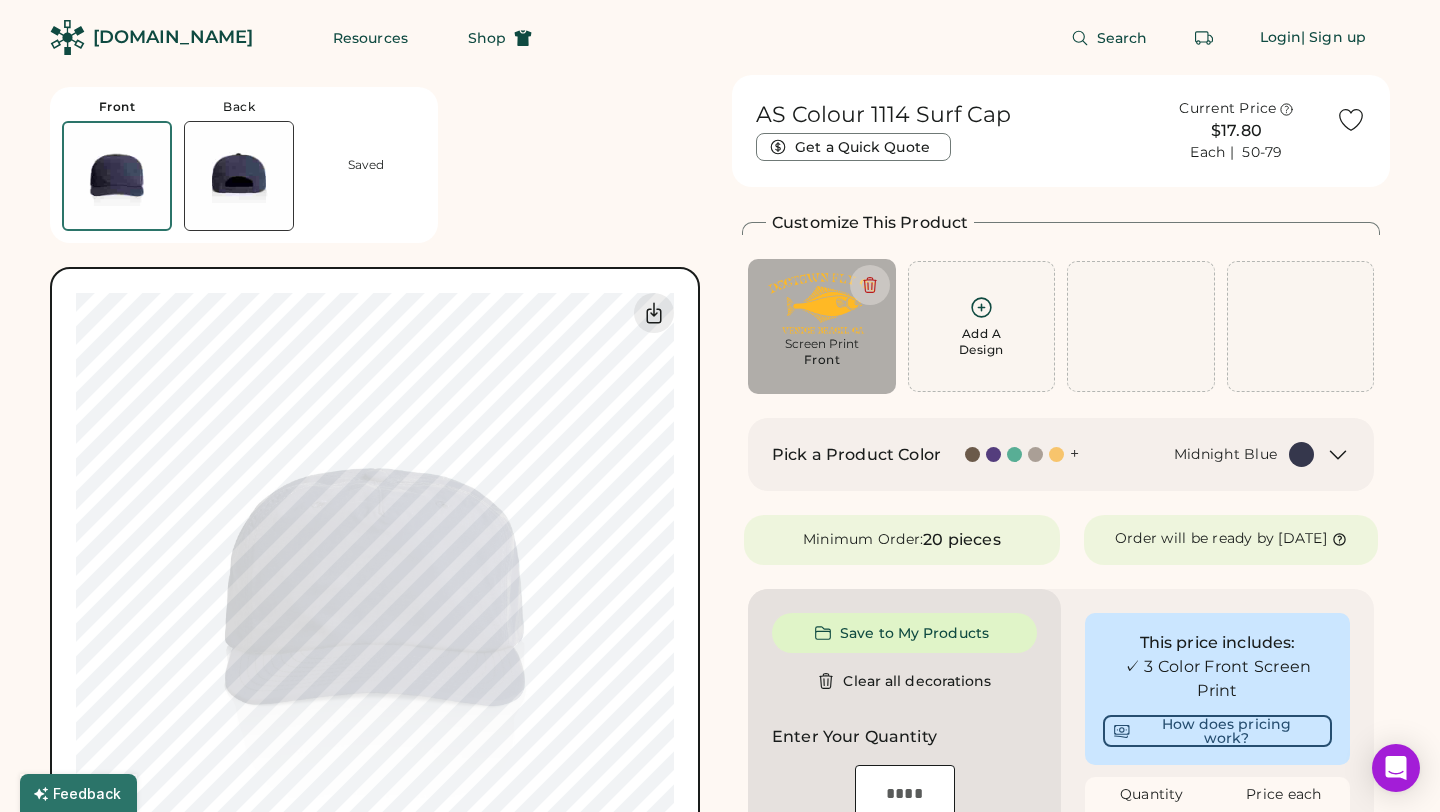 click 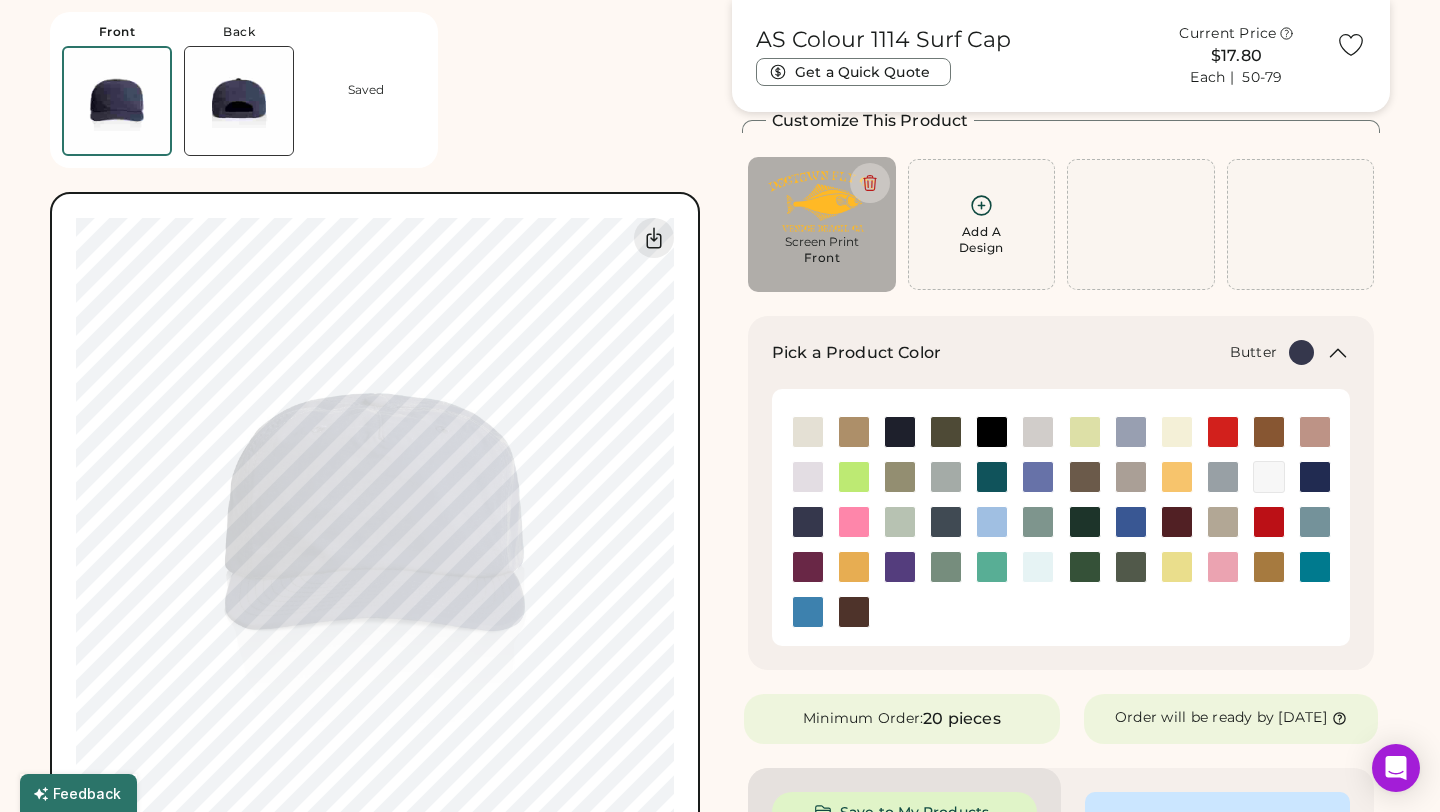 scroll, scrollTop: 117, scrollLeft: 0, axis: vertical 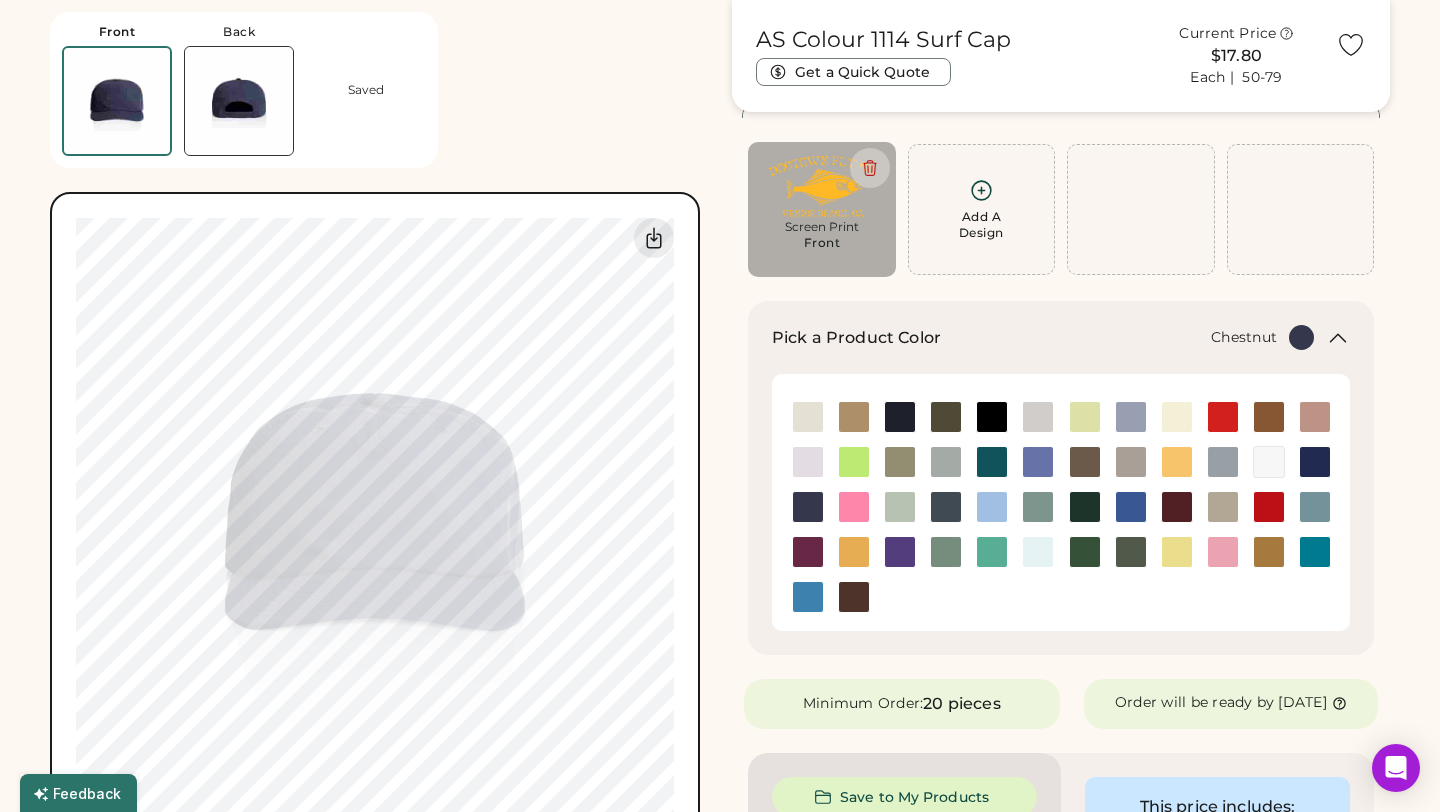click at bounding box center (854, 597) 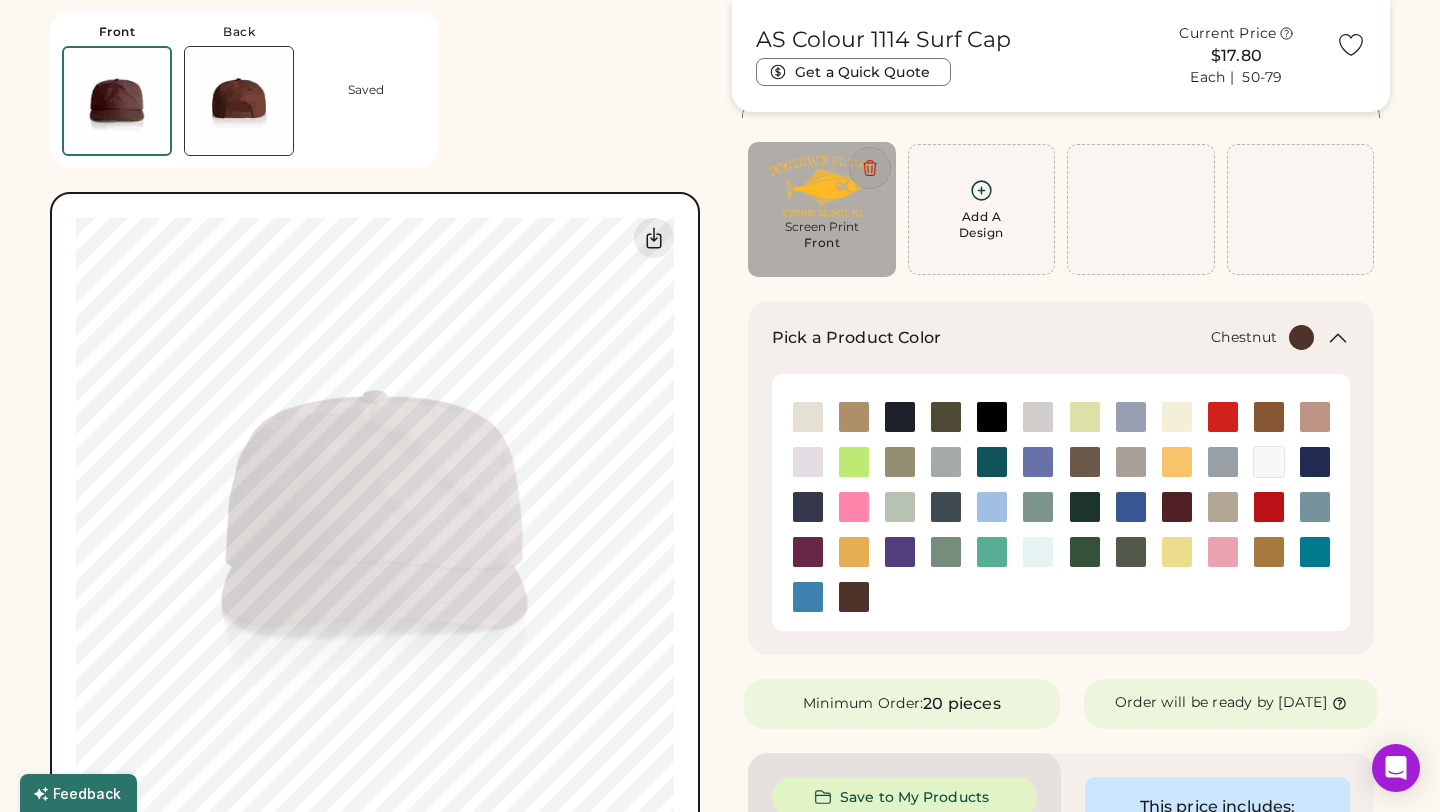 click 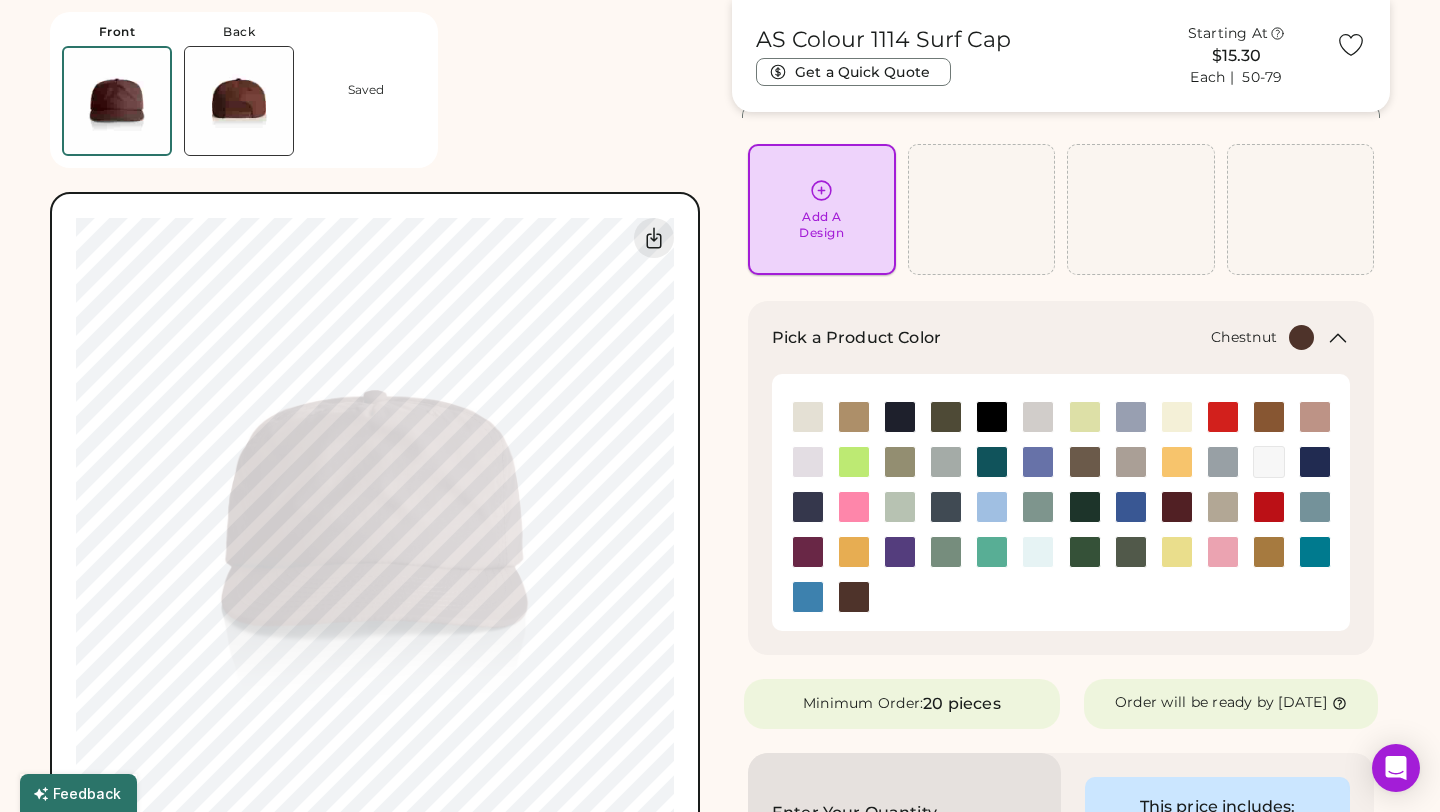 click on "Add A
Design" at bounding box center [821, 225] 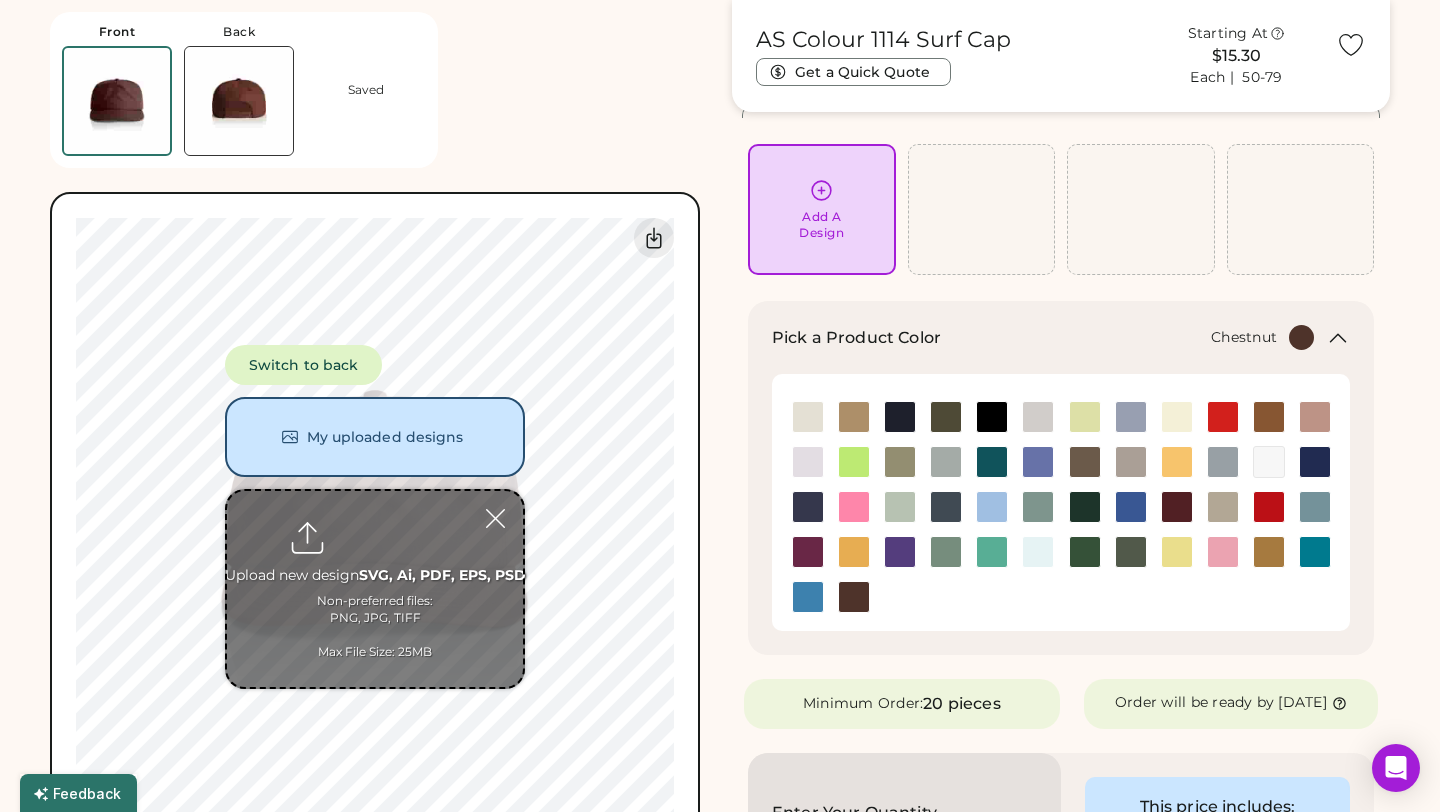 type on "**********" 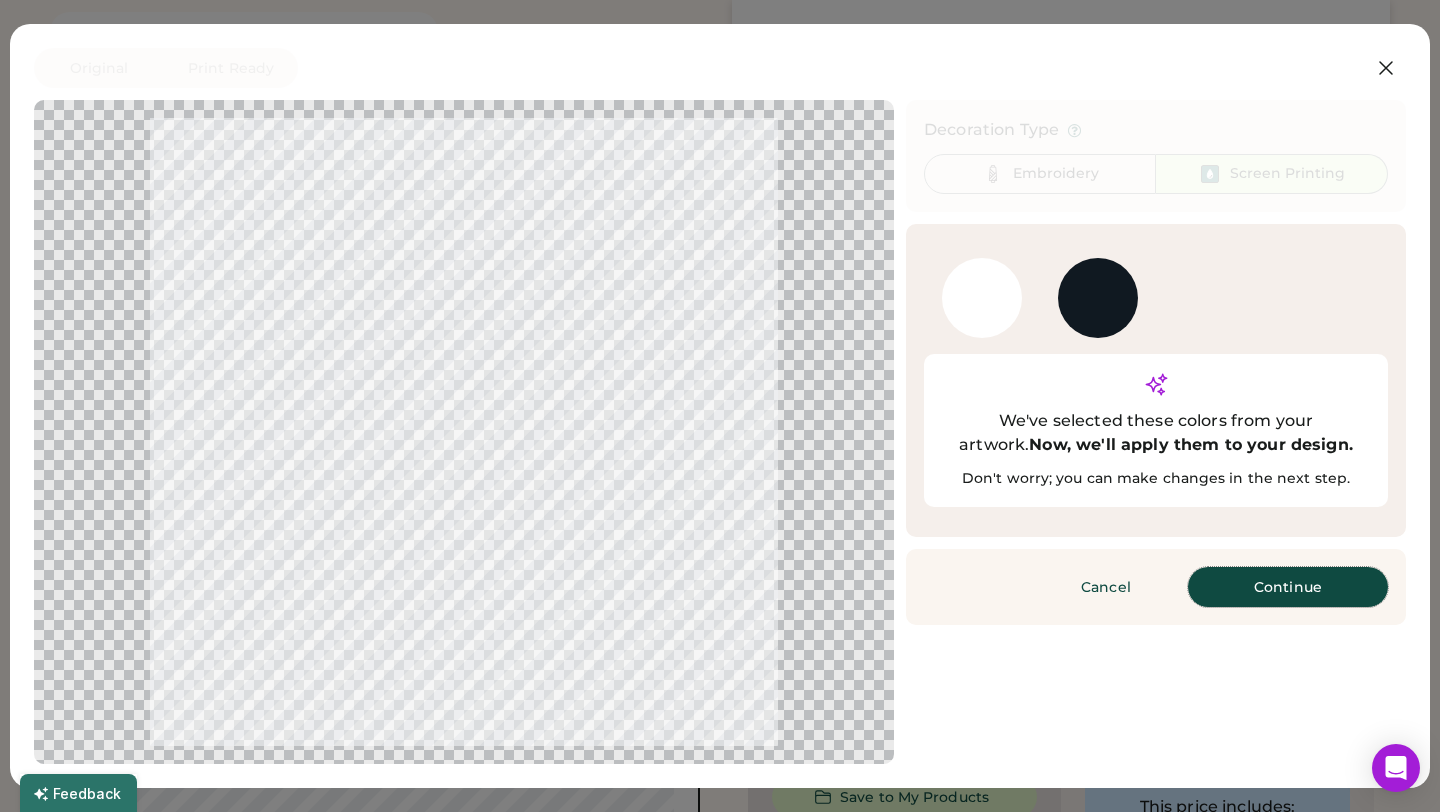 click on "Continue" at bounding box center [1288, 587] 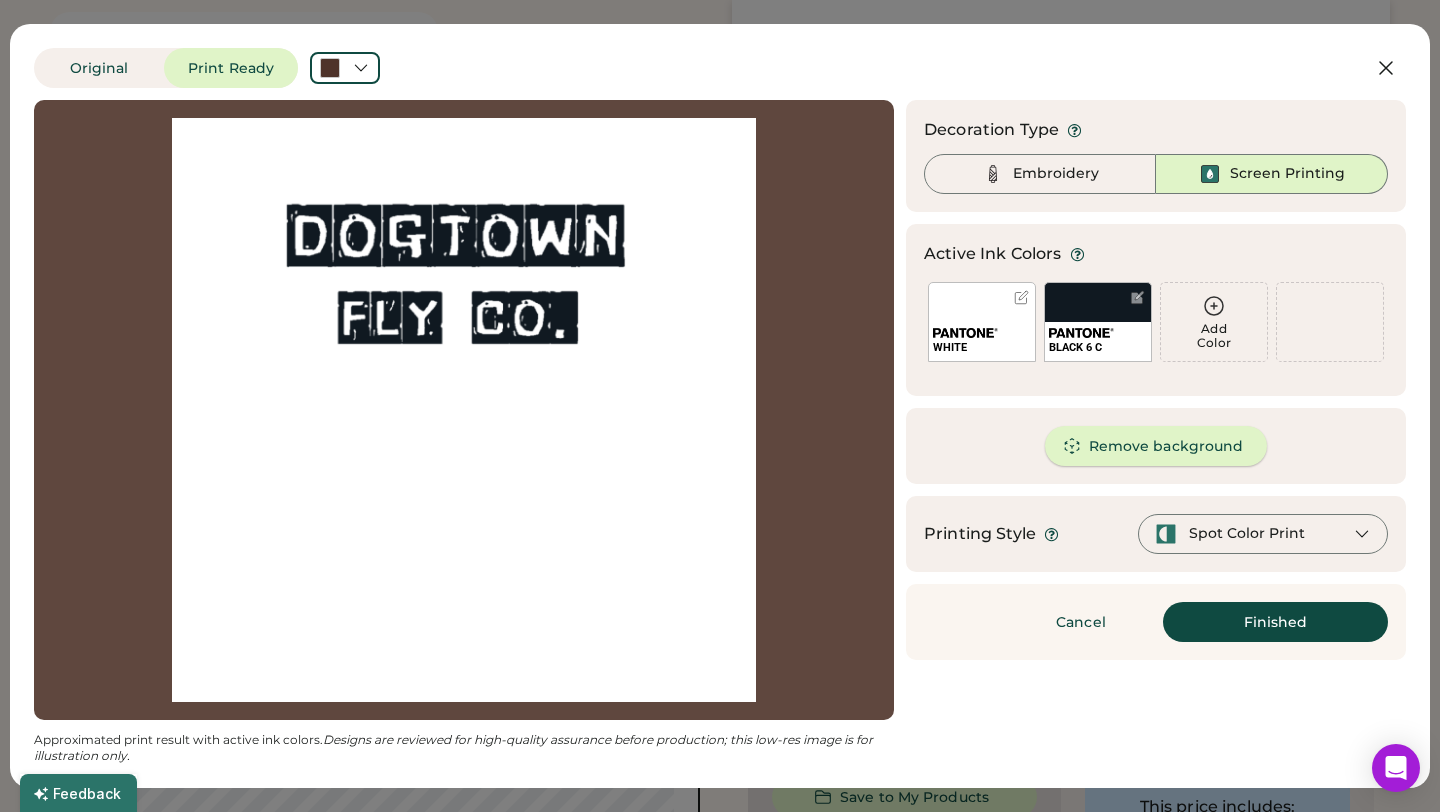click on "Remove background" at bounding box center [1156, 446] 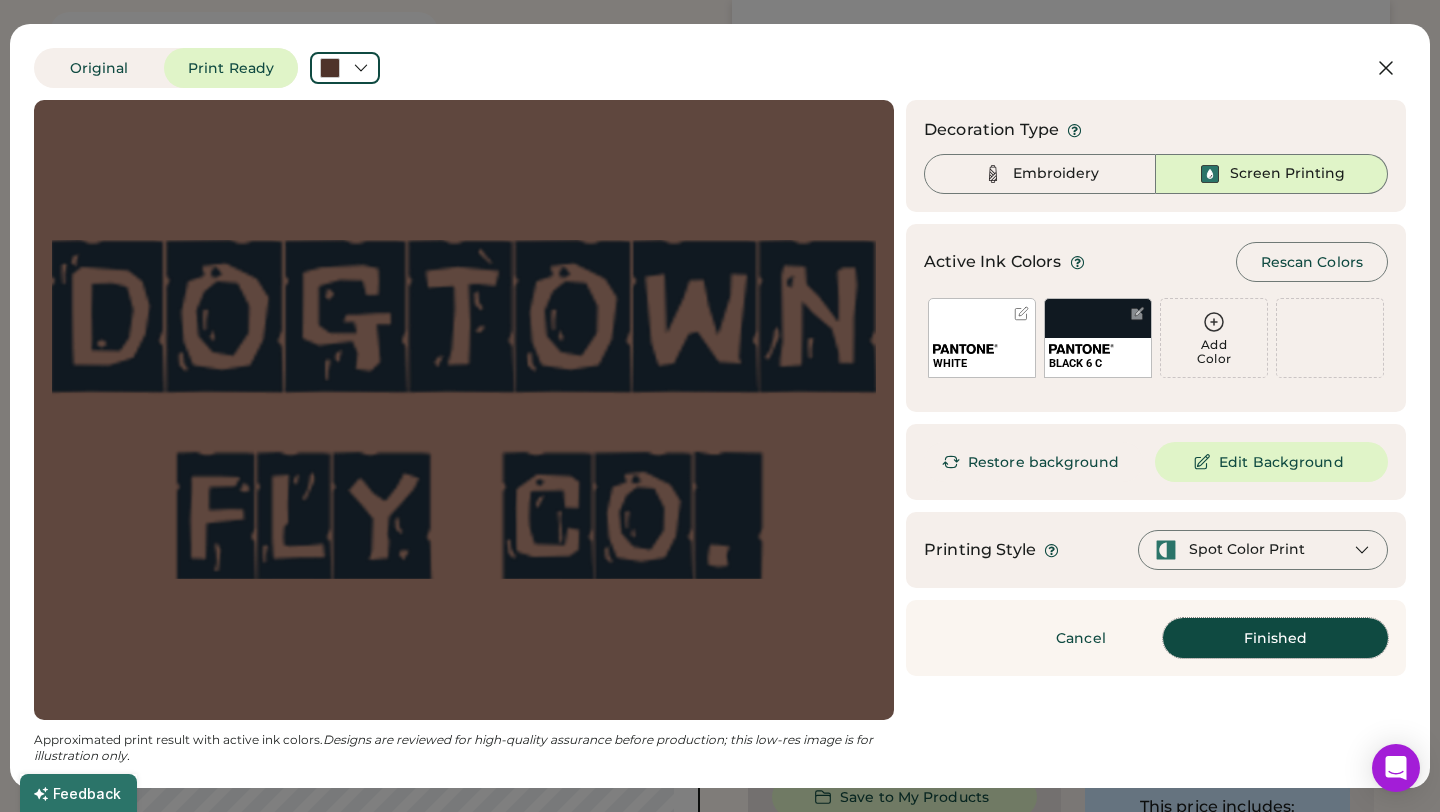 click on "Finished" at bounding box center (1275, 638) 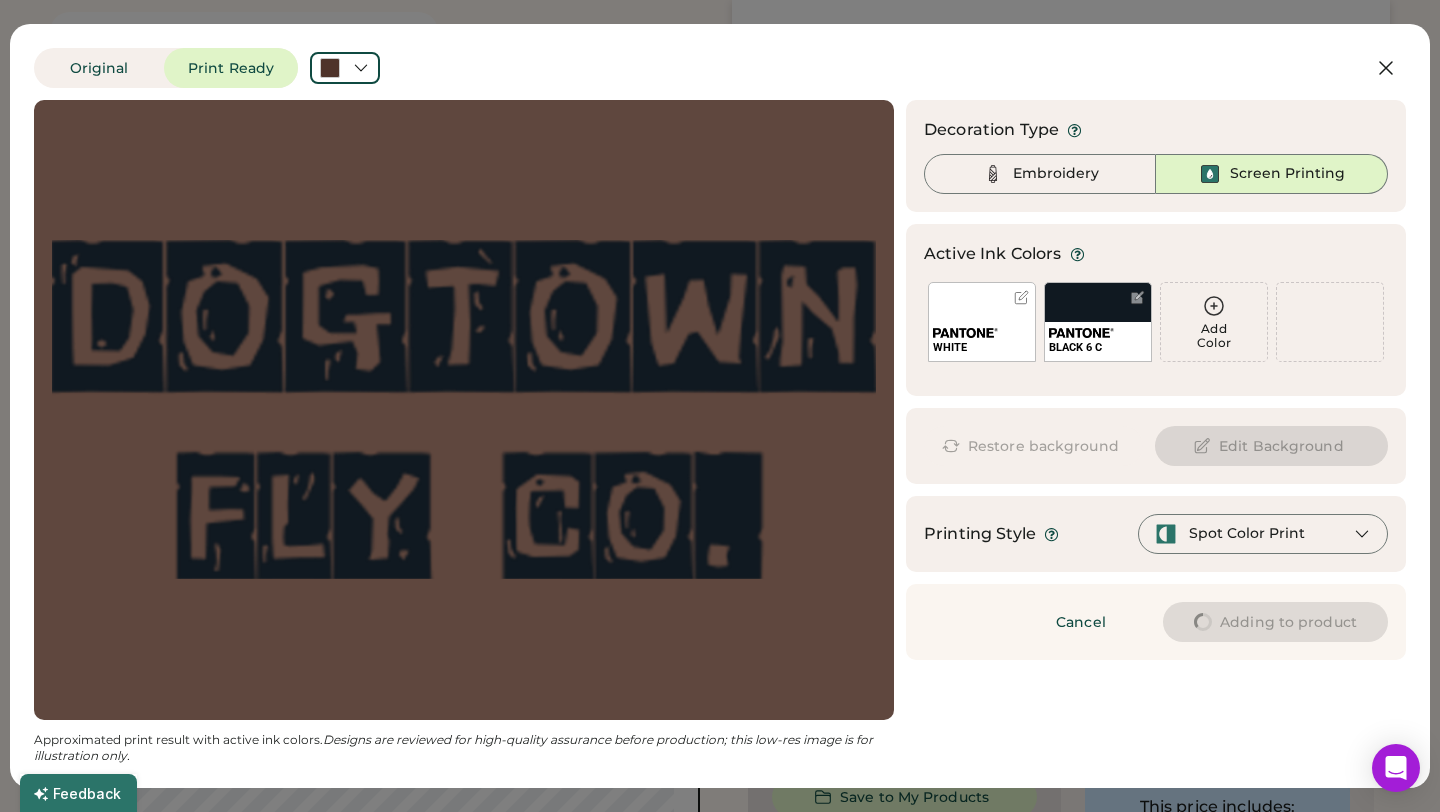 type on "****" 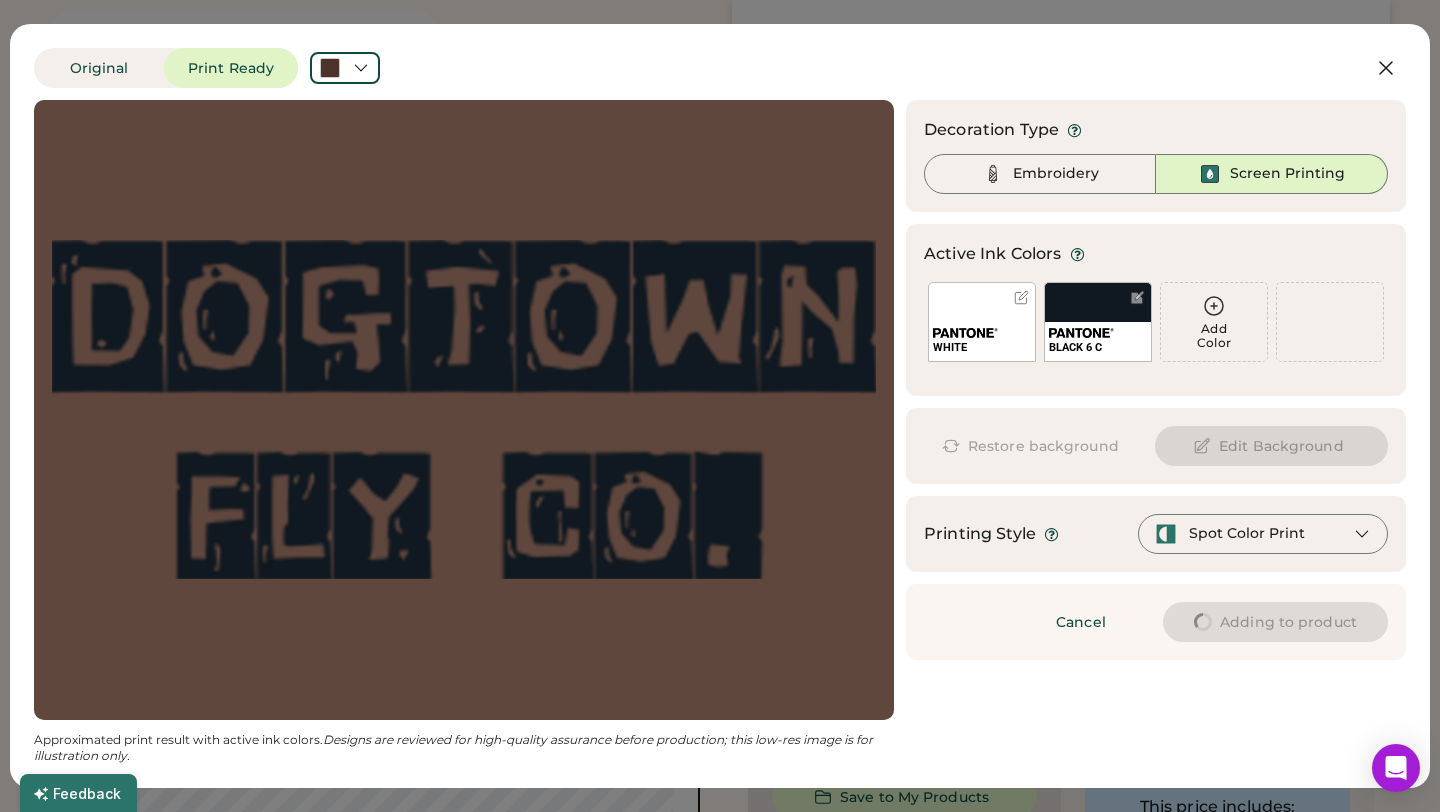 type on "****" 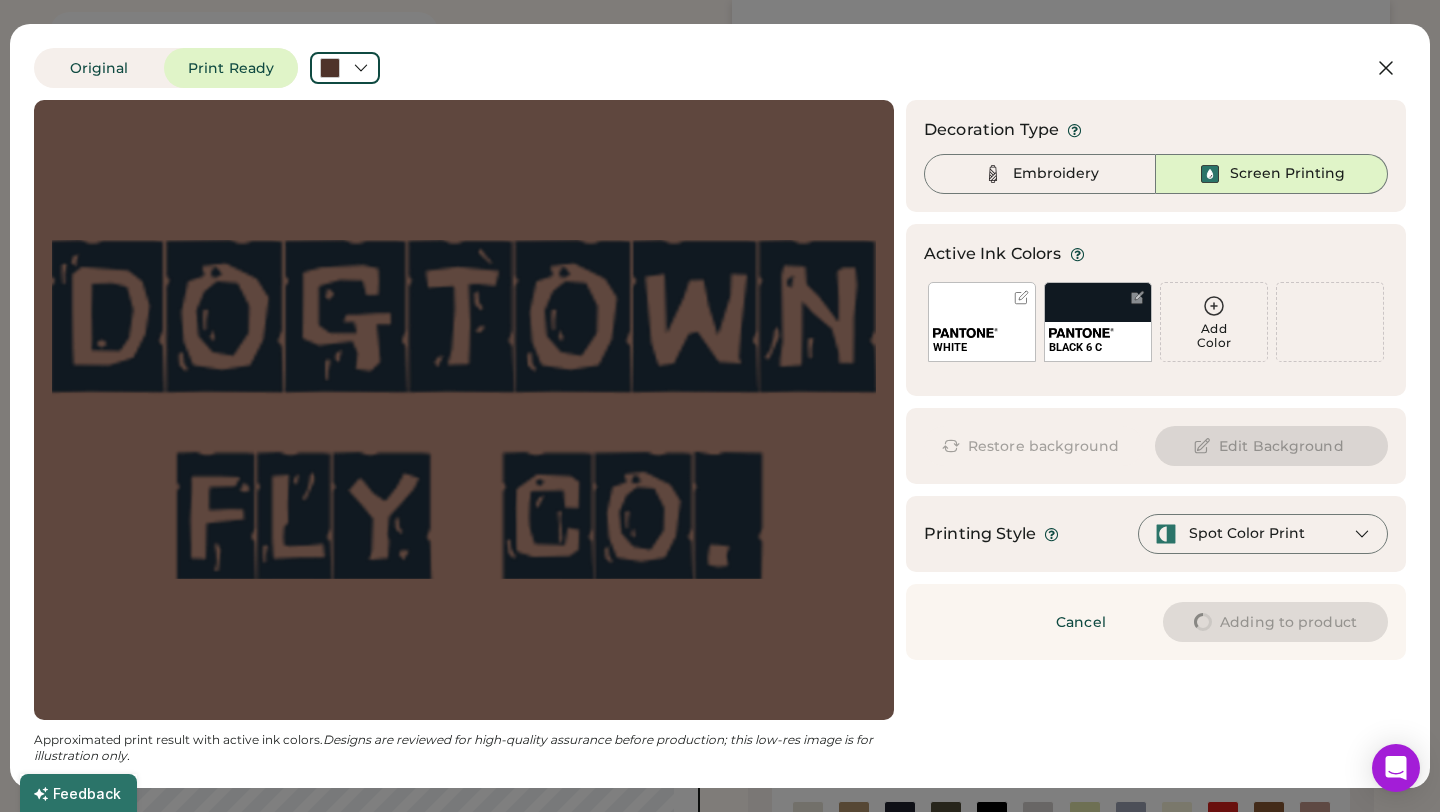 type on "****" 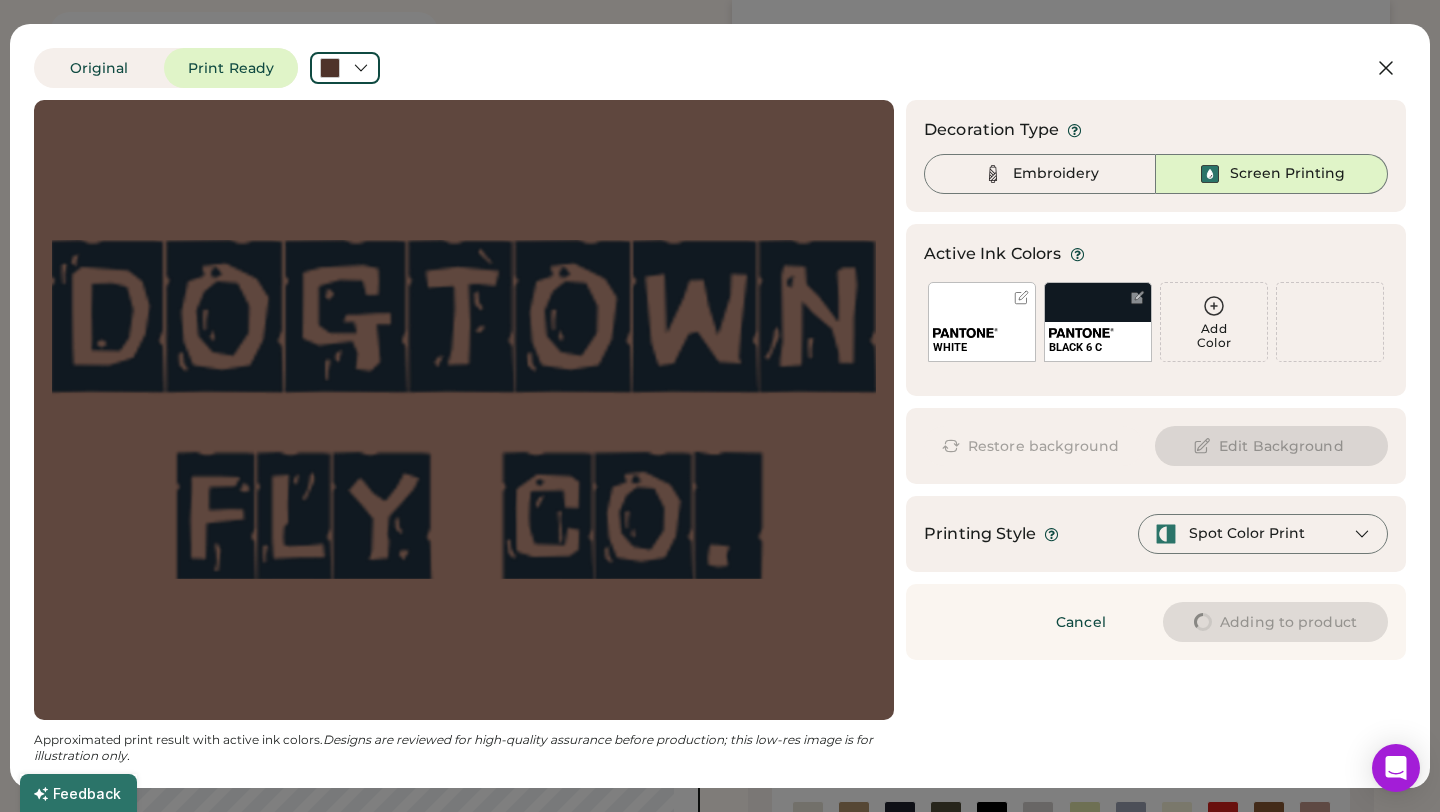 type on "****" 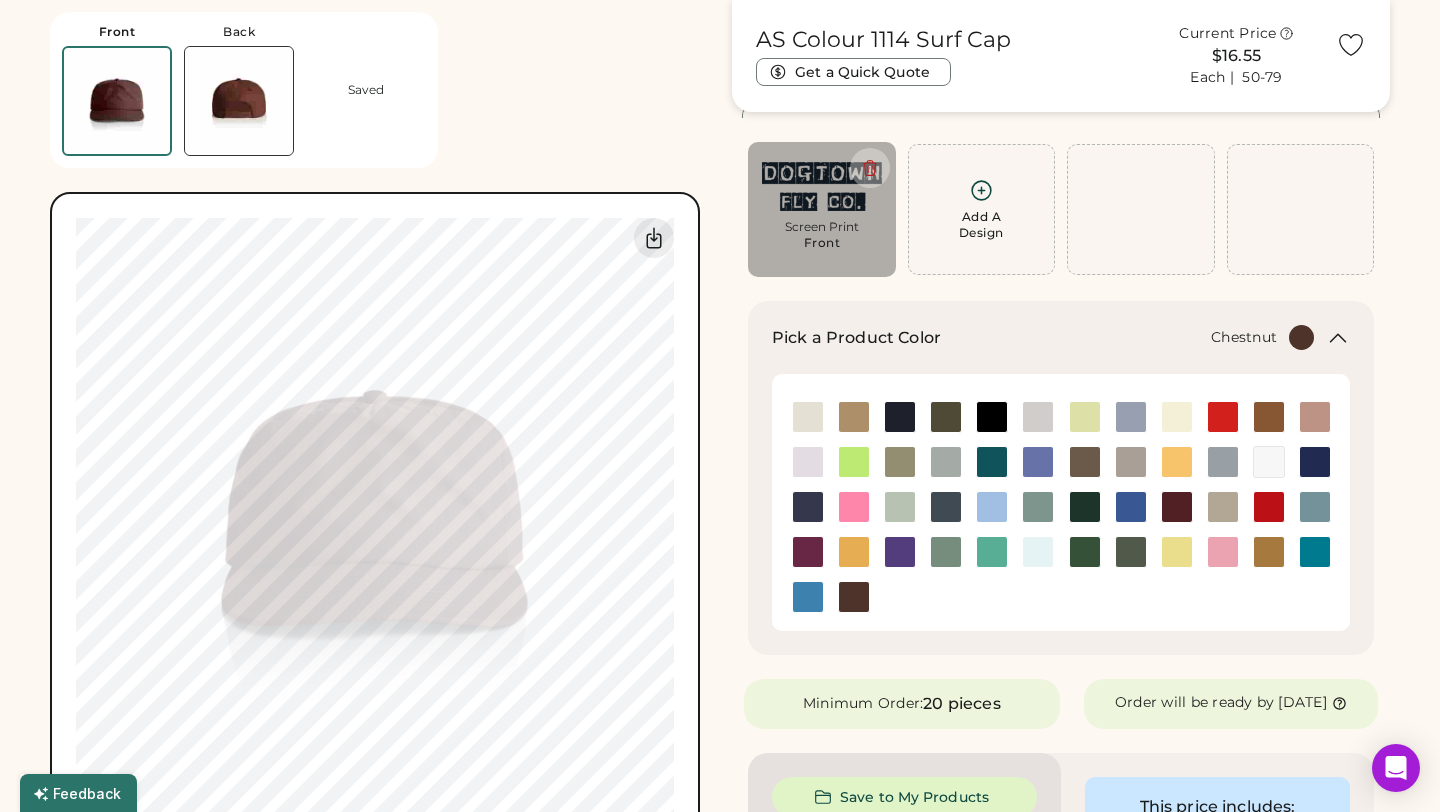 type on "****" 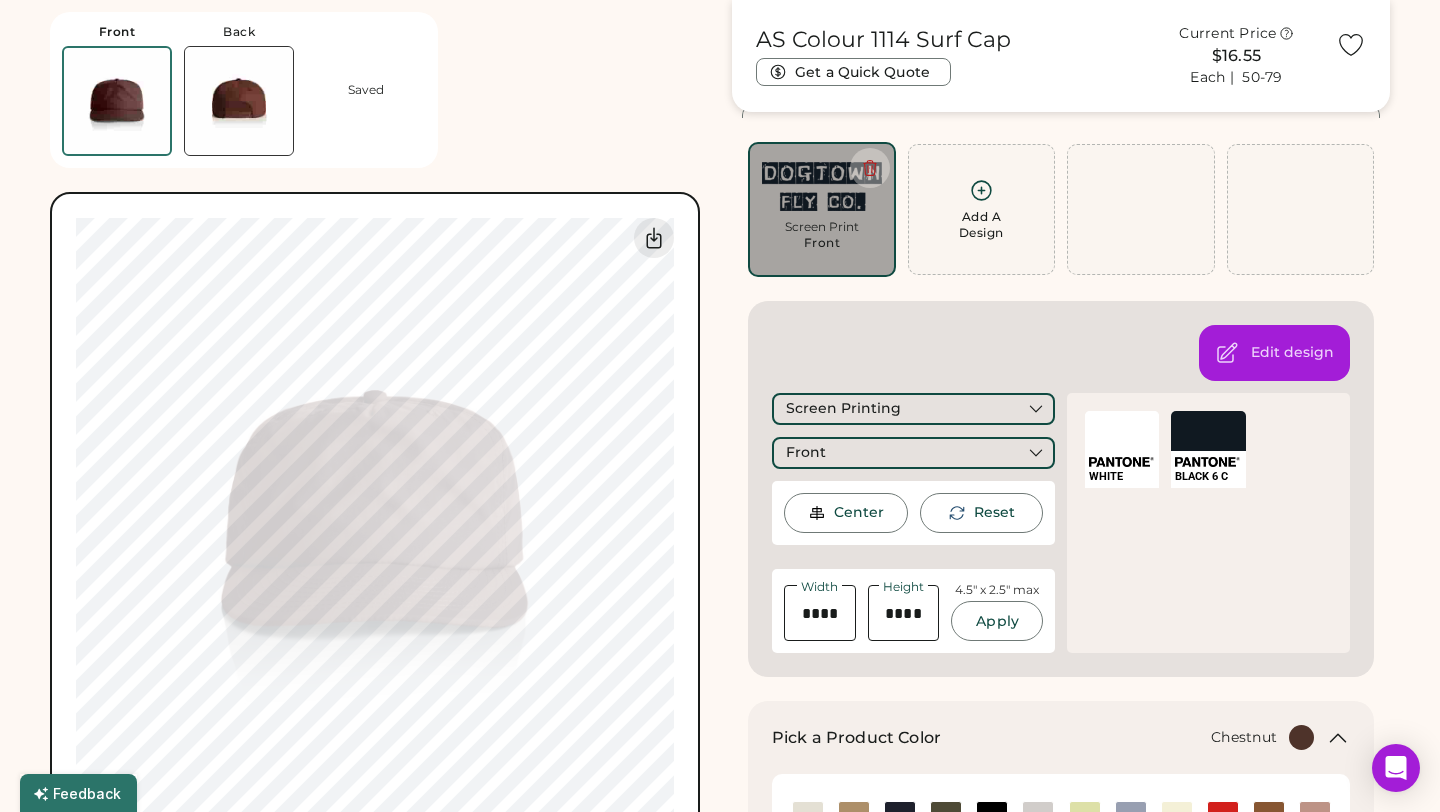 type on "****" 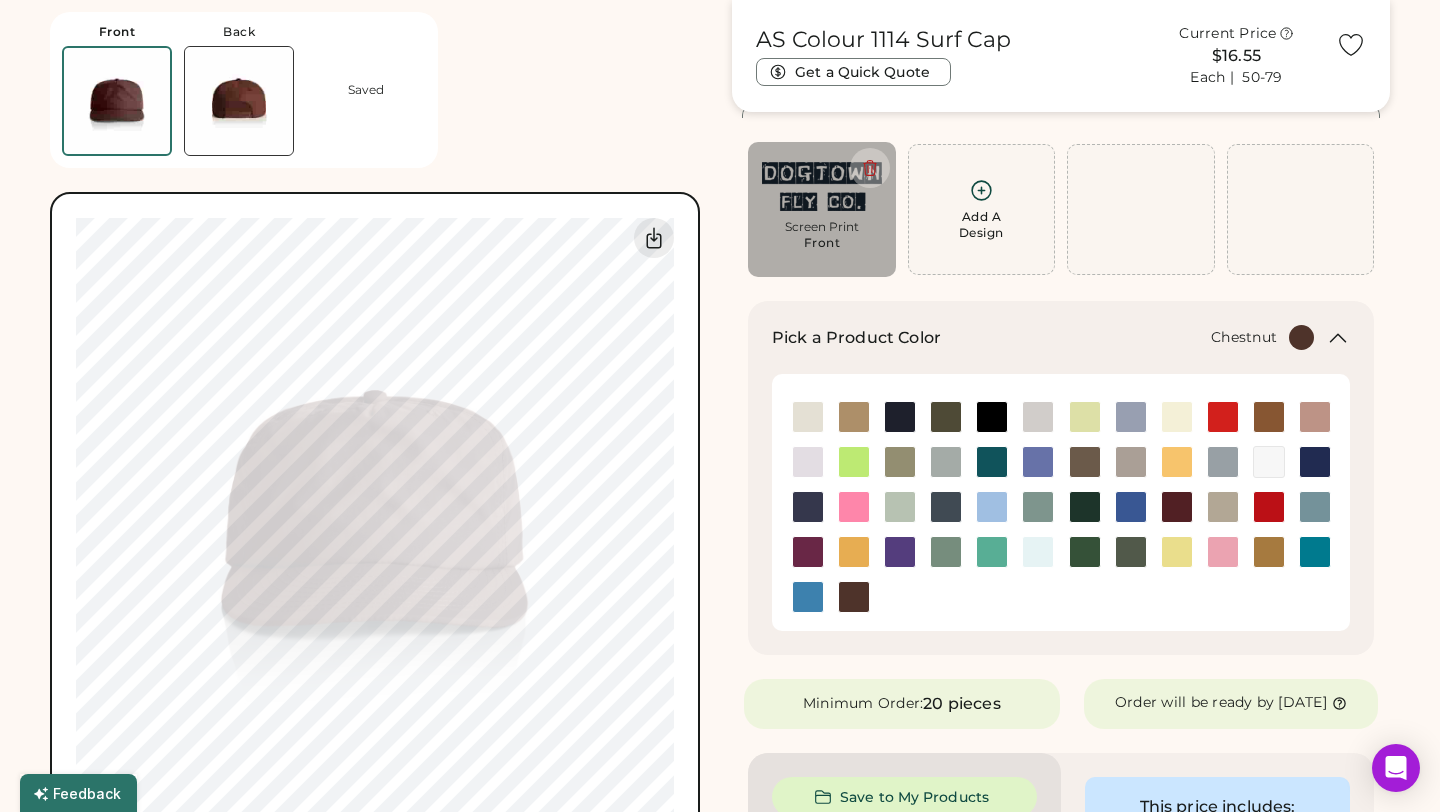 type on "****" 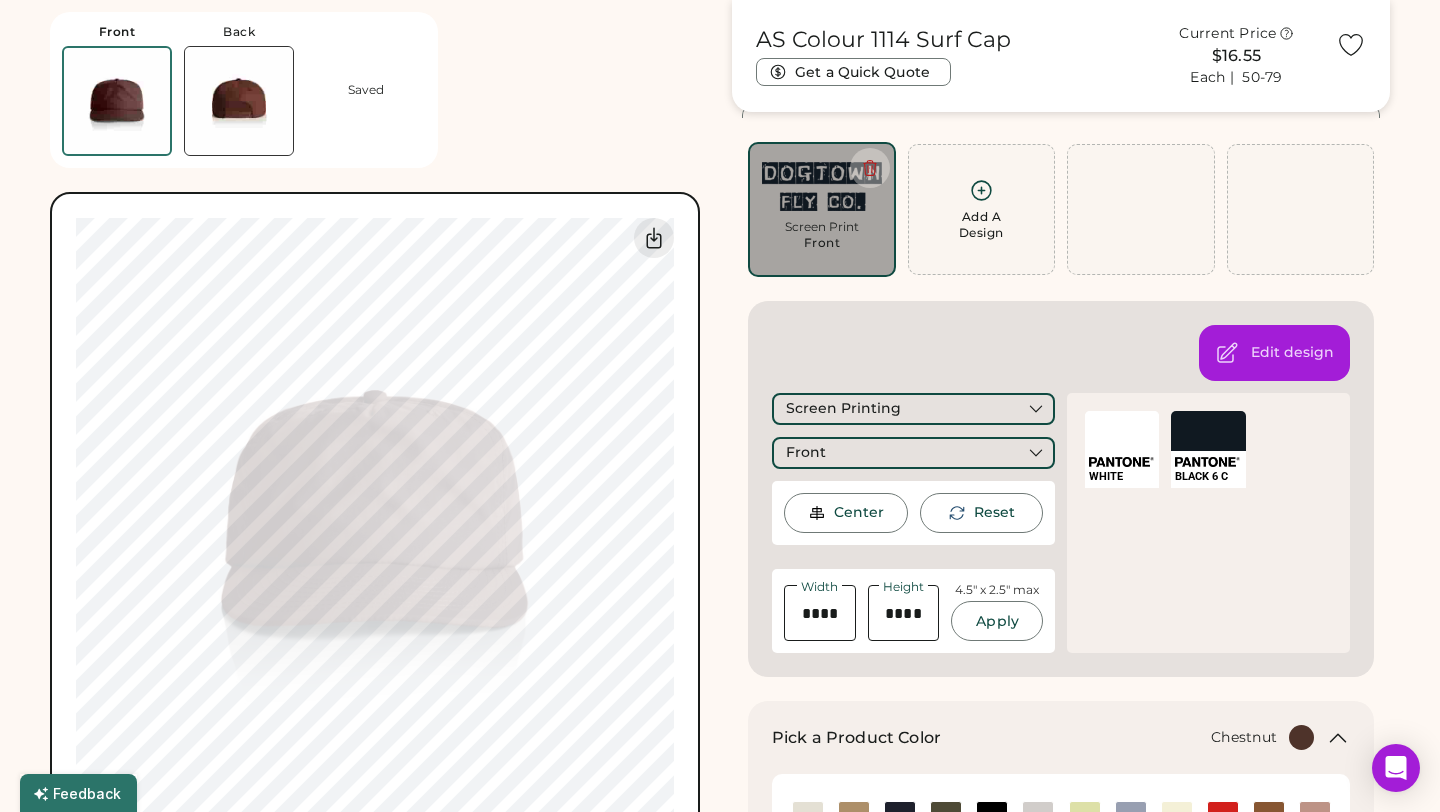 click on "SELECT
A COLOR" at bounding box center [1208, 431] 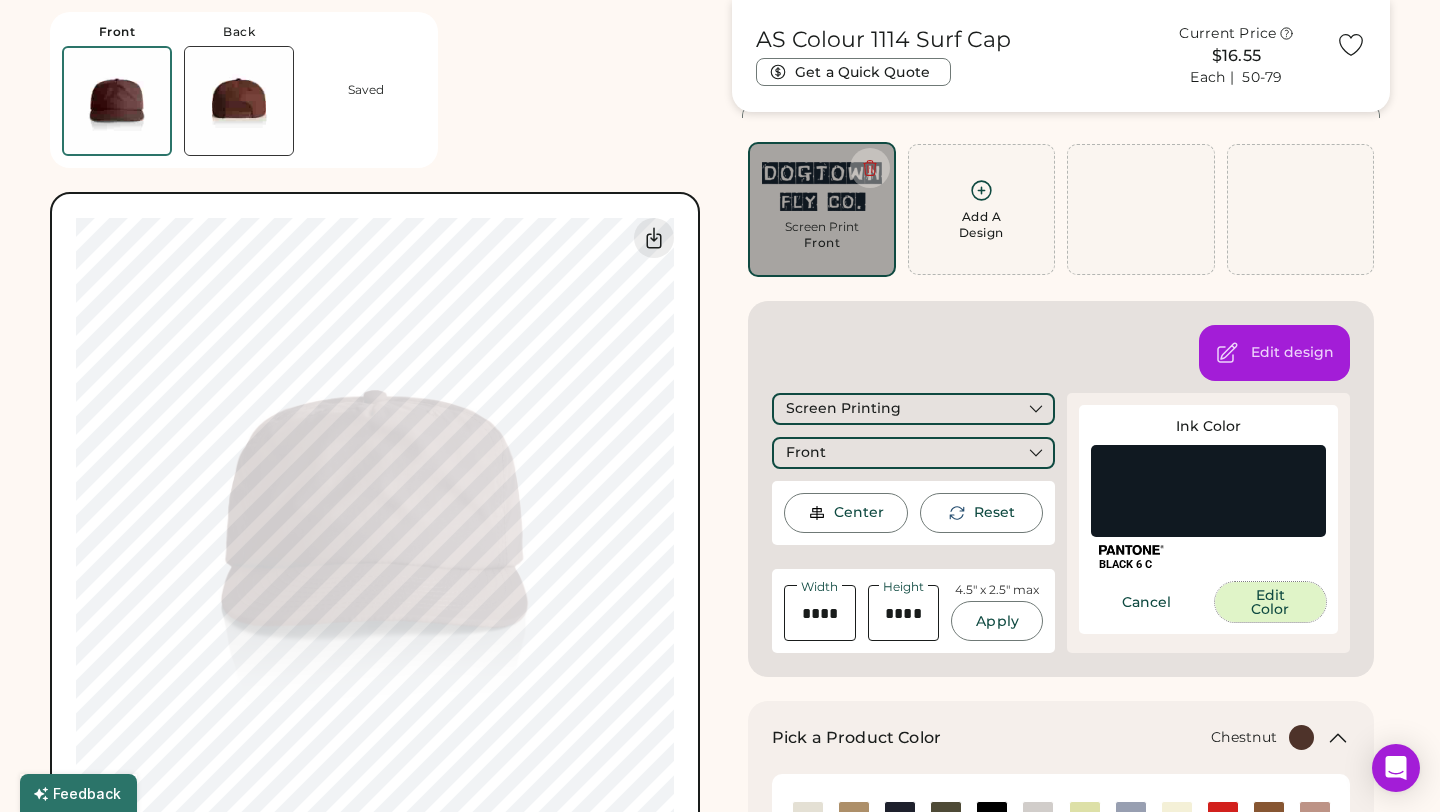 click on "Edit Color" at bounding box center (1271, 602) 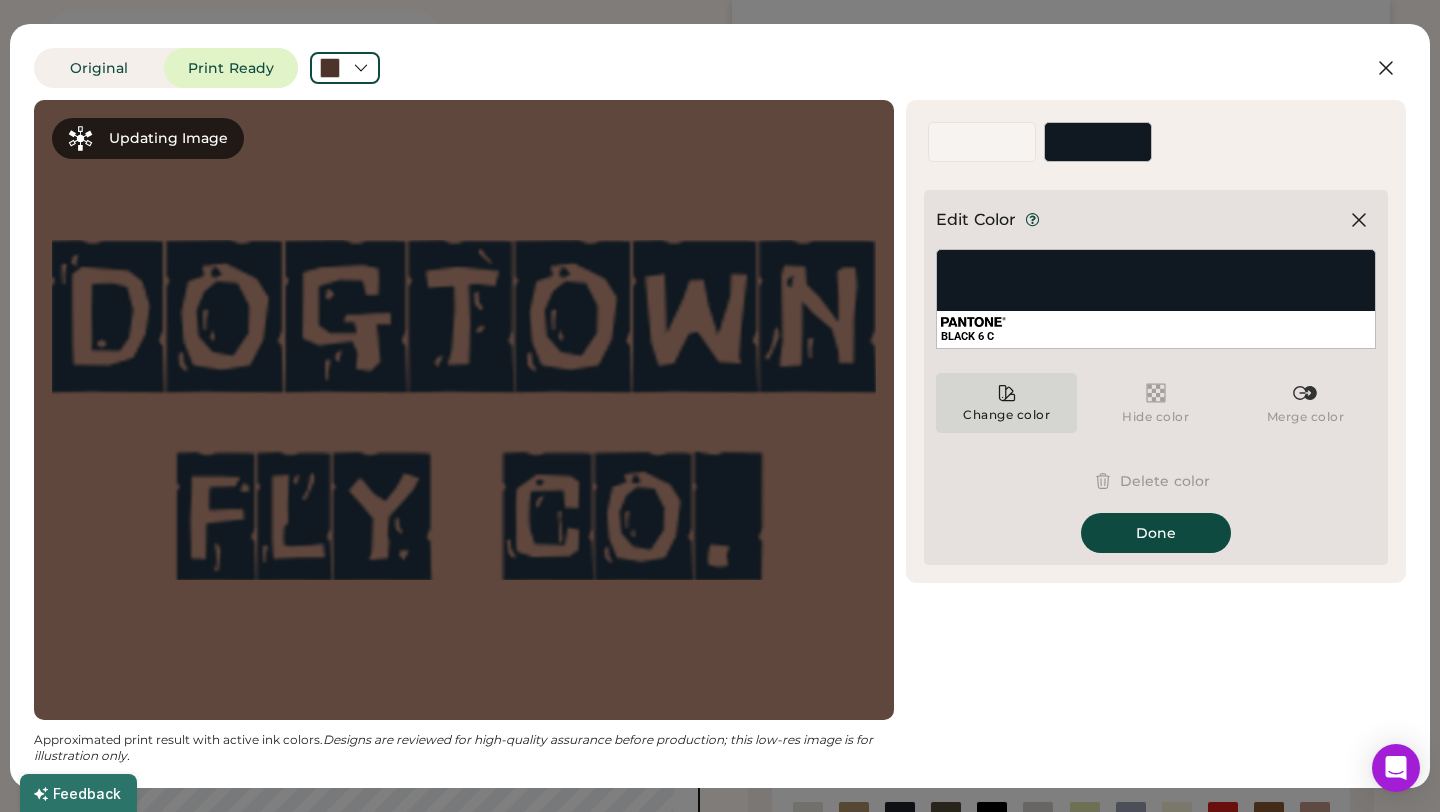 click 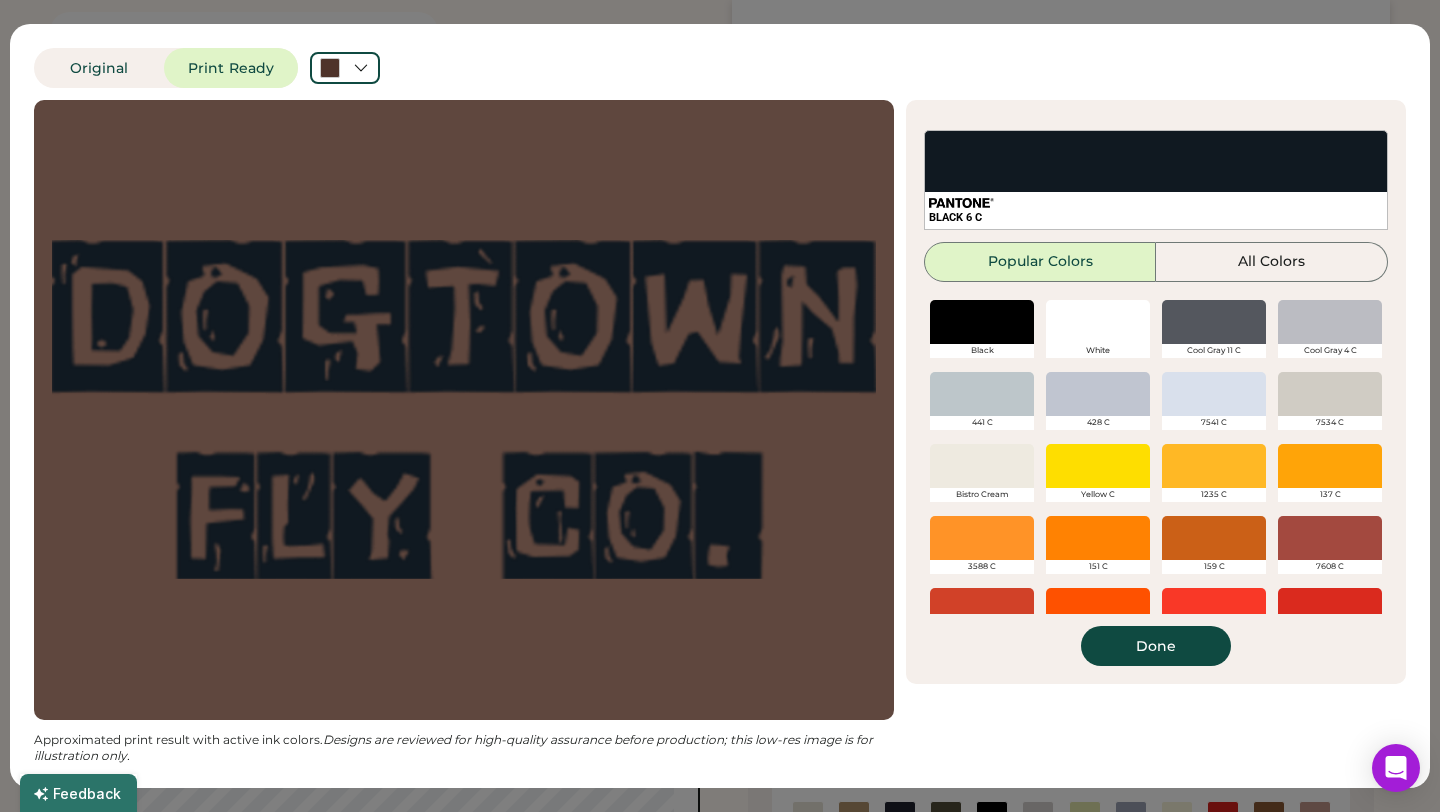 click at bounding box center [1214, 466] 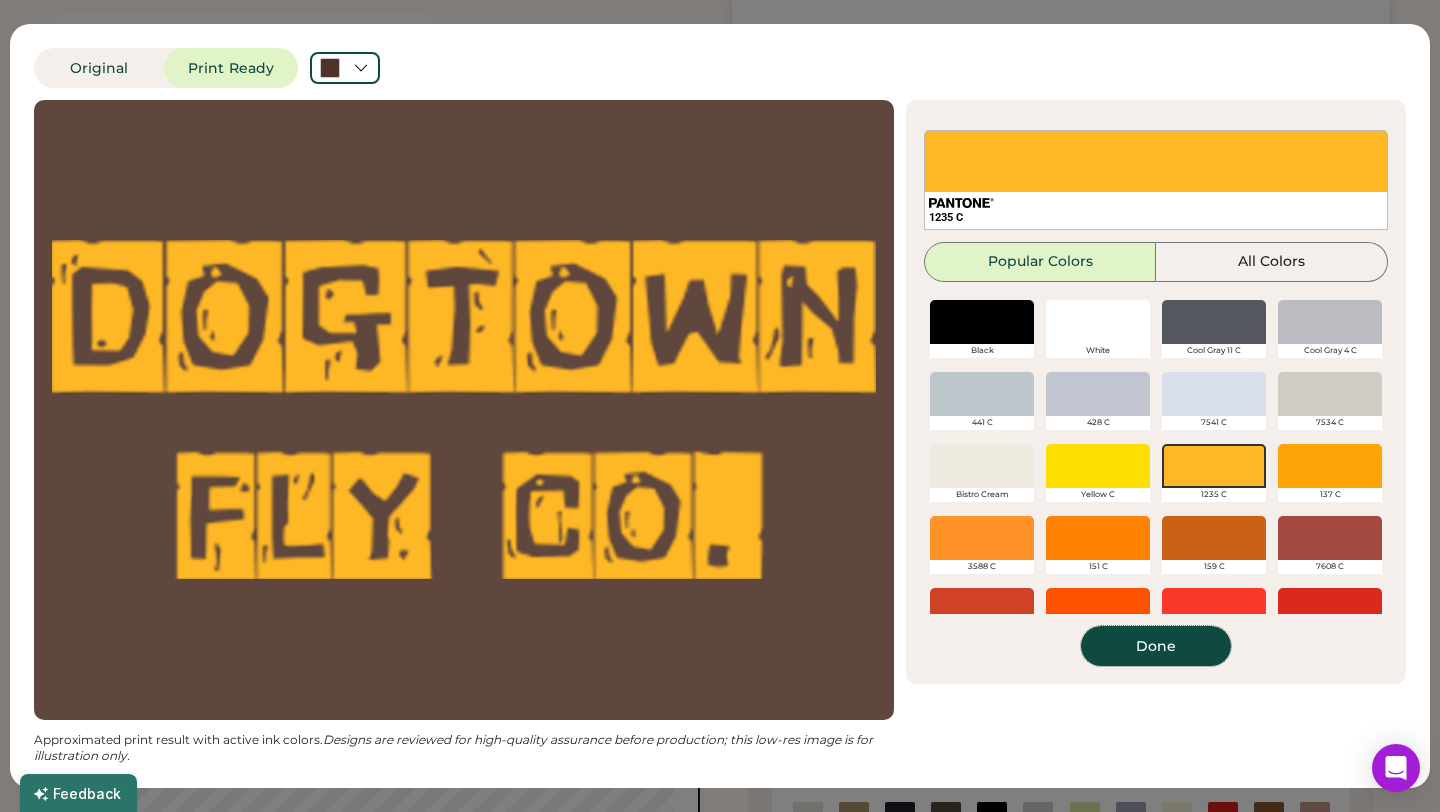 click on "Done" at bounding box center (1156, 646) 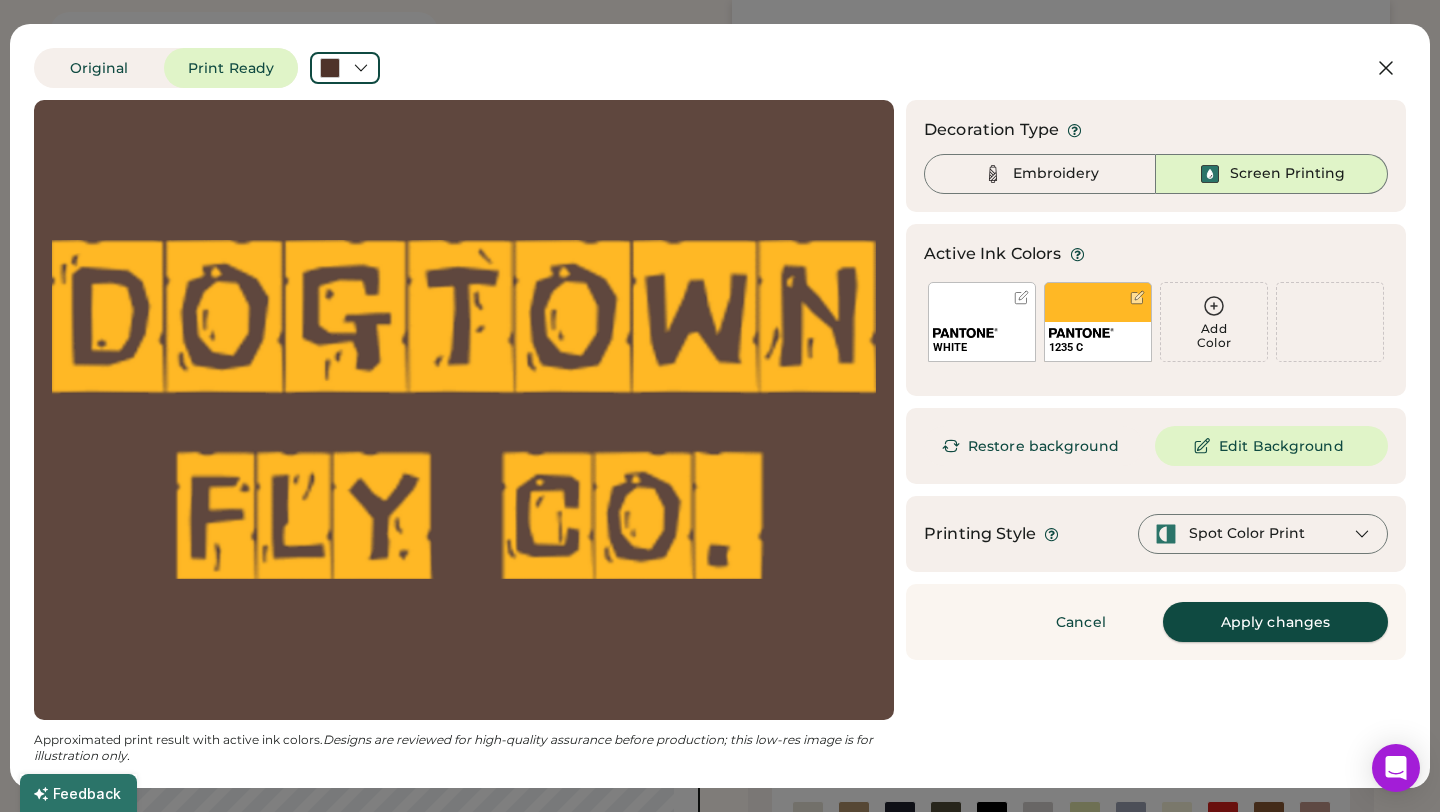 click on "Apply changes" at bounding box center (1275, 622) 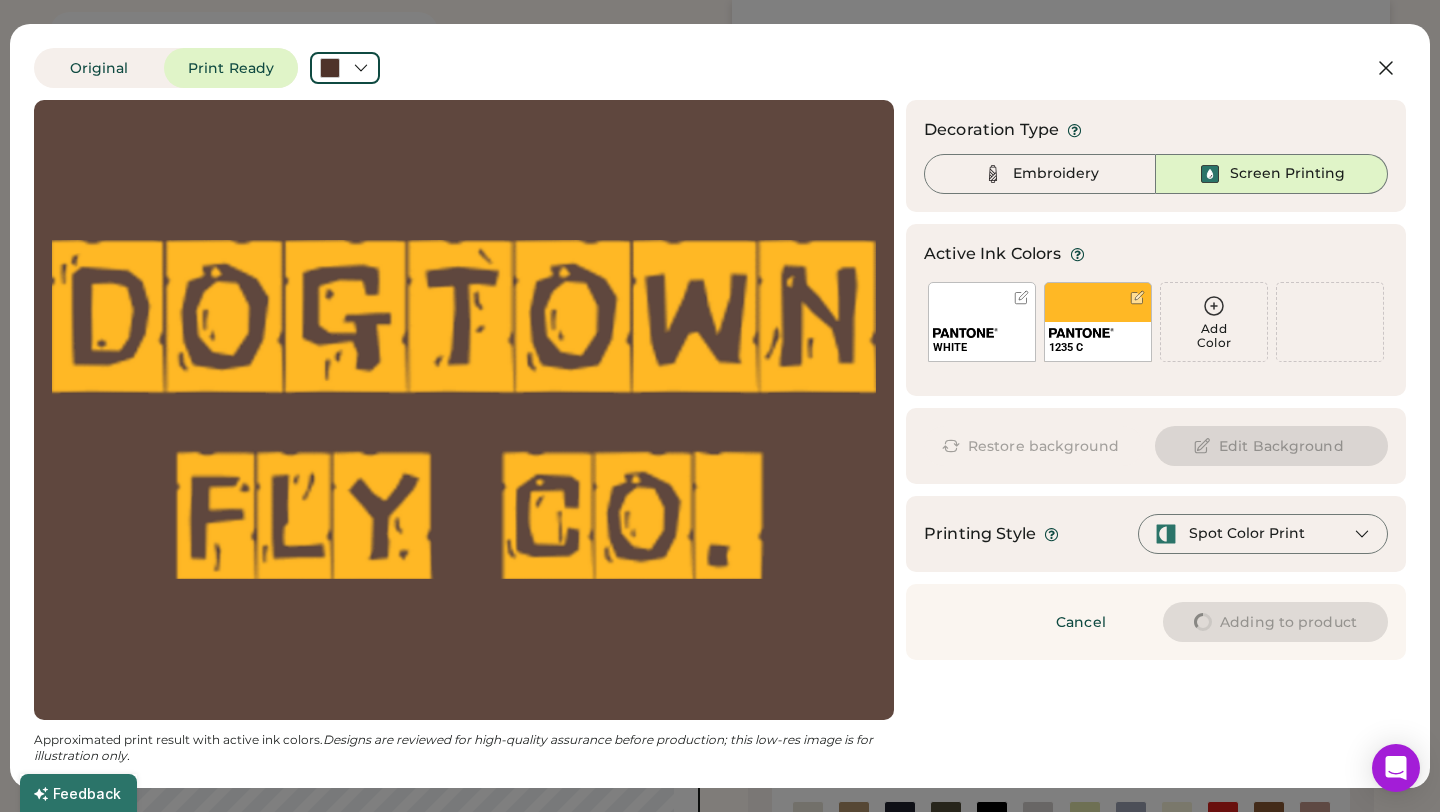 type on "****" 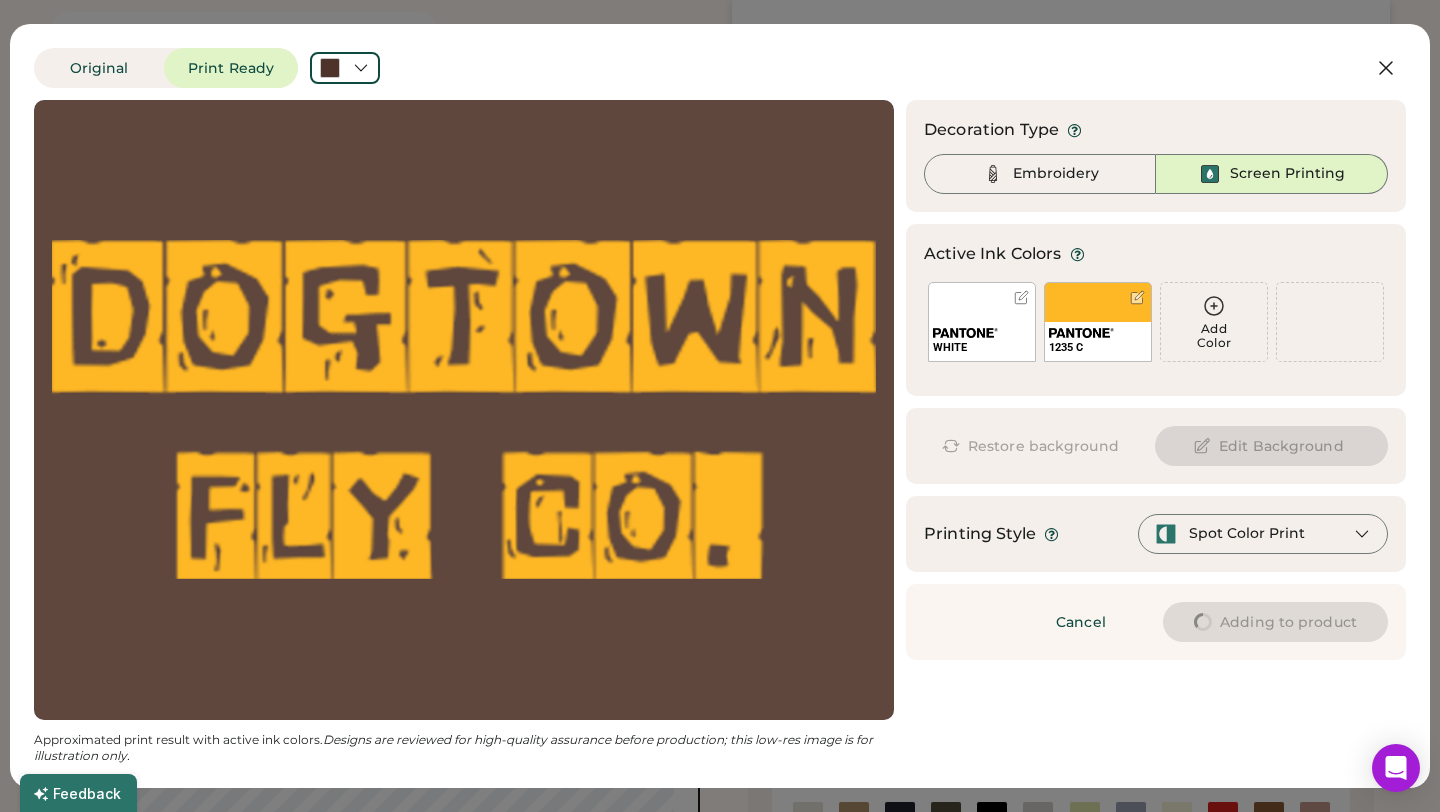 type on "****" 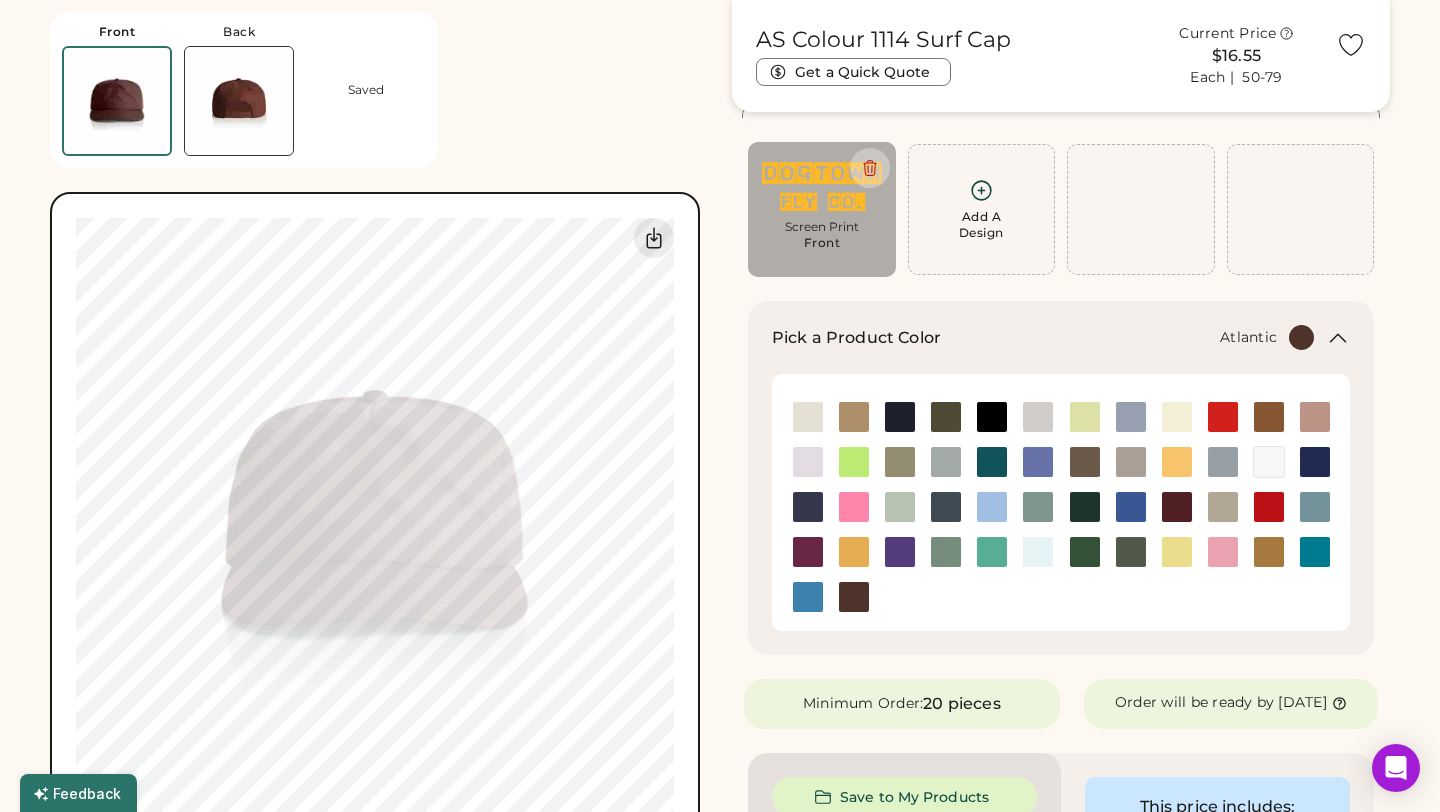 type on "****" 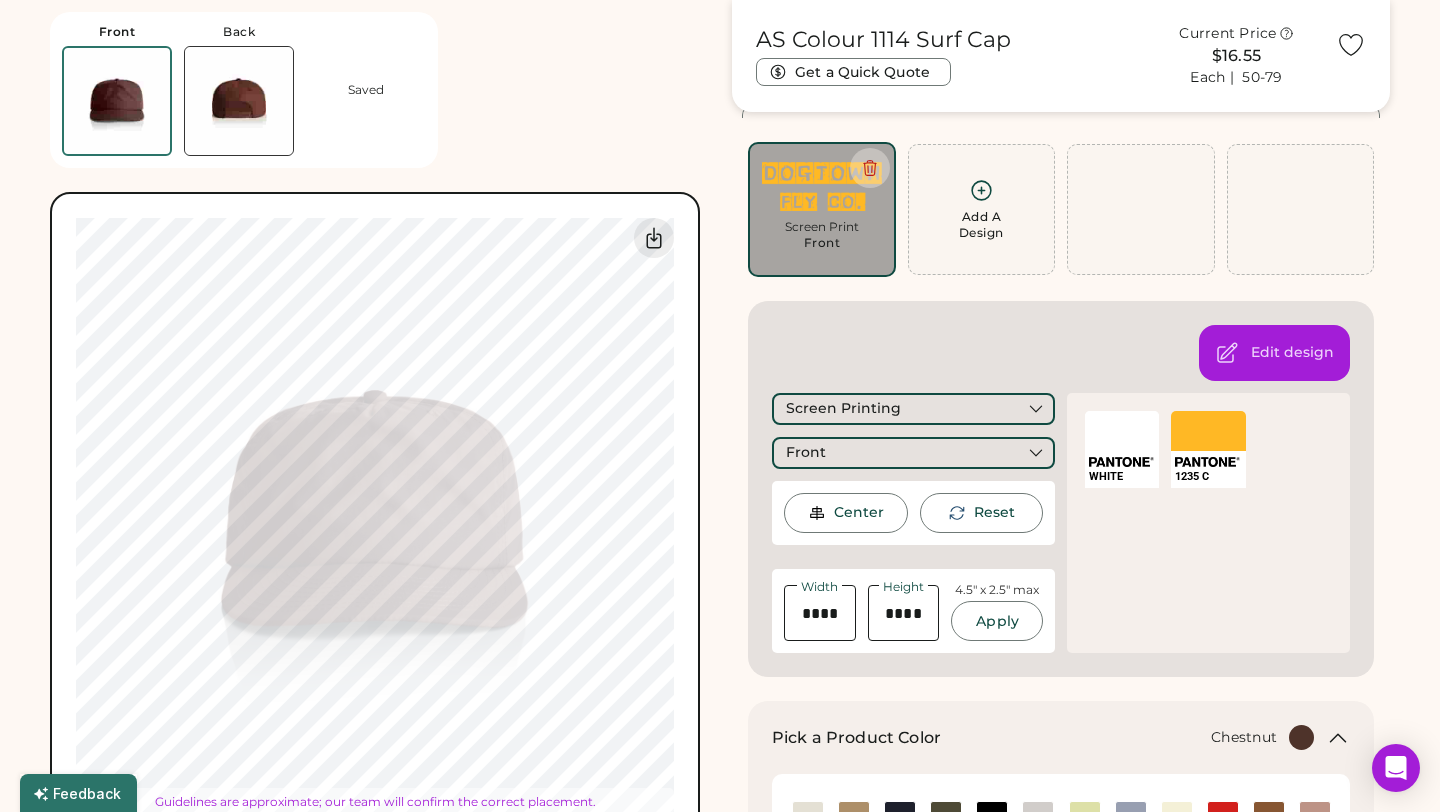 type on "****" 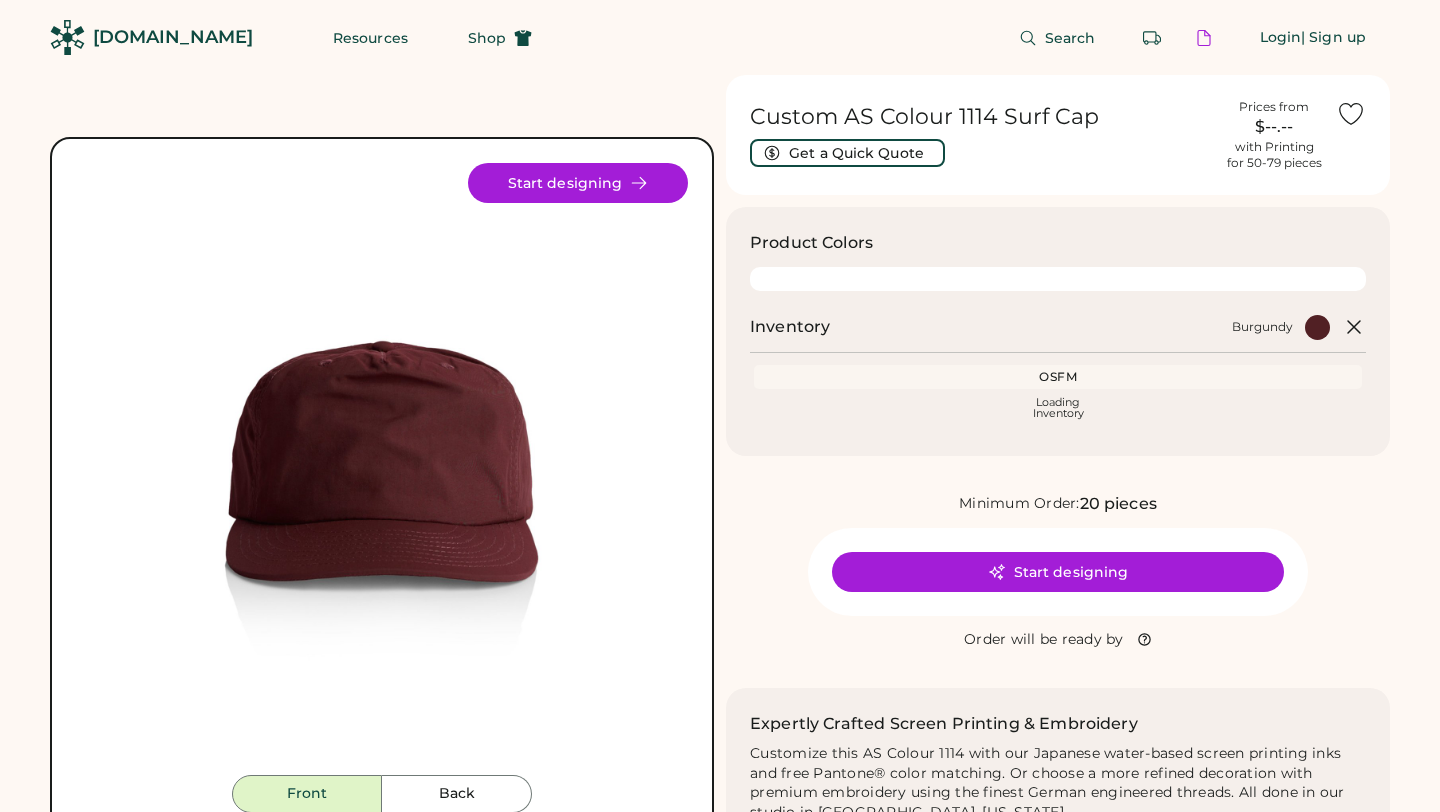 scroll, scrollTop: 0, scrollLeft: 0, axis: both 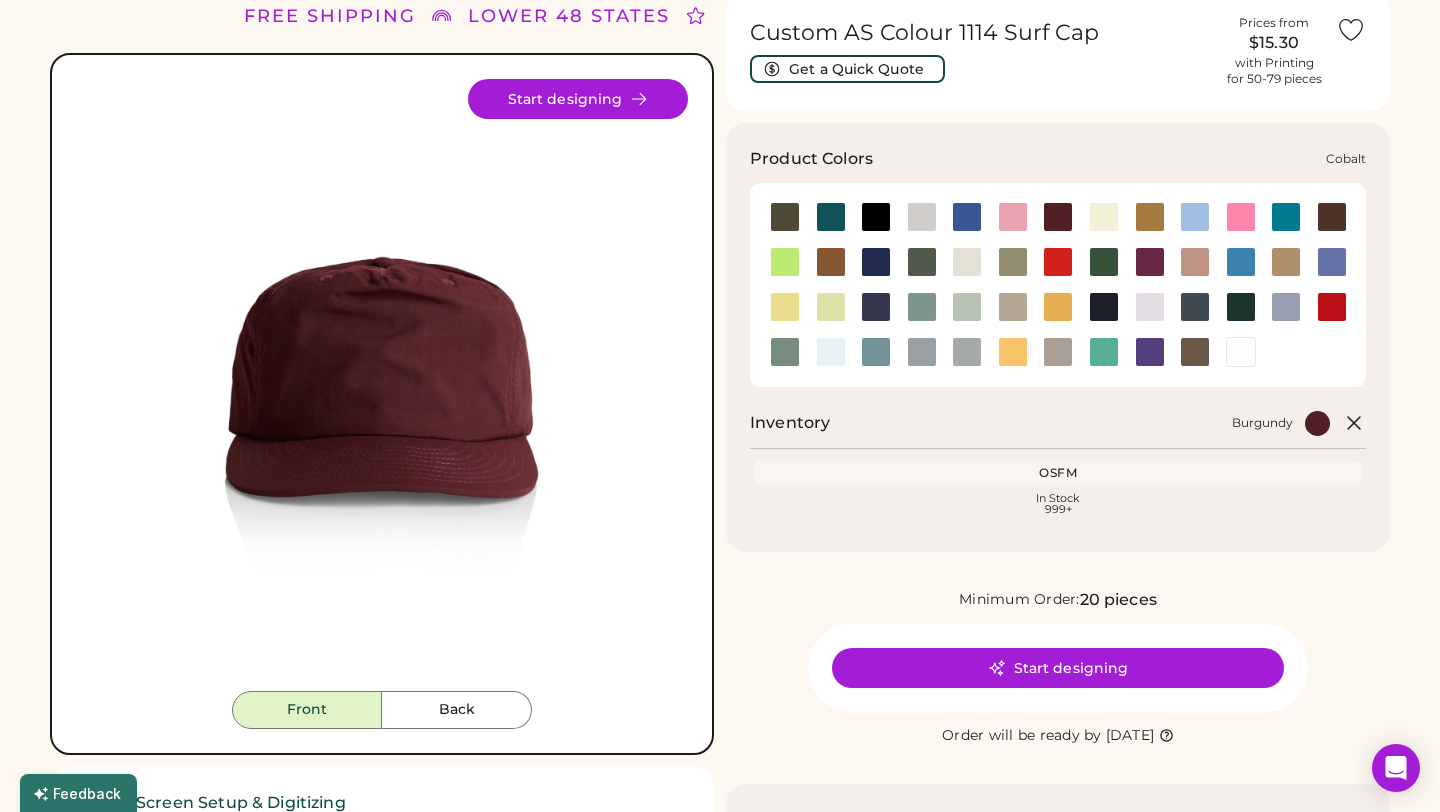 click at bounding box center (876, 262) 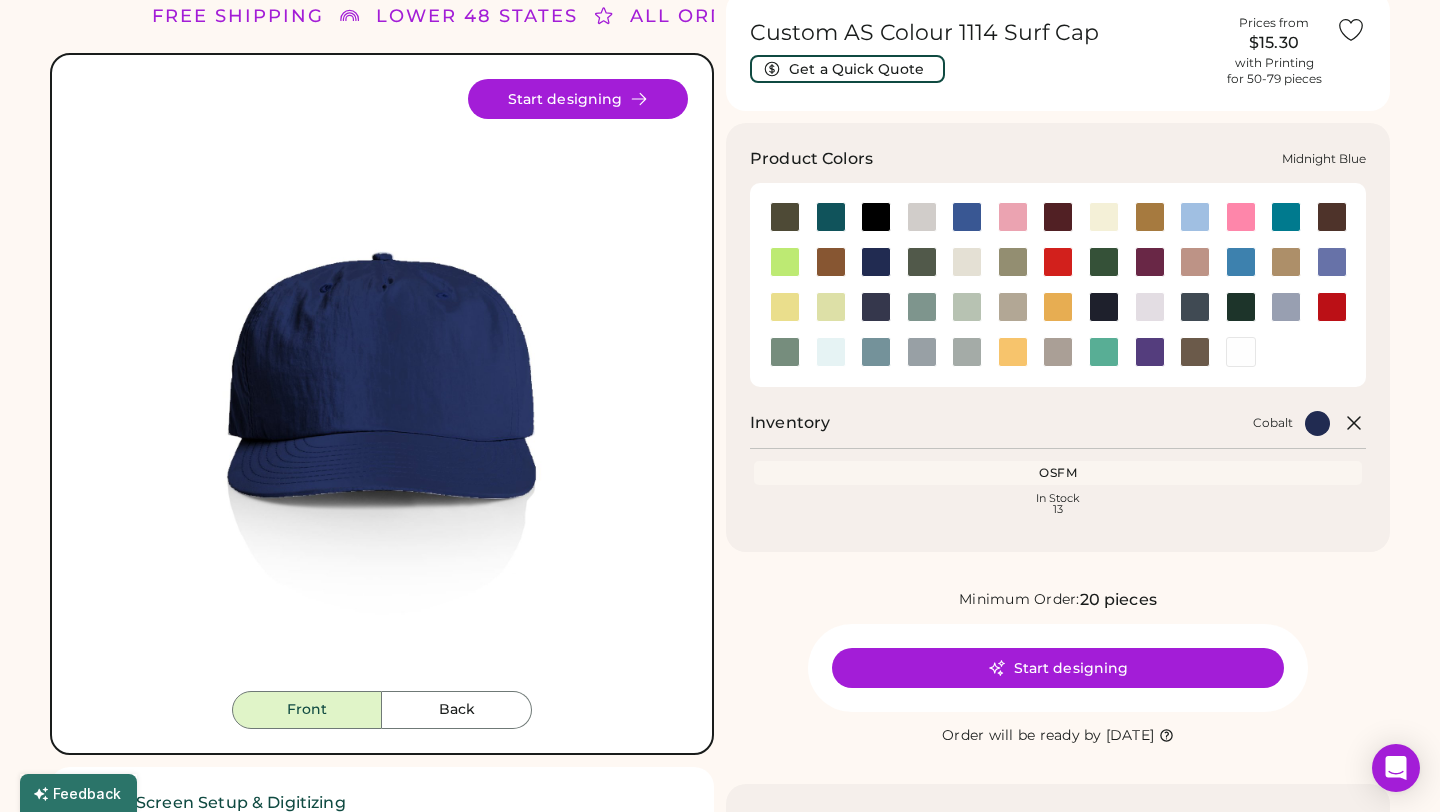 click at bounding box center (876, 307) 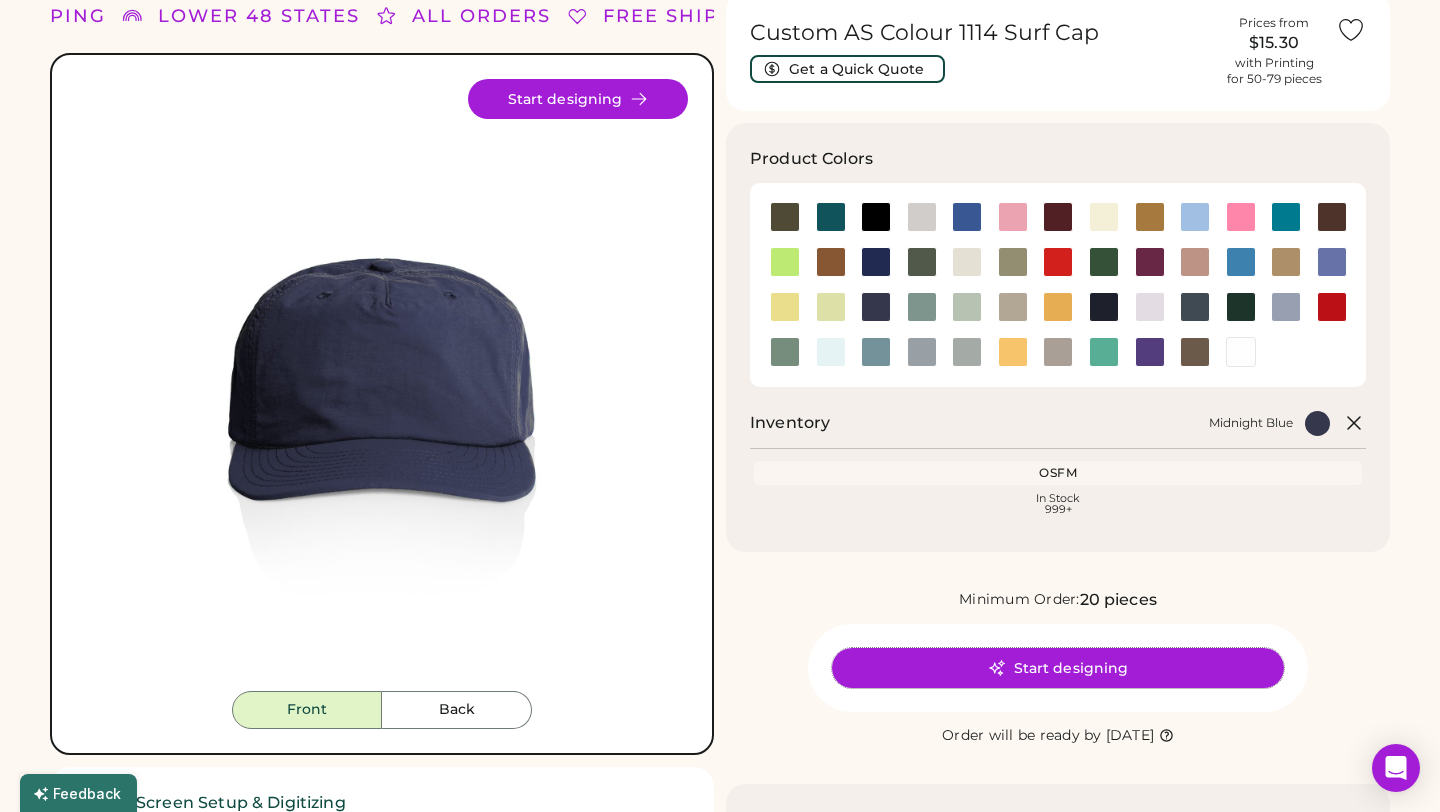 click on "Start designing" at bounding box center [1058, 668] 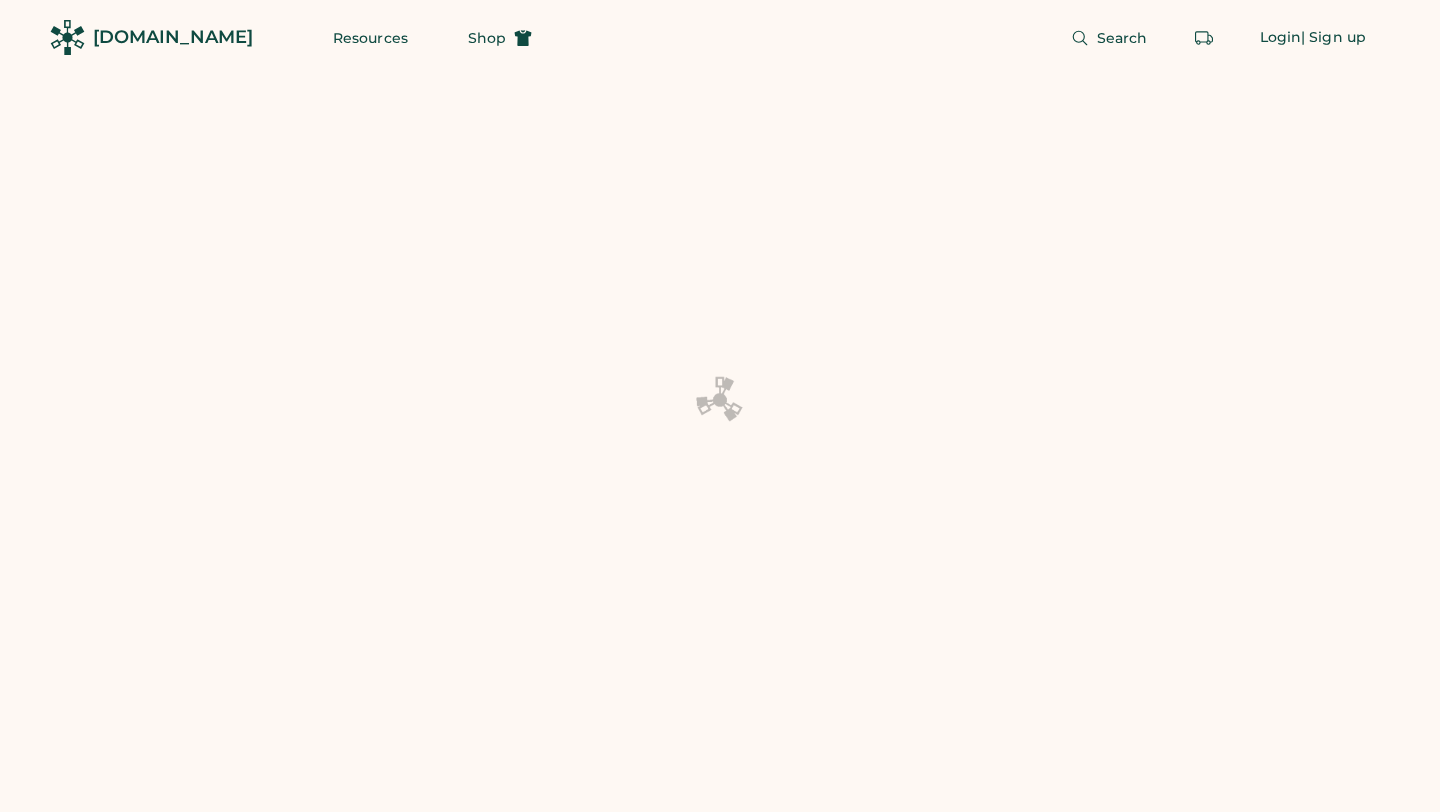 scroll, scrollTop: 0, scrollLeft: 0, axis: both 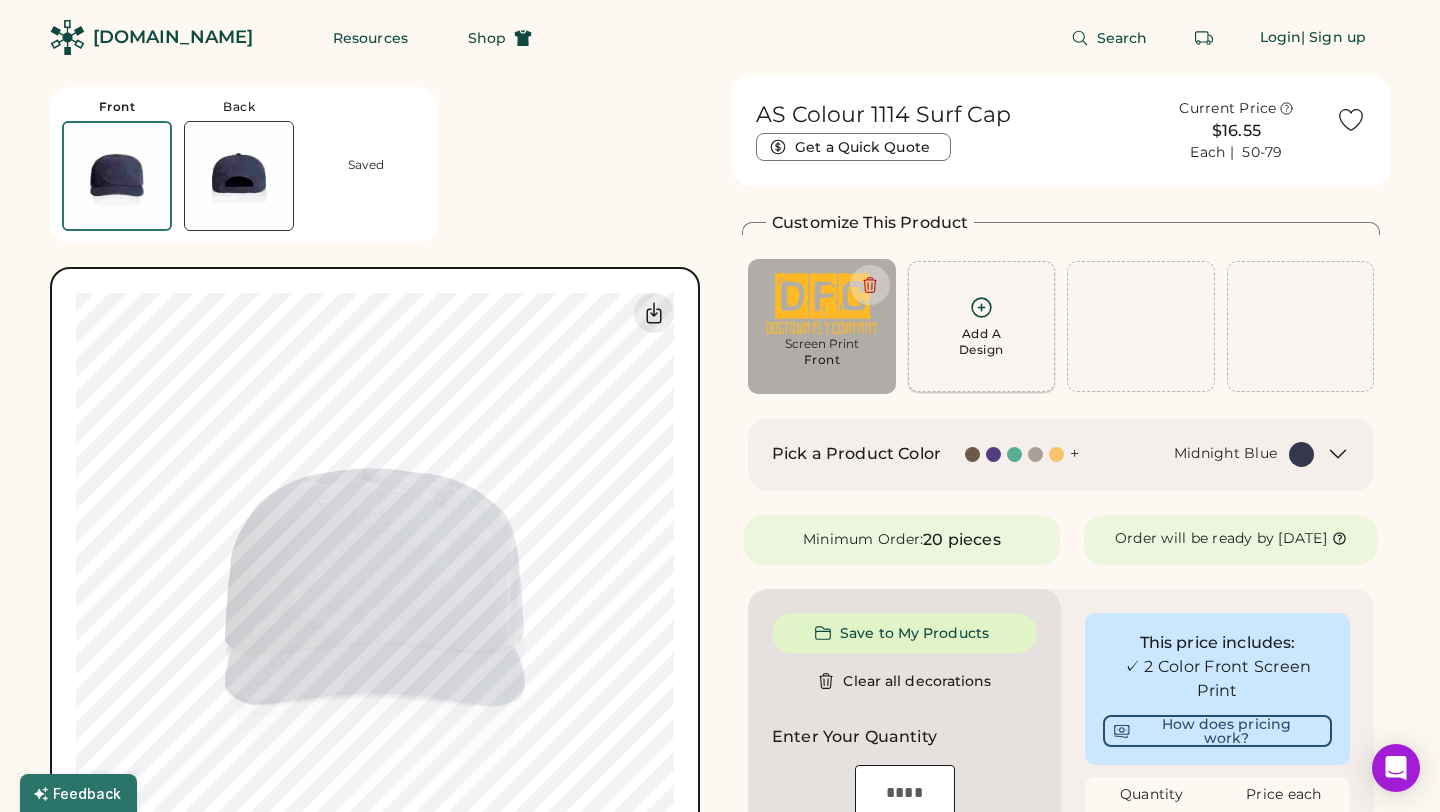 click on "Add A
Design" at bounding box center (982, 326) 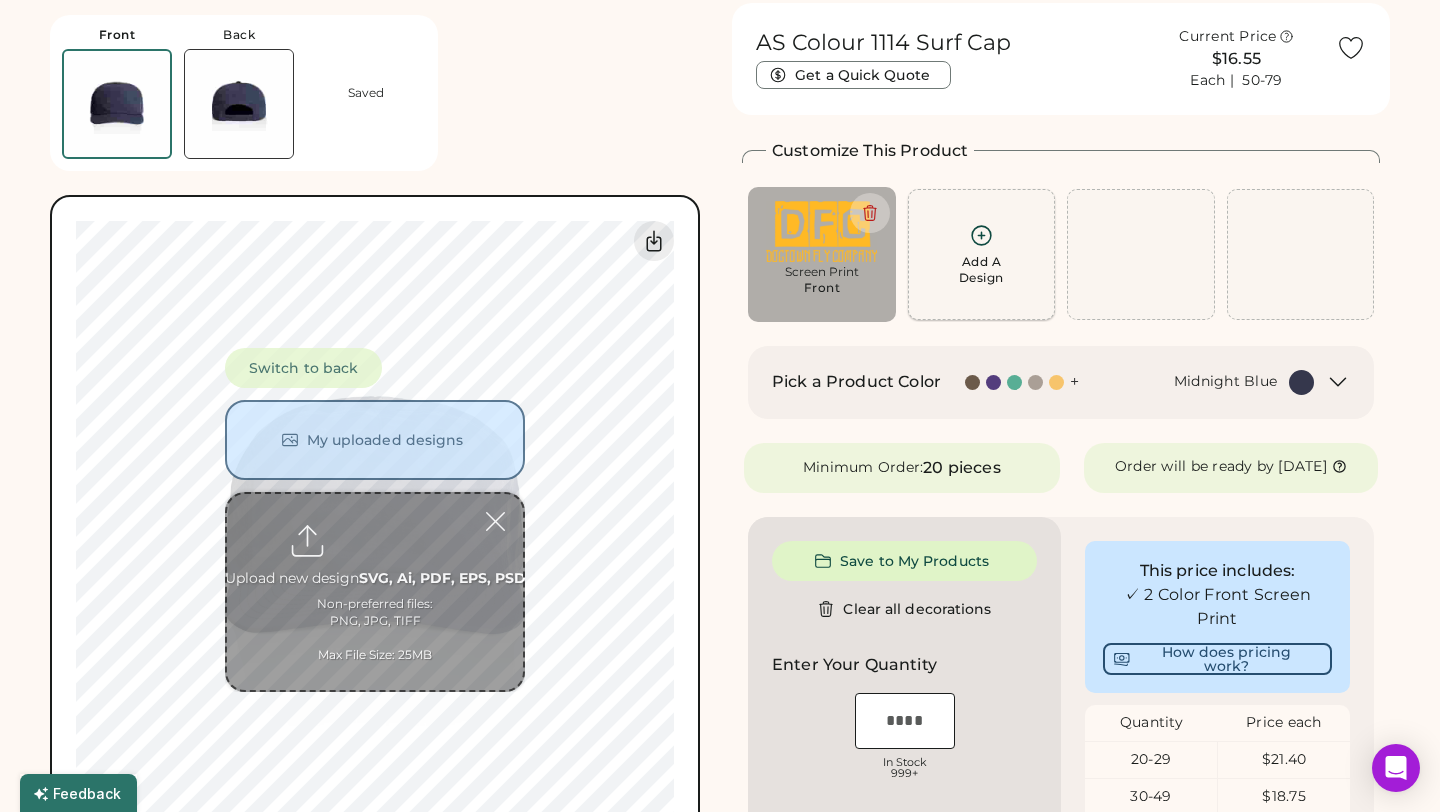scroll, scrollTop: 75, scrollLeft: 0, axis: vertical 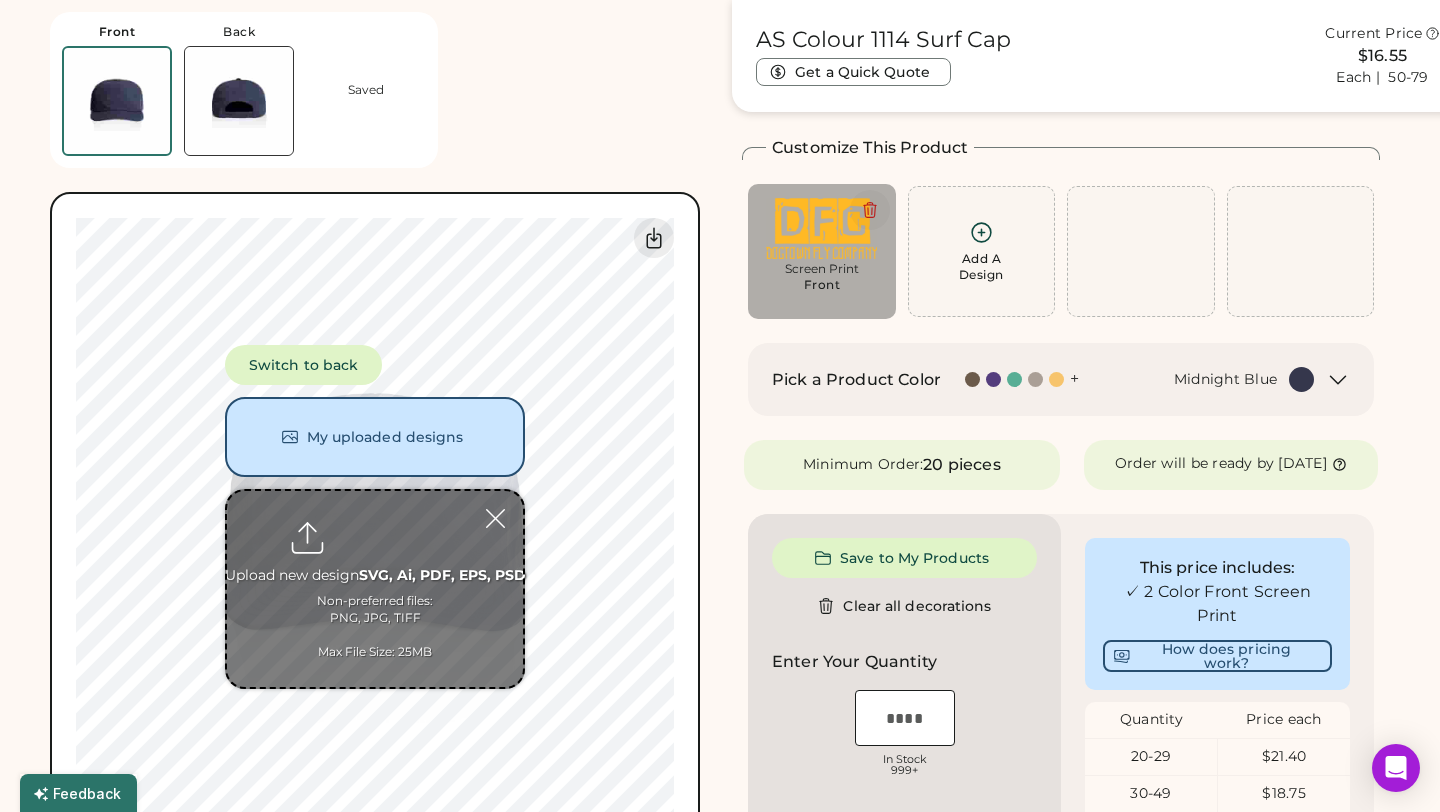 click 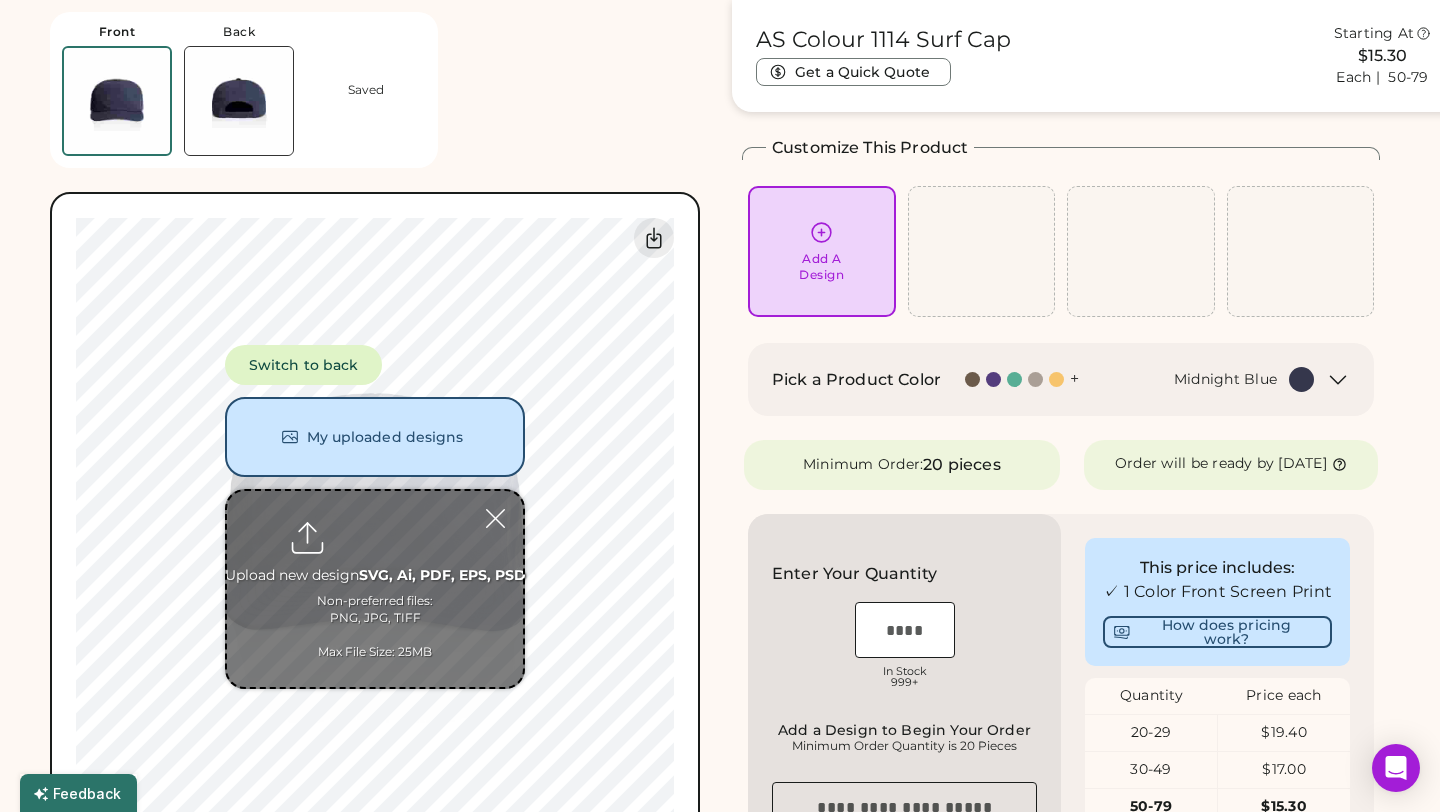 type on "**********" 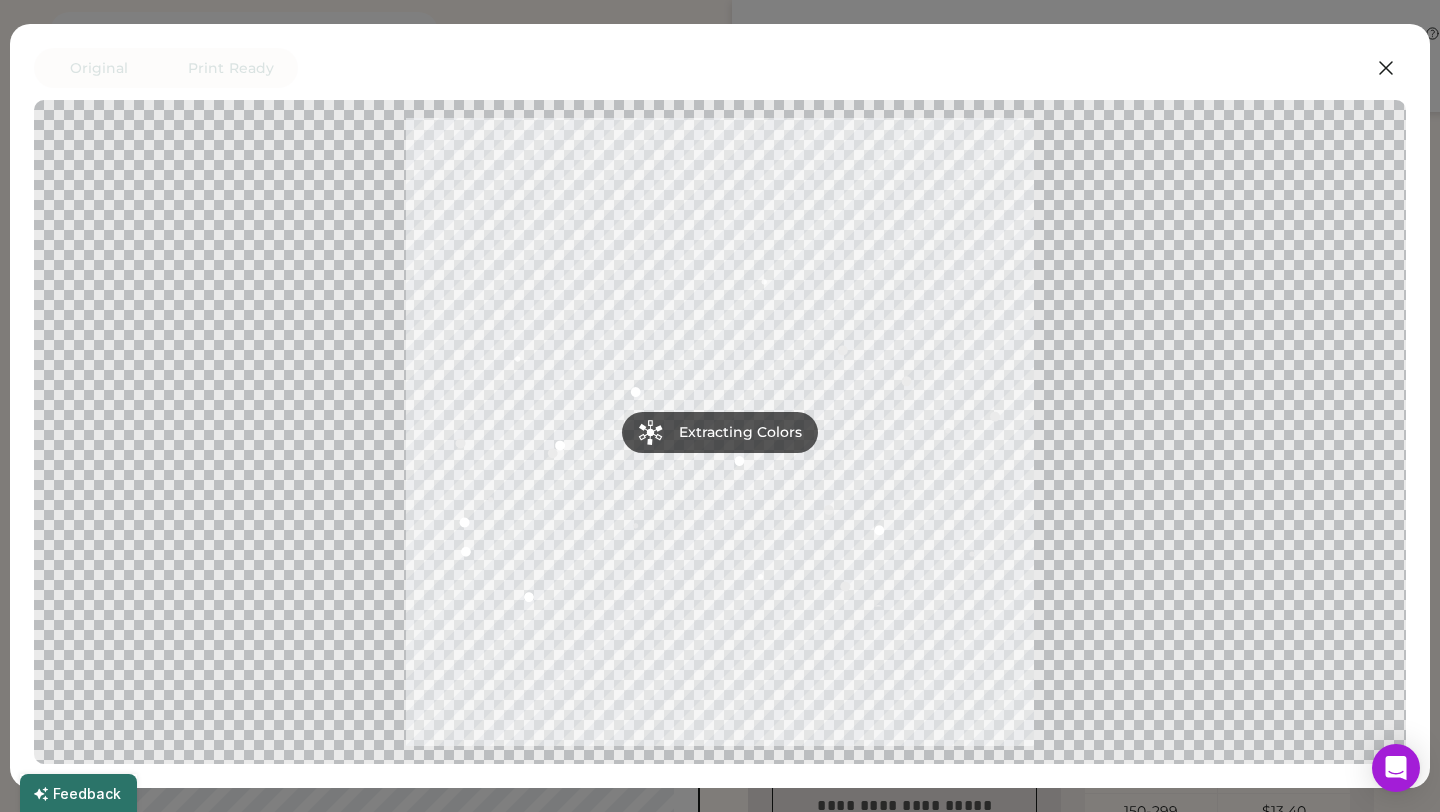 scroll, scrollTop: 214, scrollLeft: 0, axis: vertical 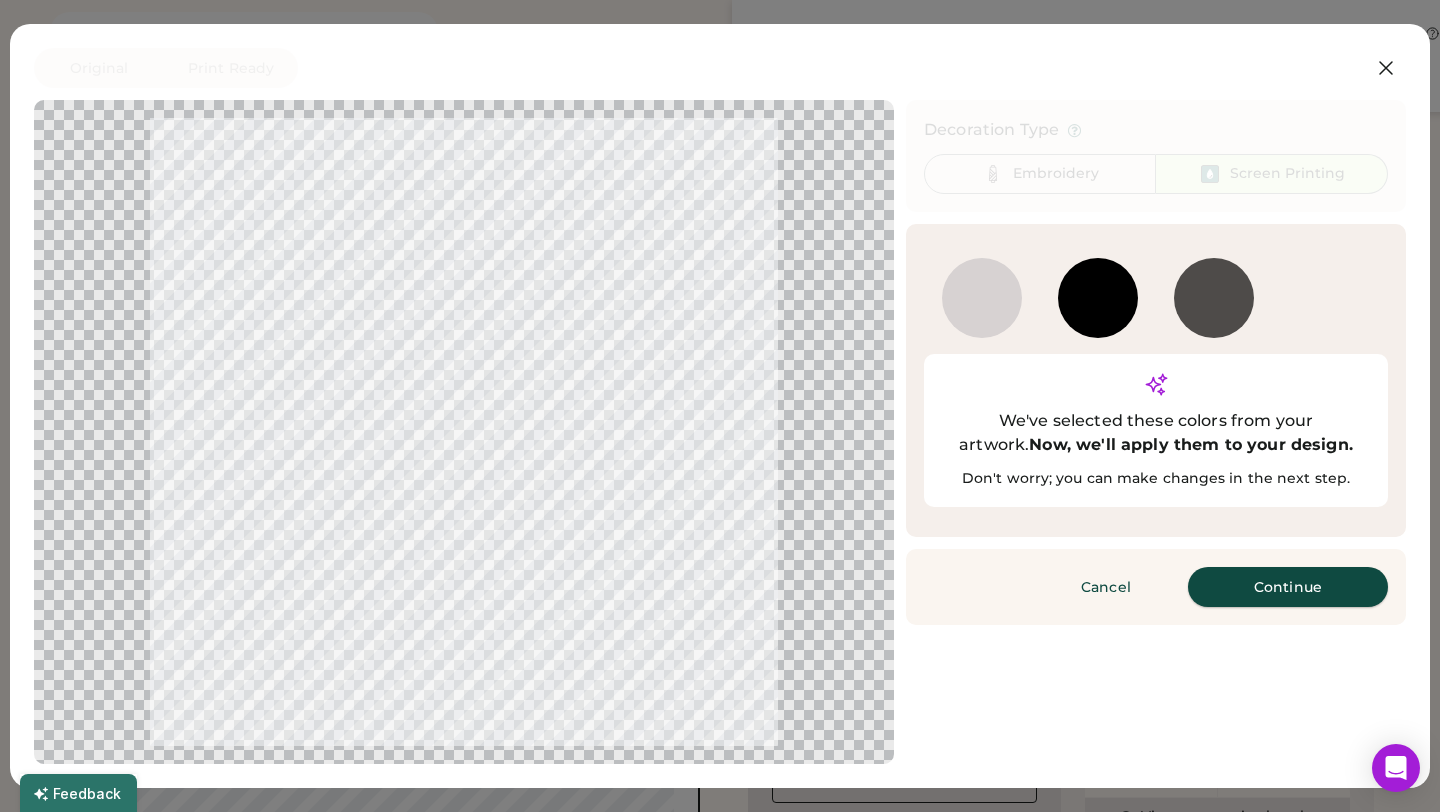 click on "Continue" at bounding box center [1288, 587] 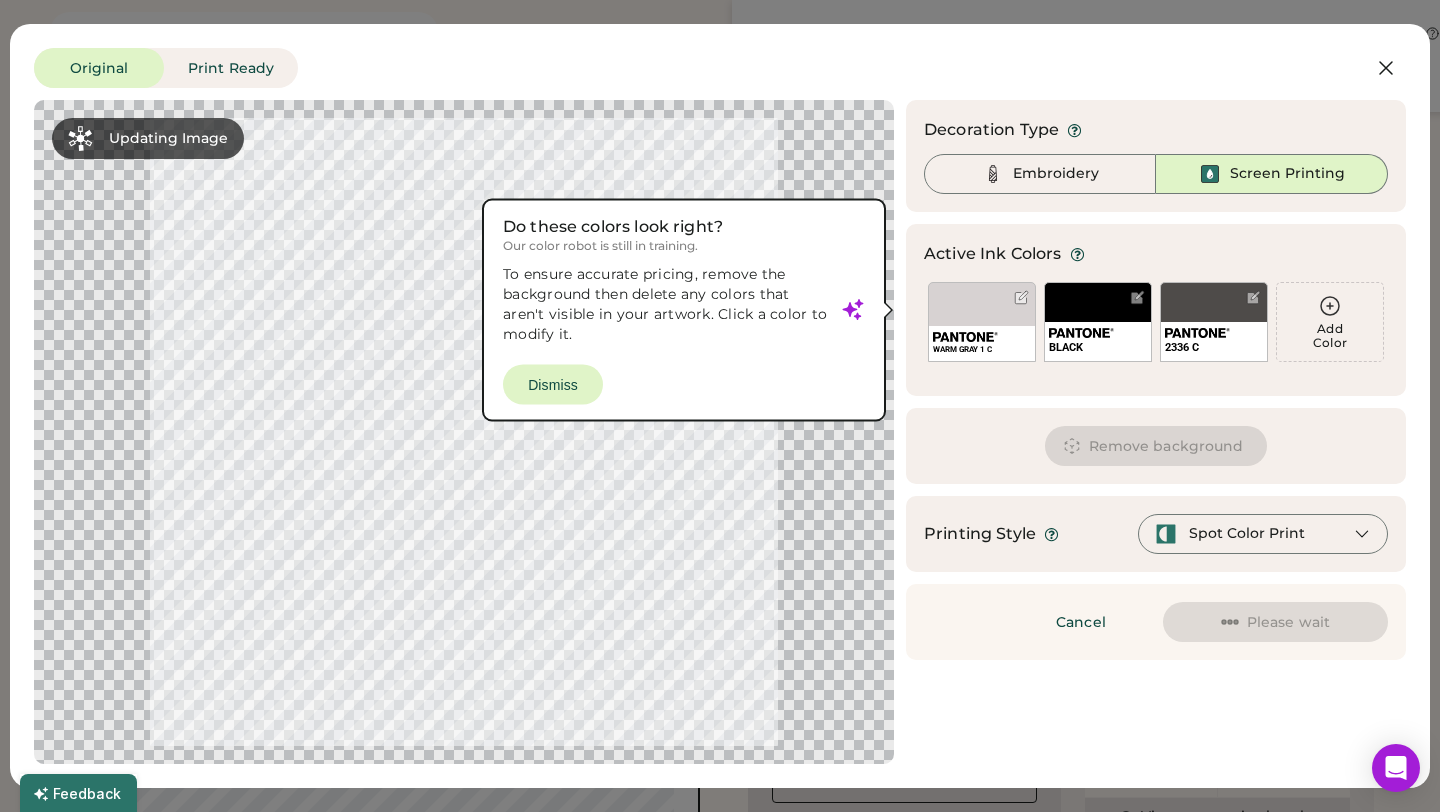 click at bounding box center (464, 432) 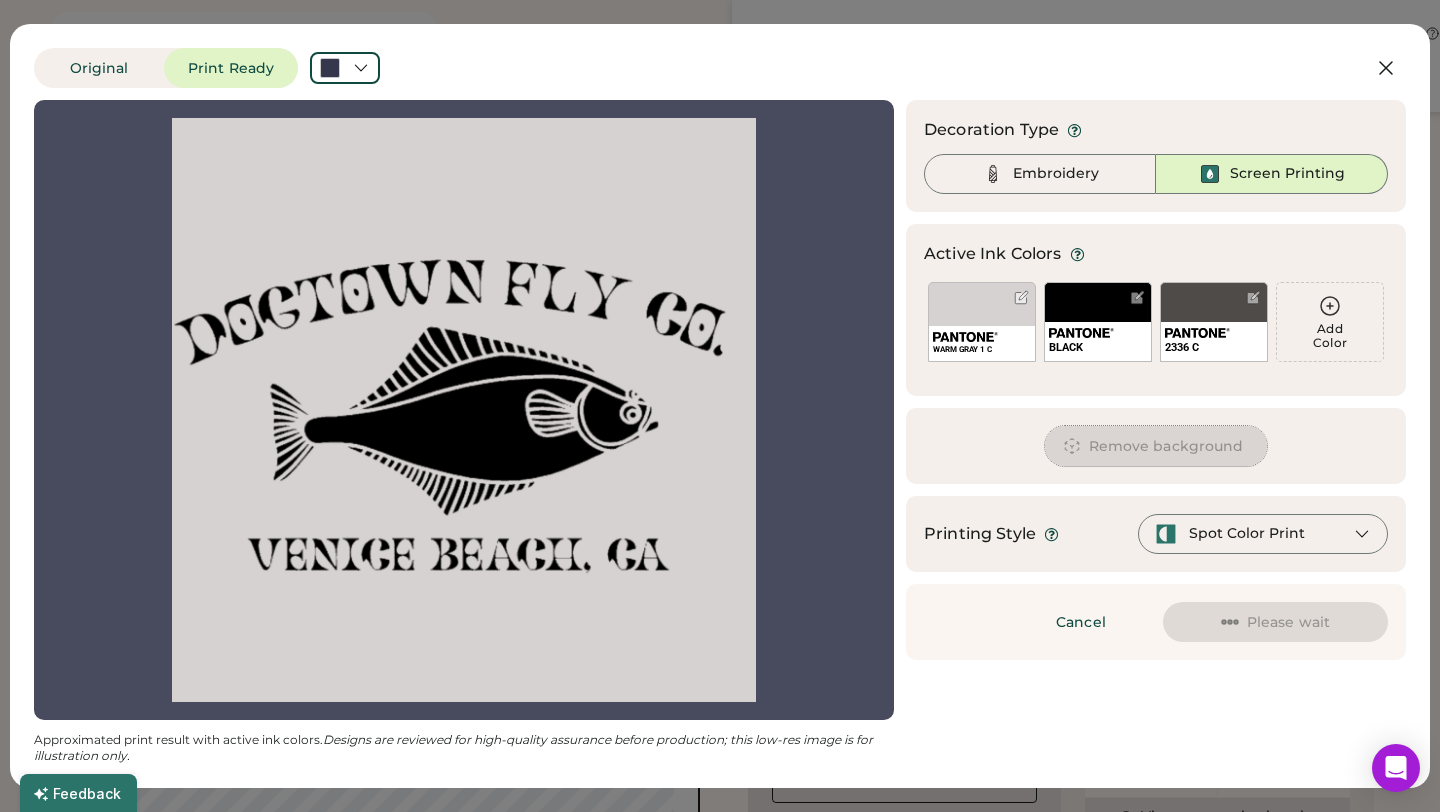 click on "Remove background" at bounding box center [1156, 446] 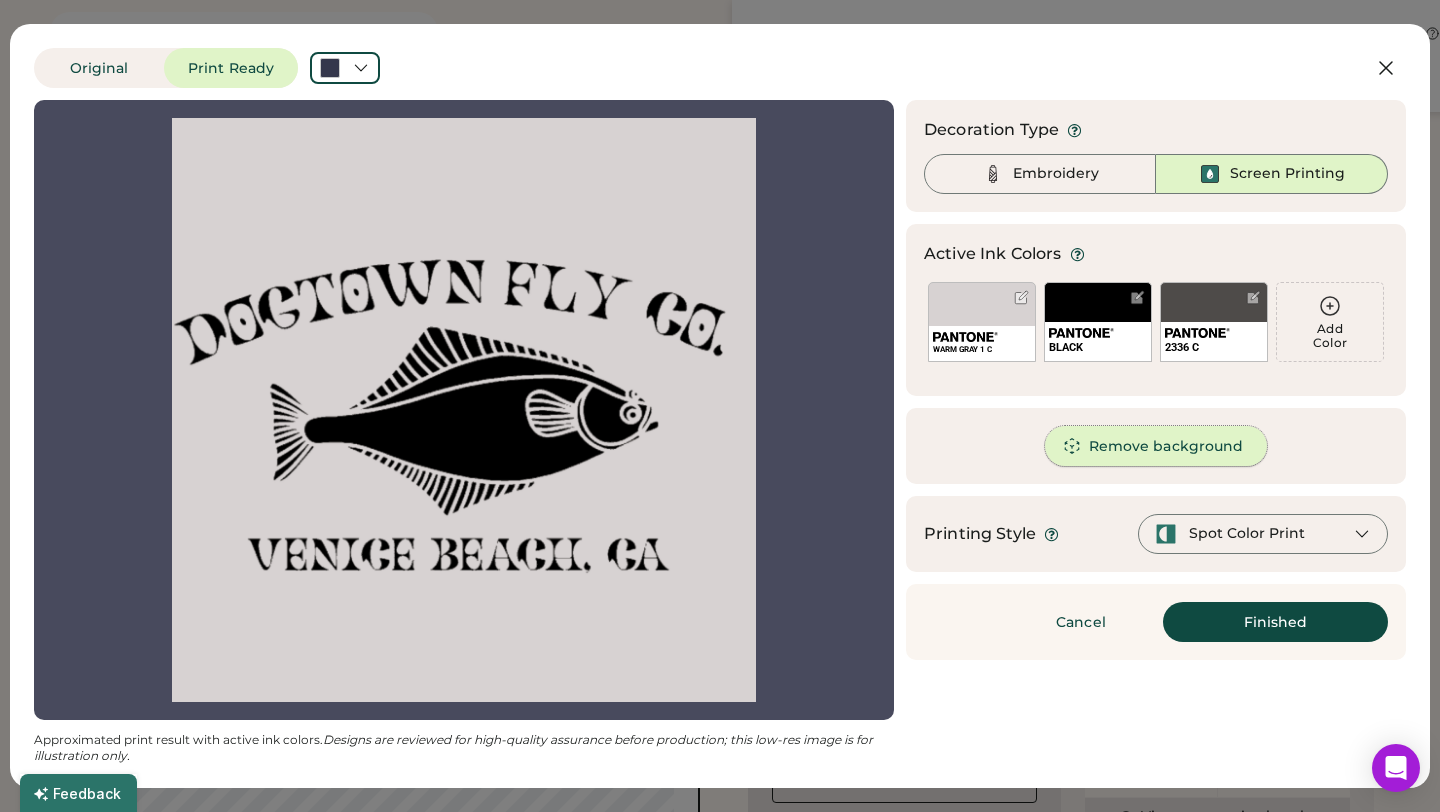 click 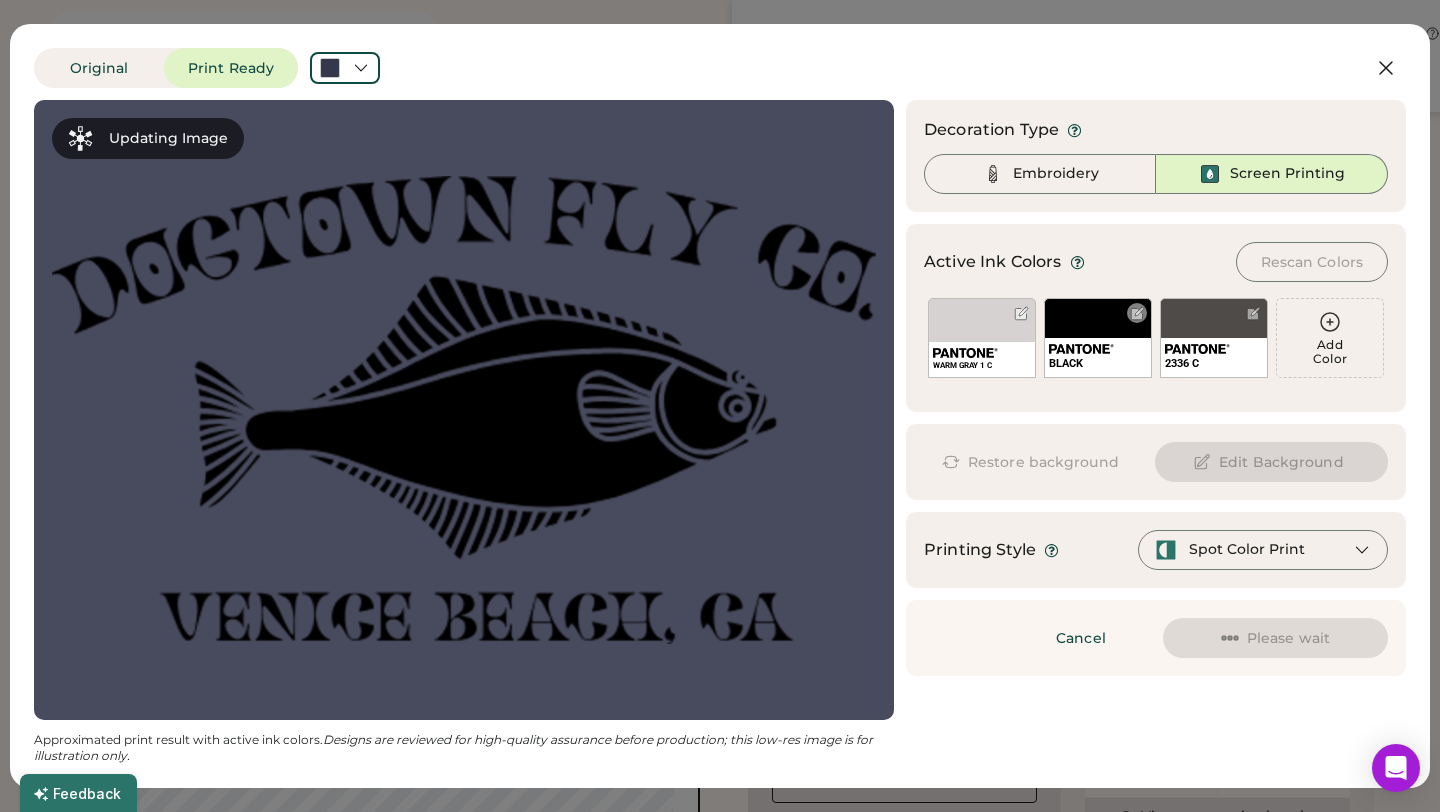 click on "BLACK" at bounding box center (1098, 338) 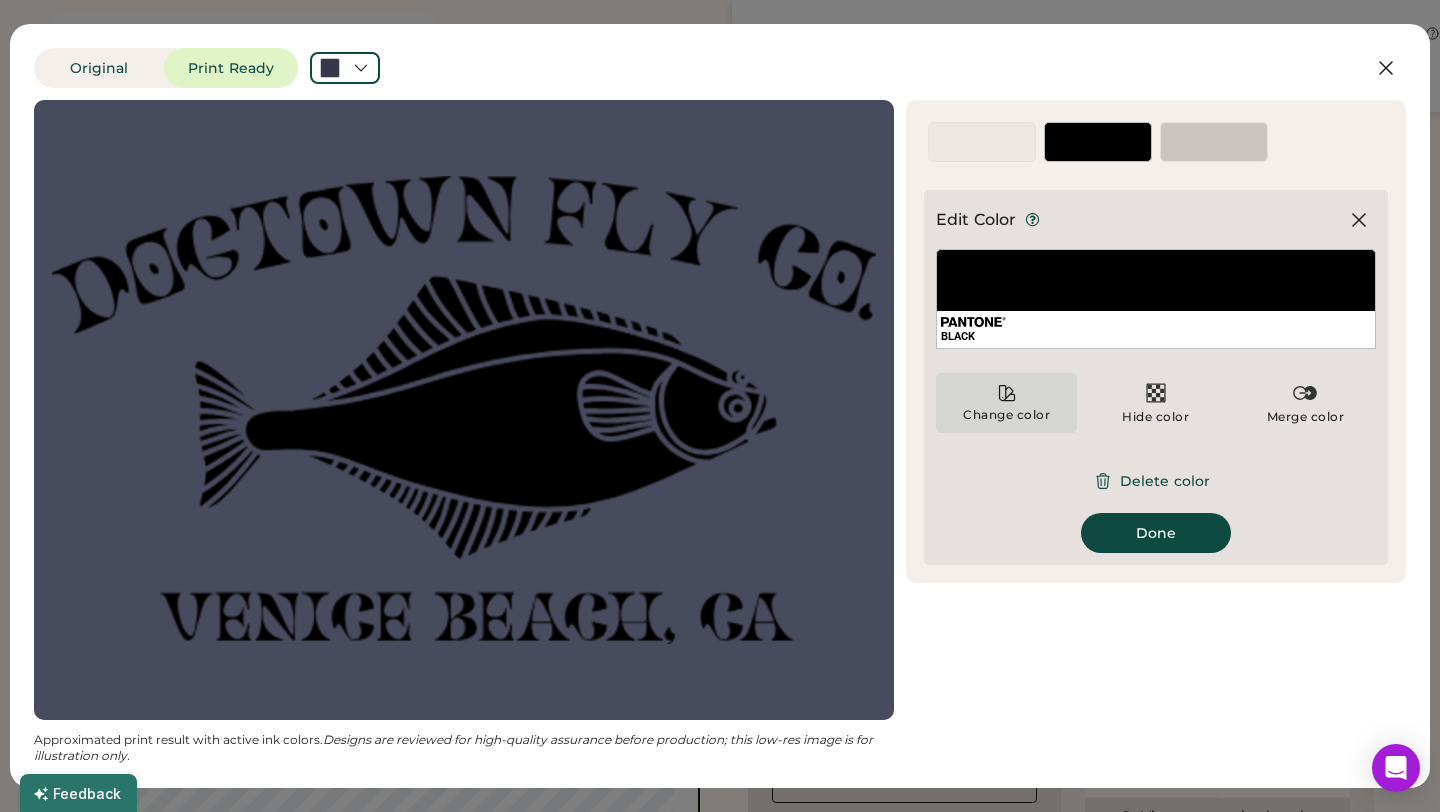 click on "Change color" at bounding box center (1006, 403) 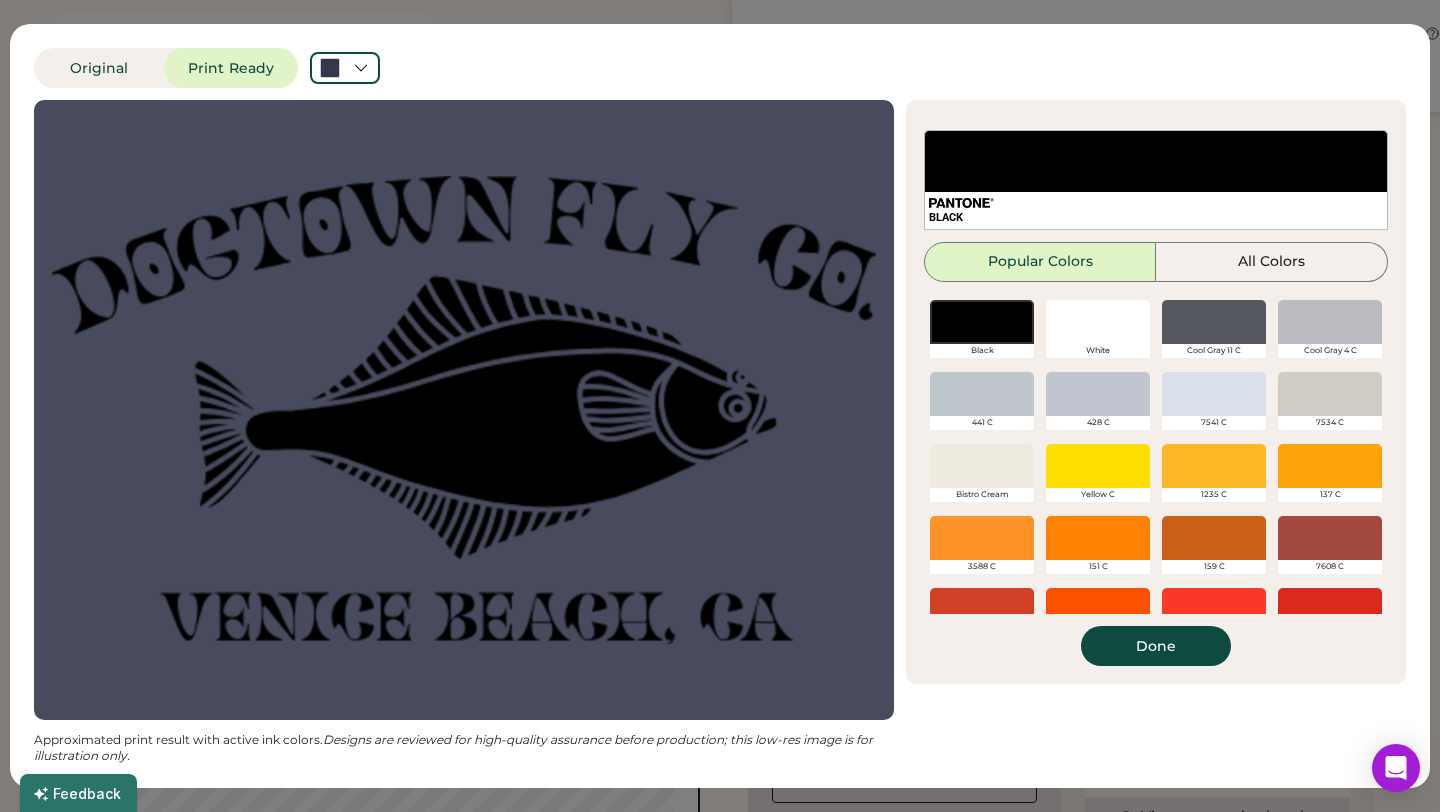 click at bounding box center [1214, 466] 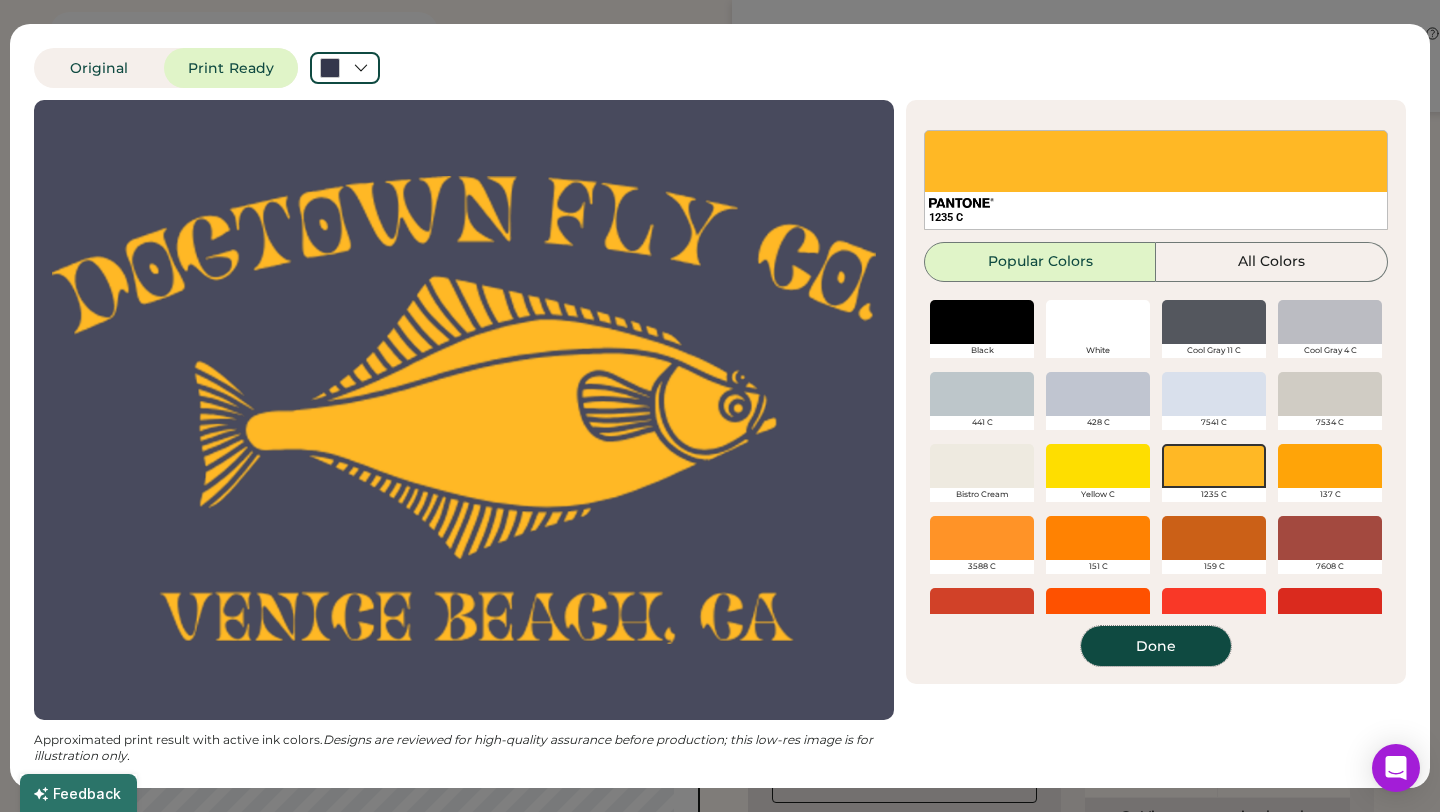 click on "Done" at bounding box center (1156, 646) 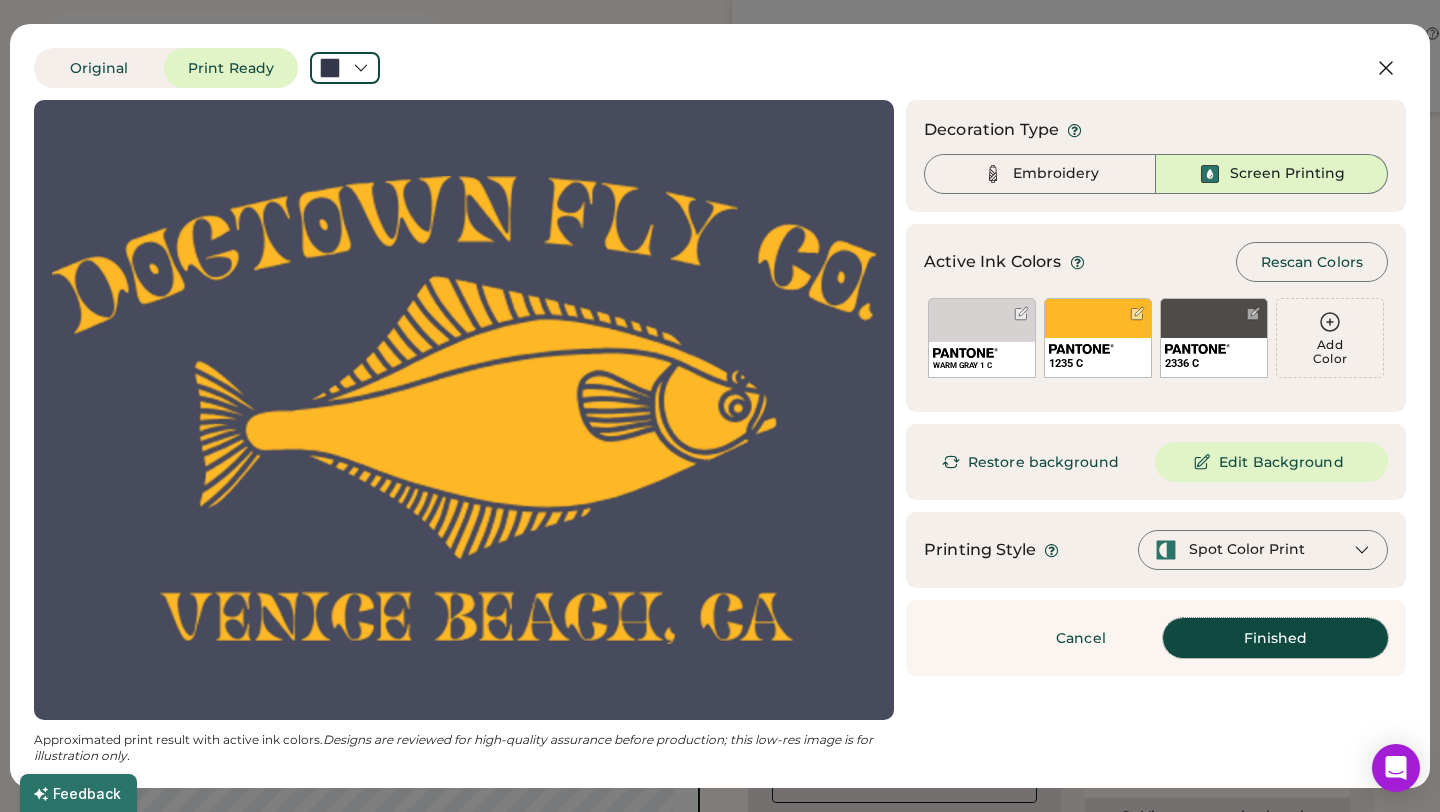 click on "Finished" at bounding box center (1275, 638) 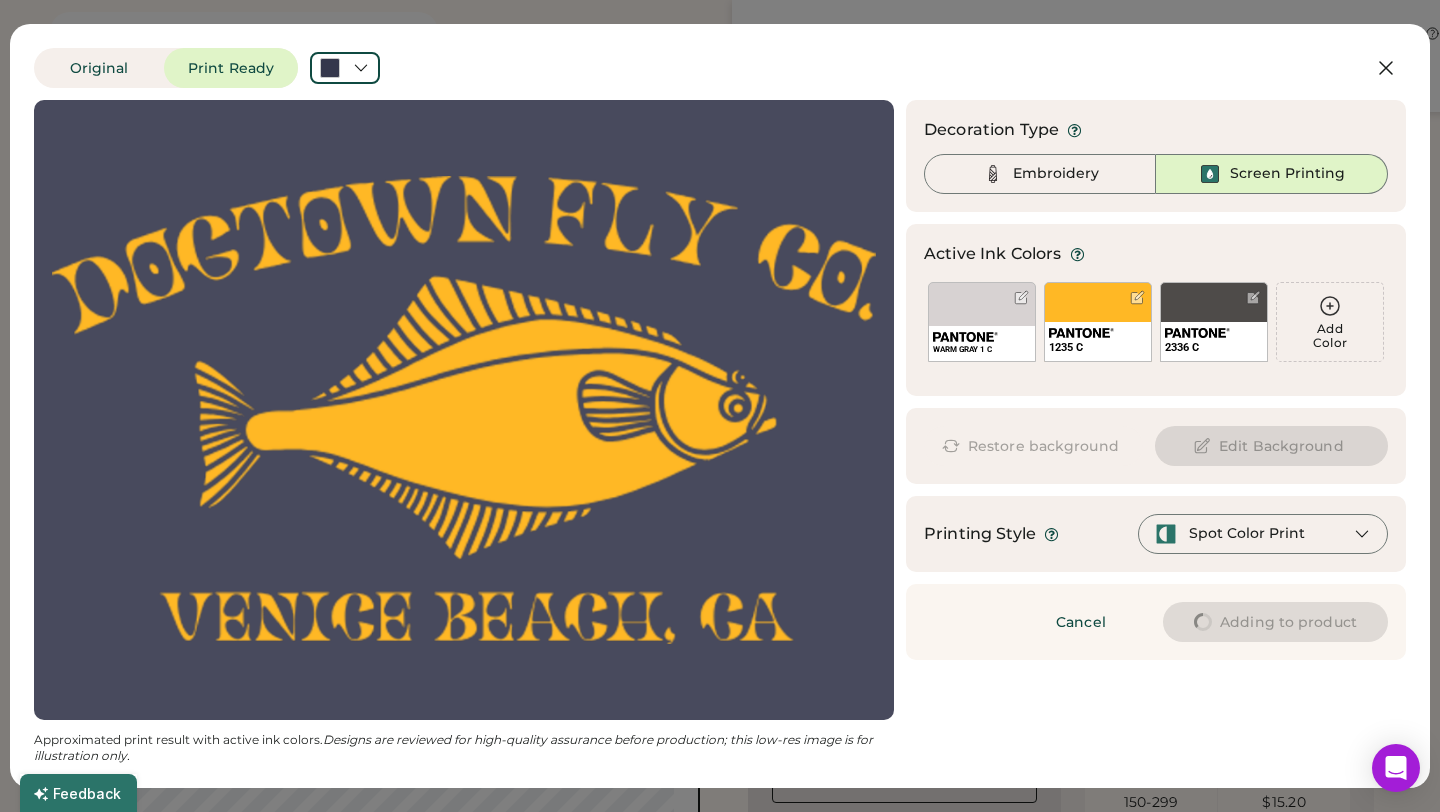 type on "****" 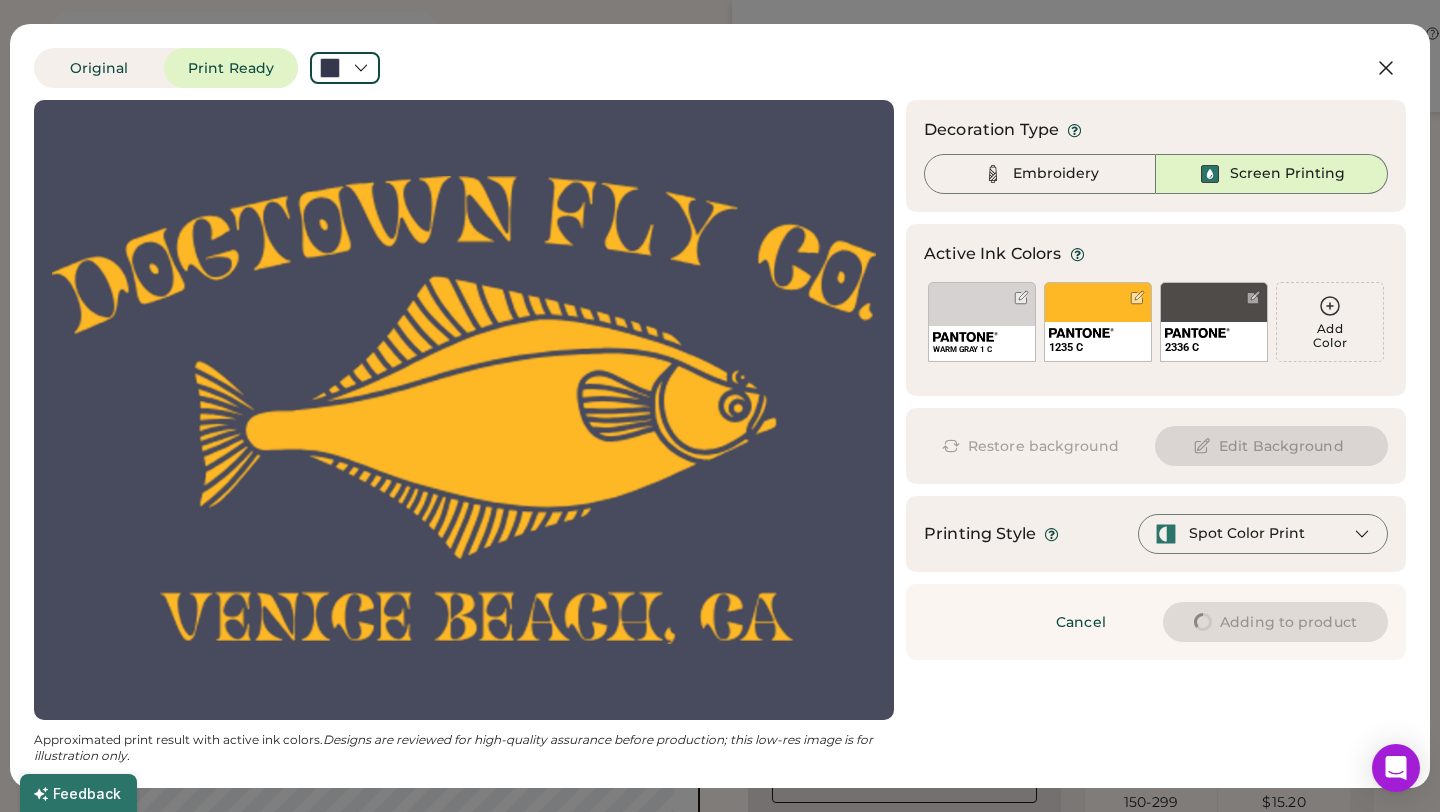type on "****" 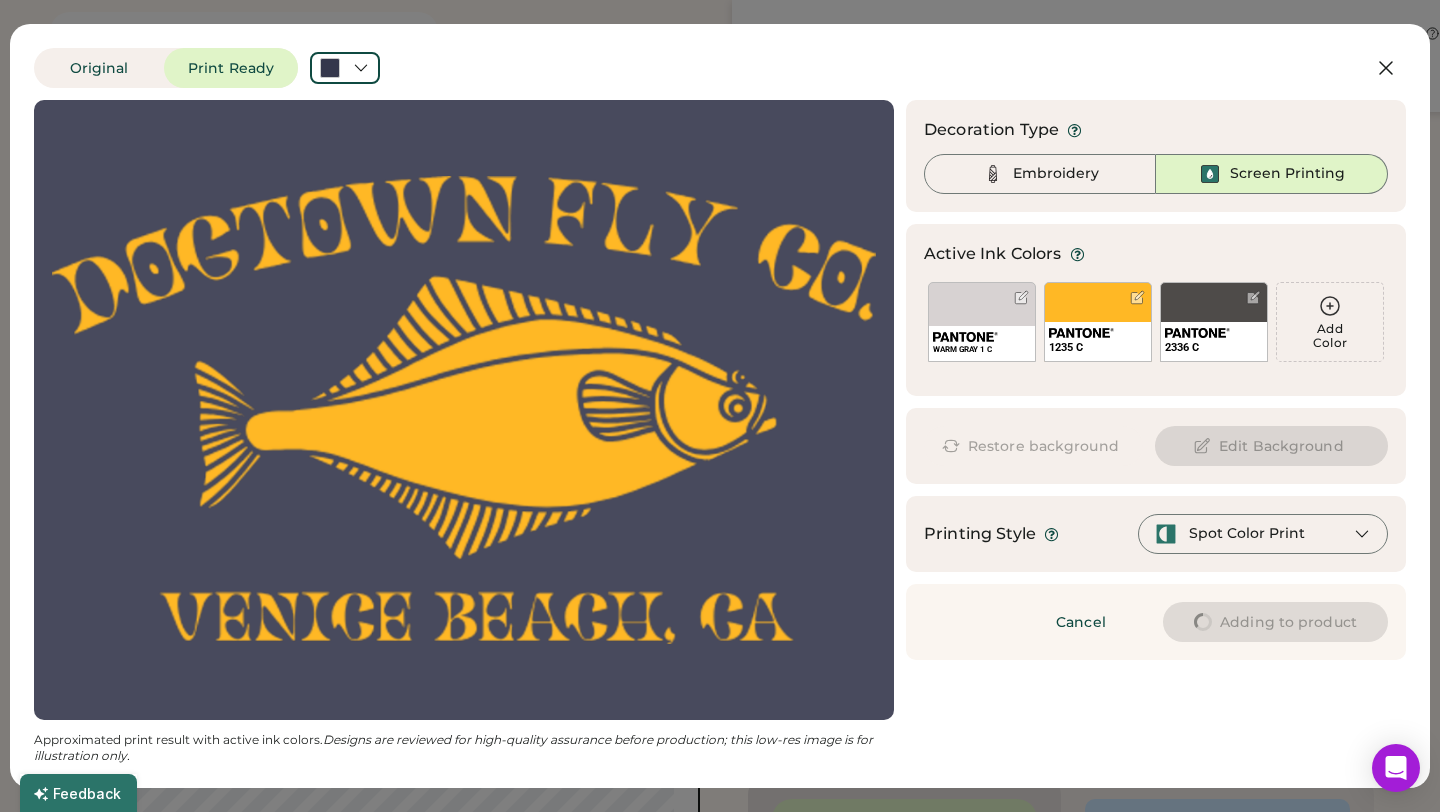 type on "****" 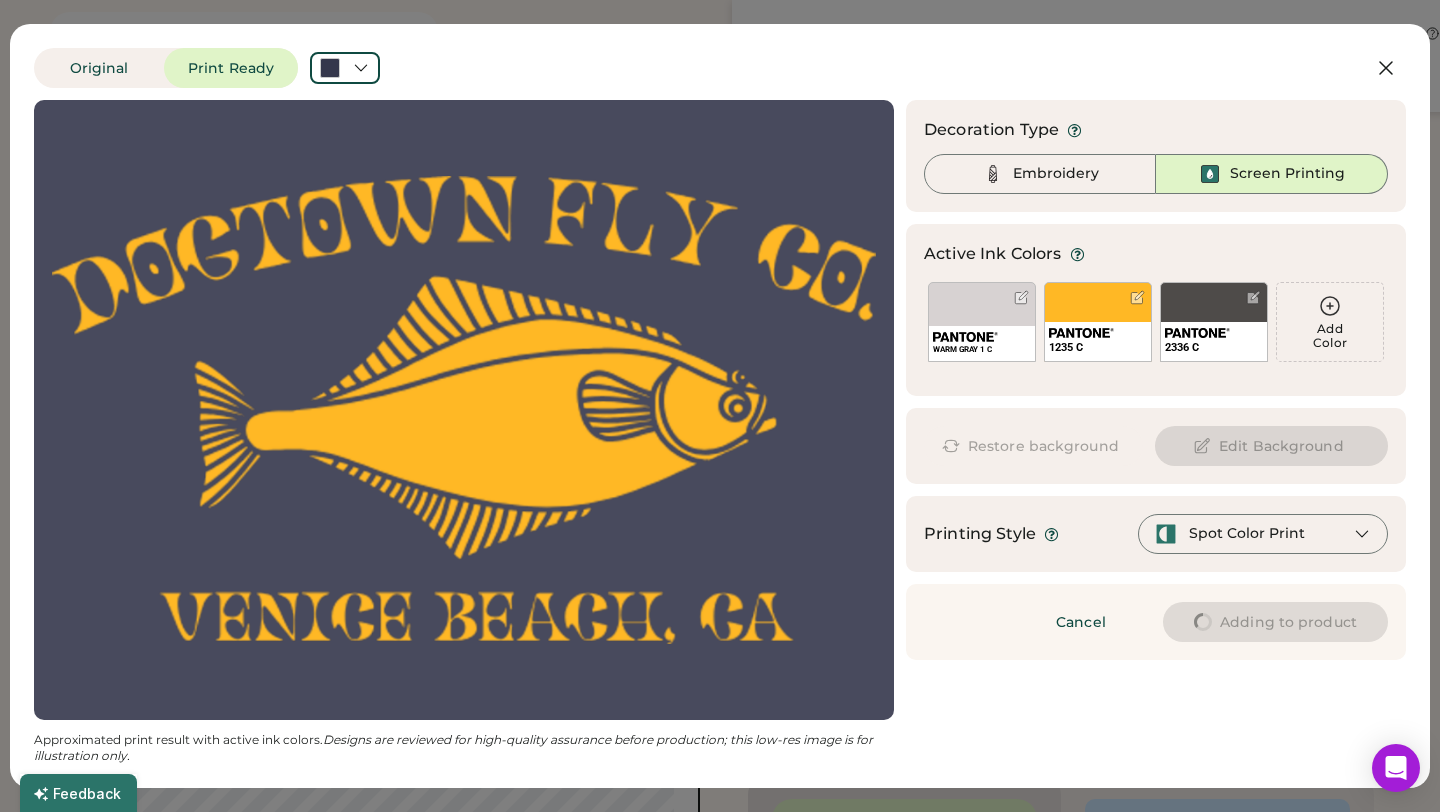 type on "****" 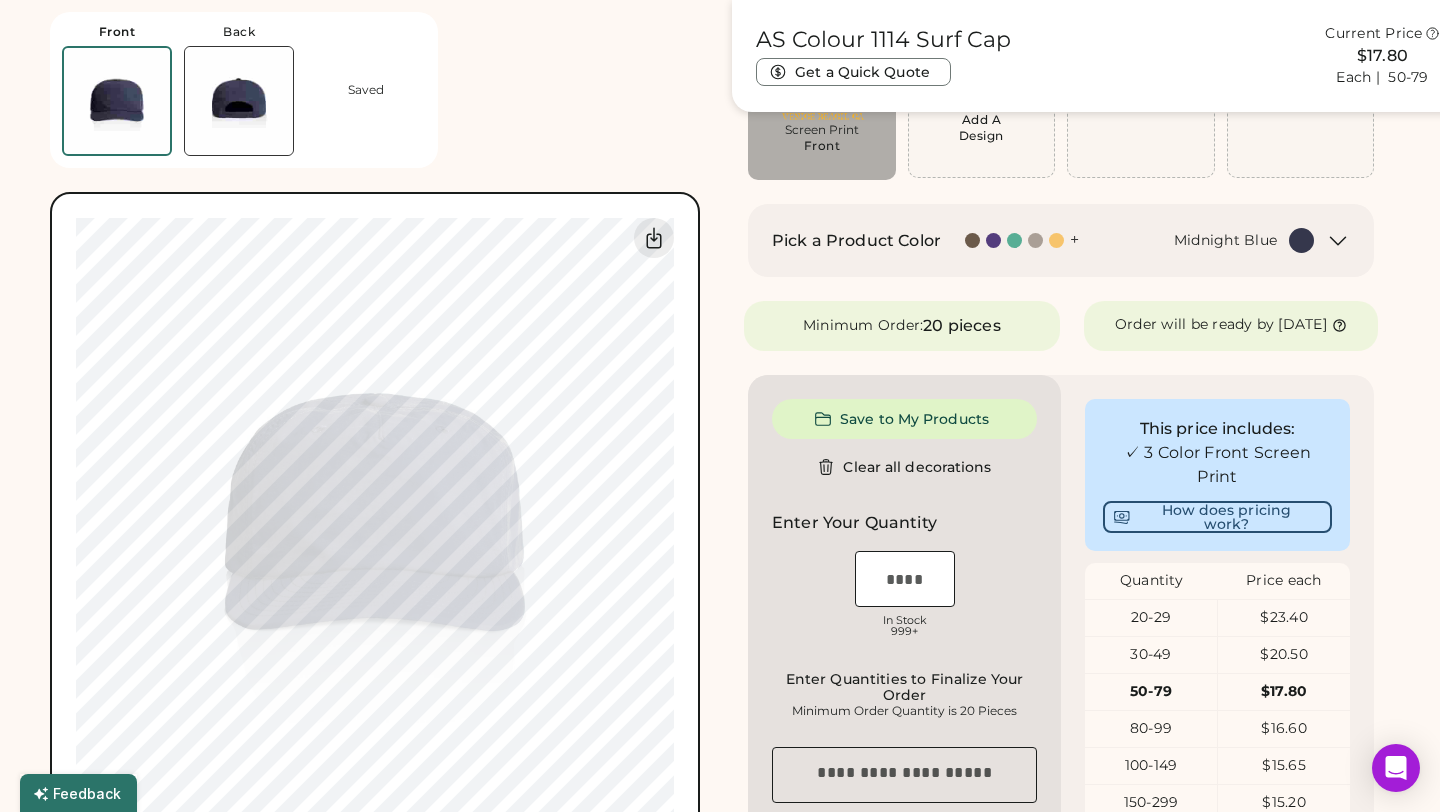 type on "****" 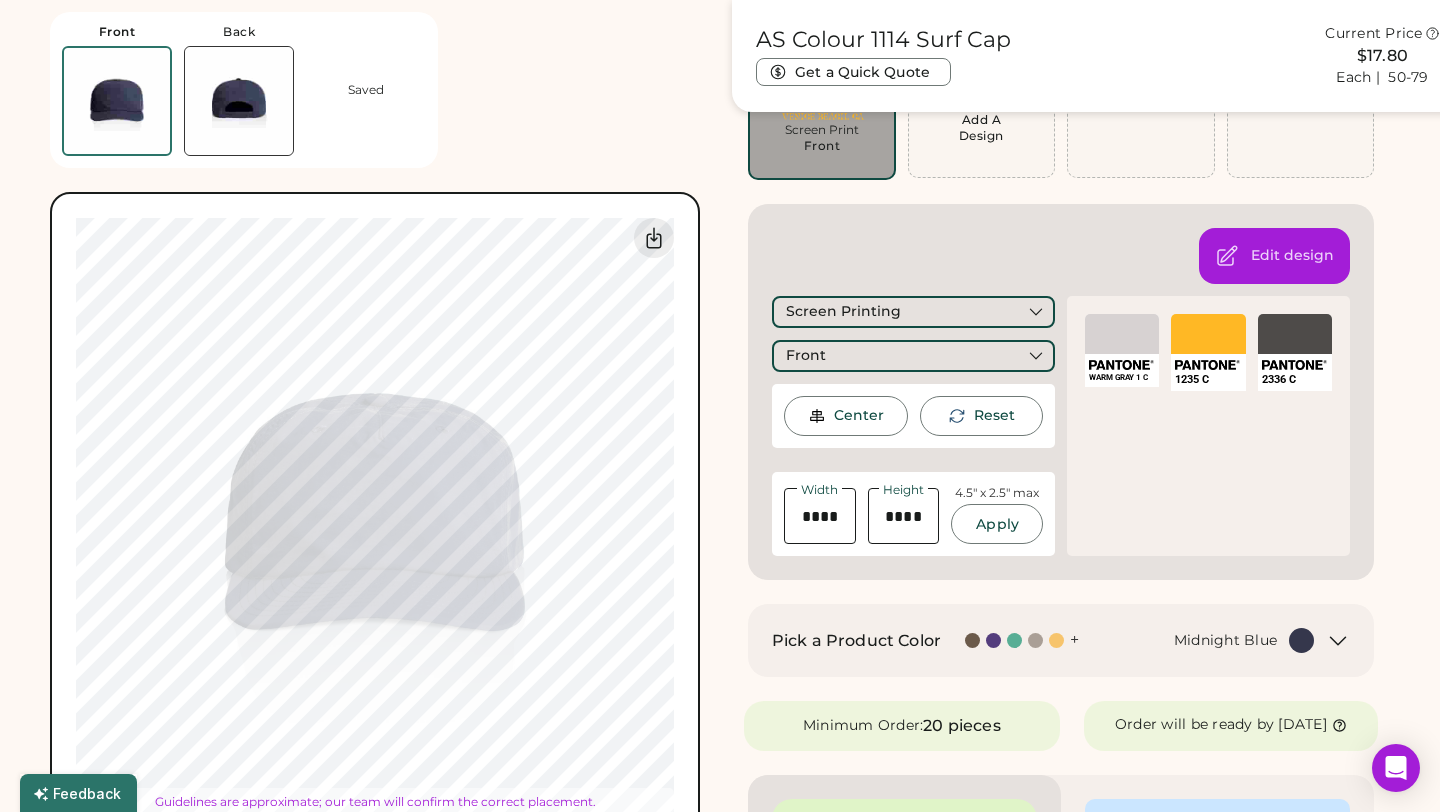 type on "****" 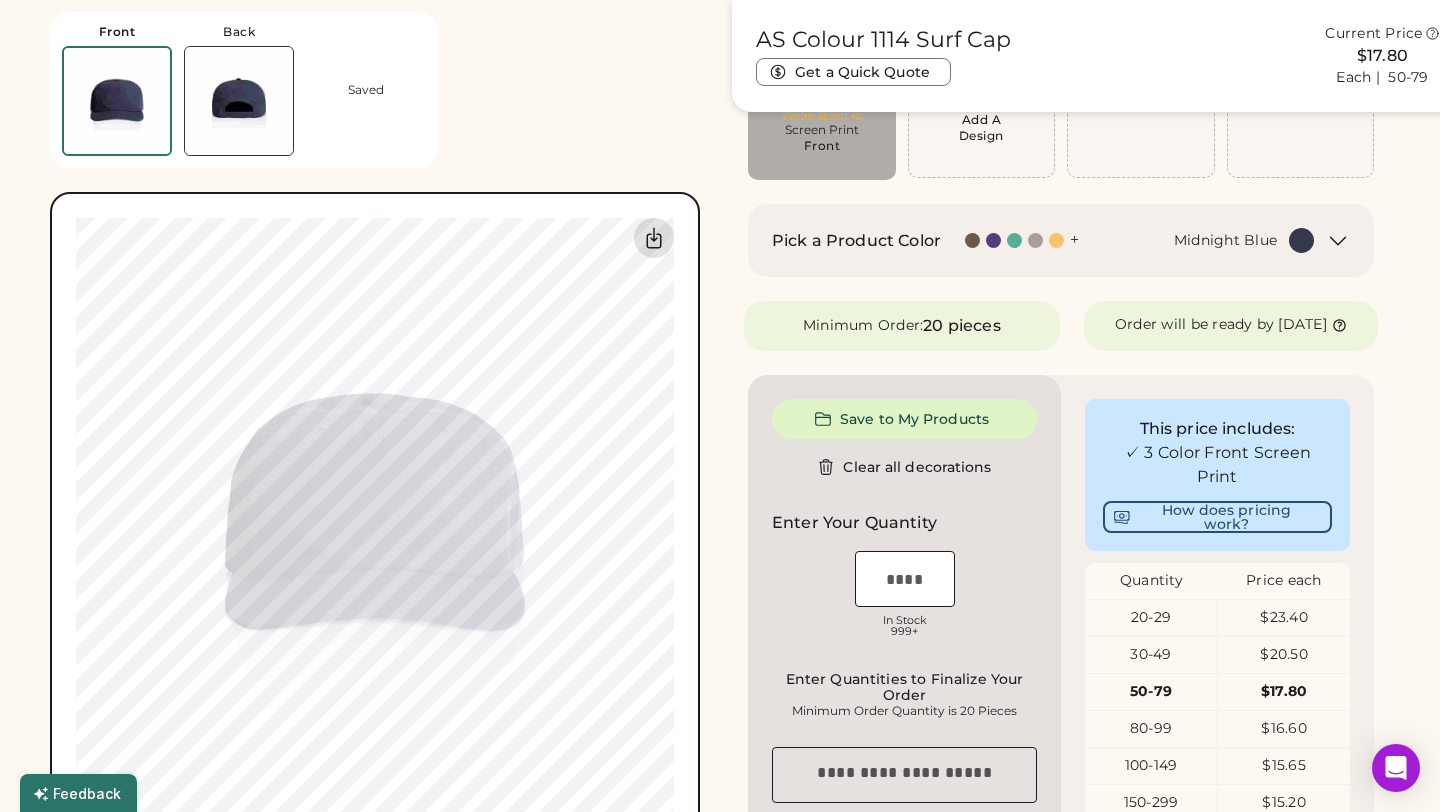 click 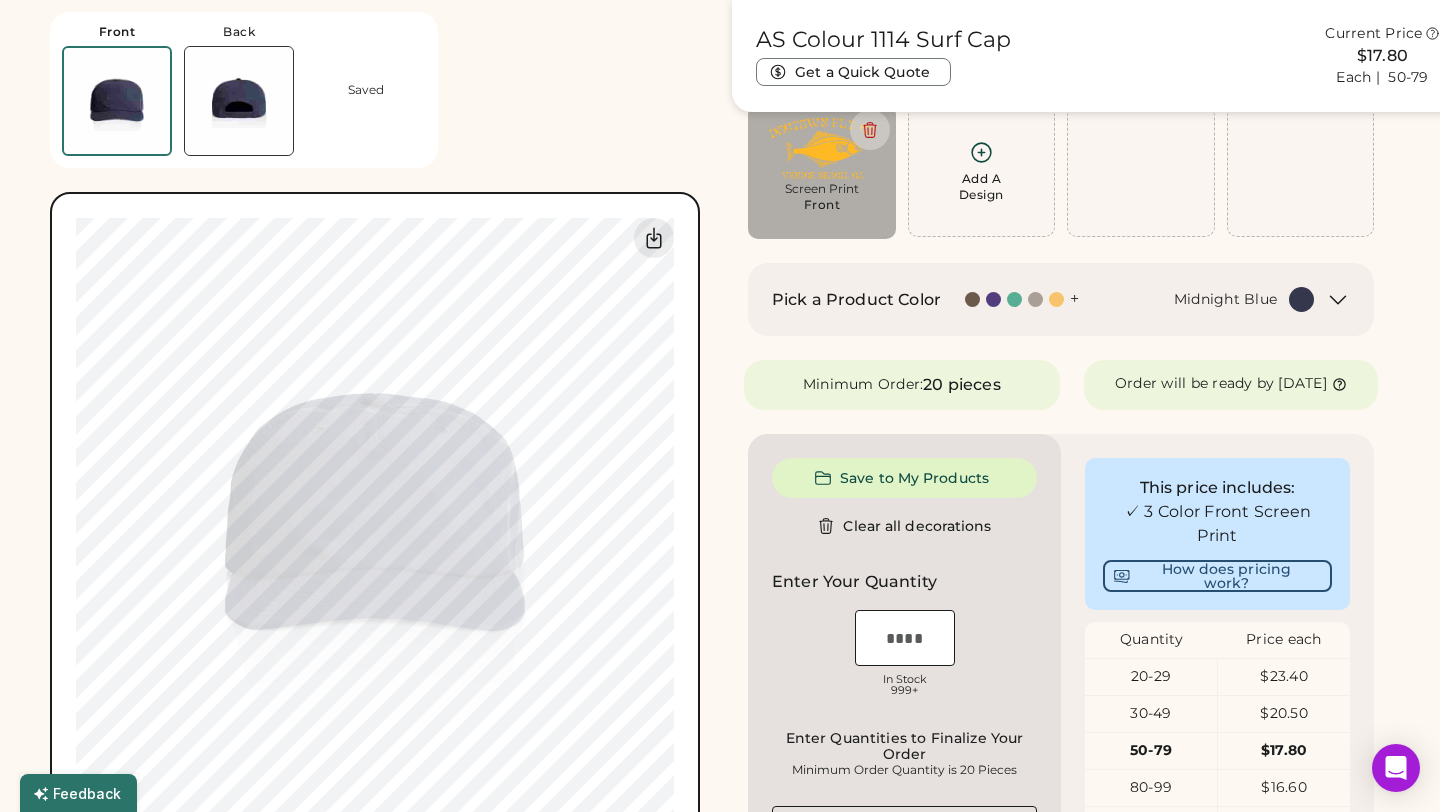 scroll, scrollTop: 139, scrollLeft: 0, axis: vertical 